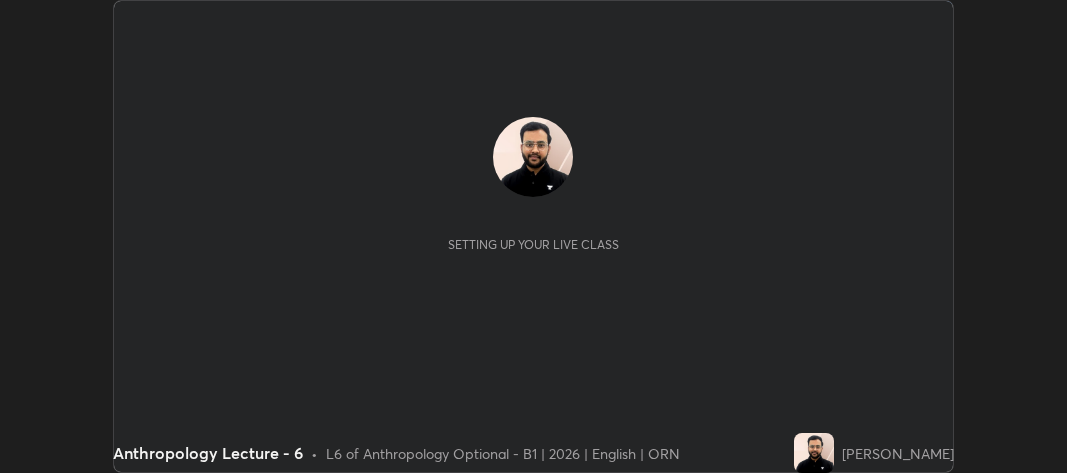 scroll, scrollTop: 0, scrollLeft: 0, axis: both 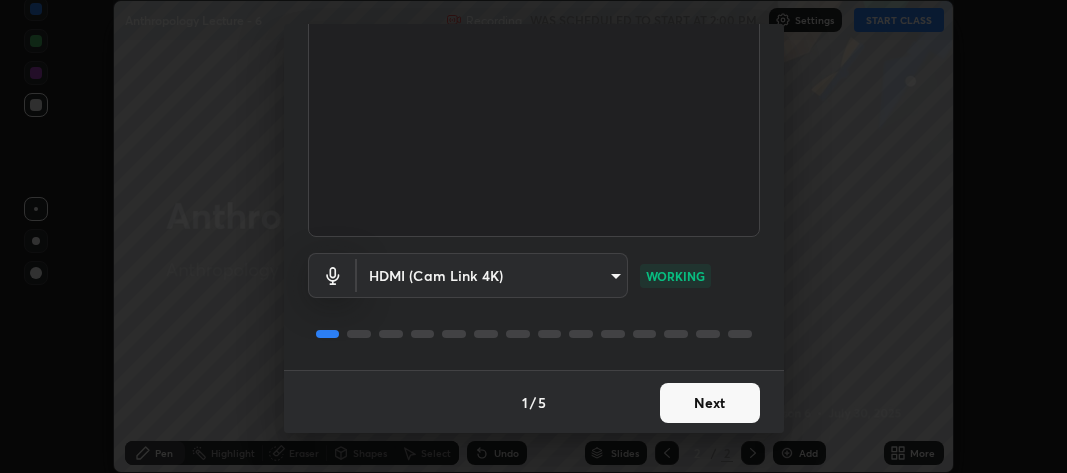 click on "Next" at bounding box center [710, 403] 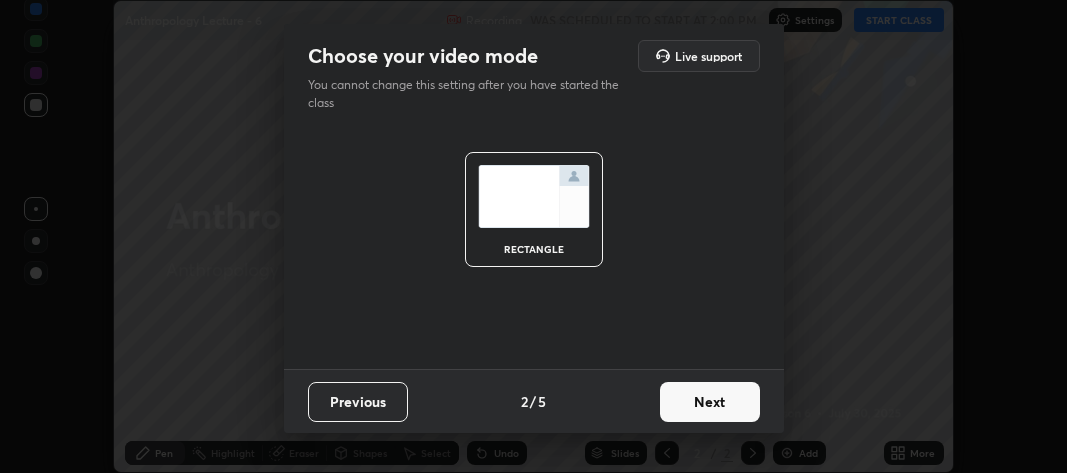 scroll, scrollTop: 0, scrollLeft: 0, axis: both 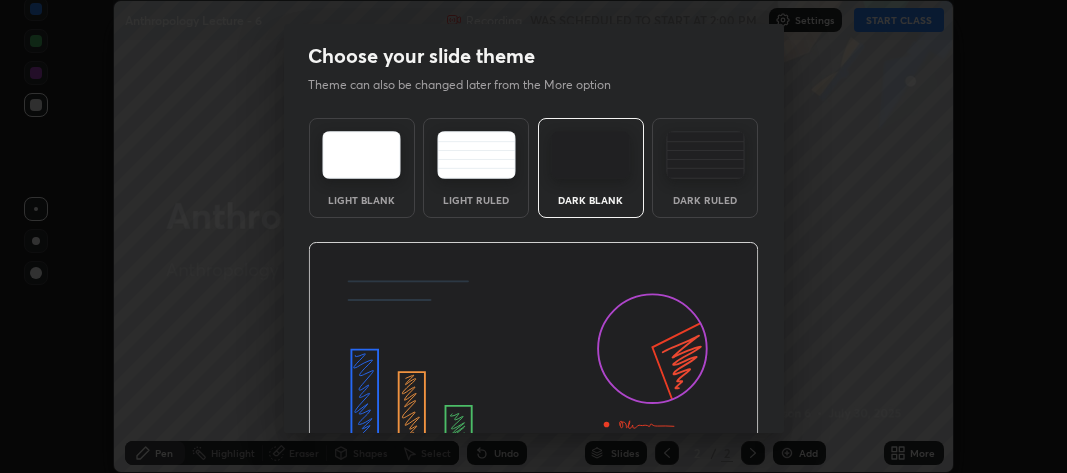 click at bounding box center (533, 369) 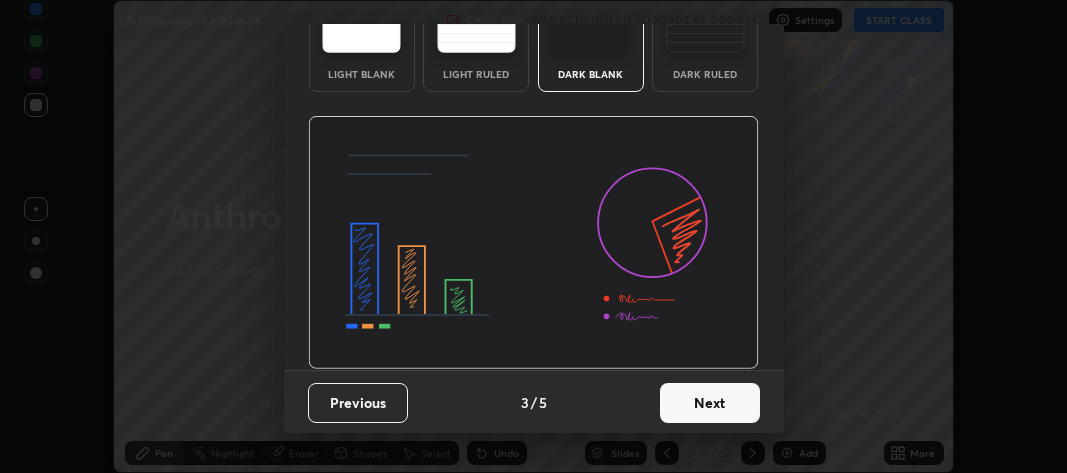 click on "Next" at bounding box center [710, 403] 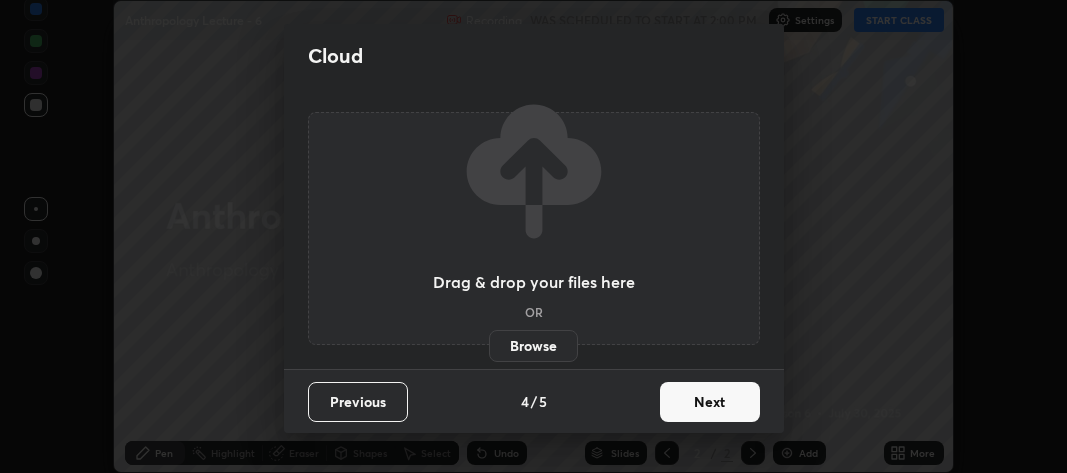 click on "Next" at bounding box center [710, 402] 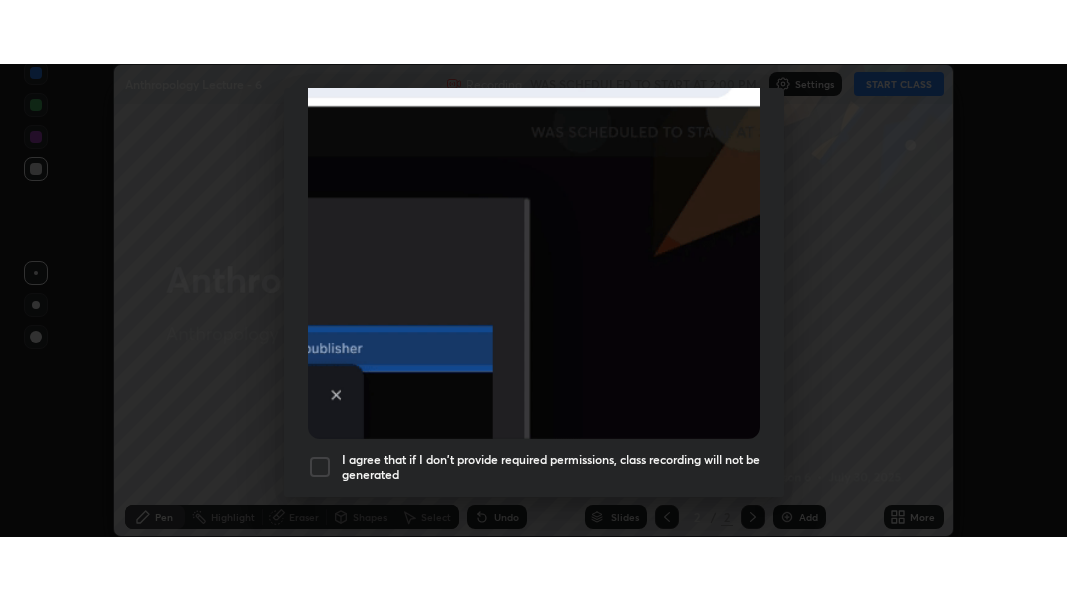 scroll, scrollTop: 590, scrollLeft: 0, axis: vertical 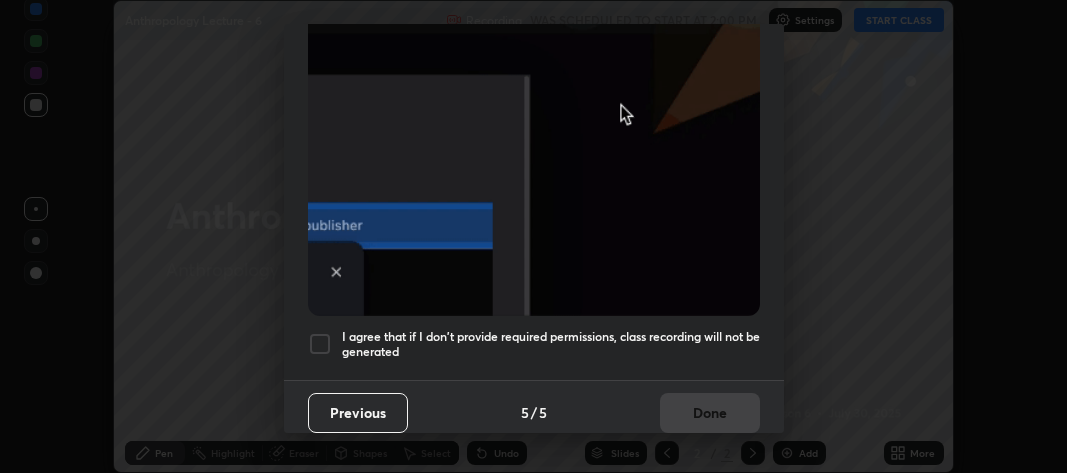 click at bounding box center (320, 344) 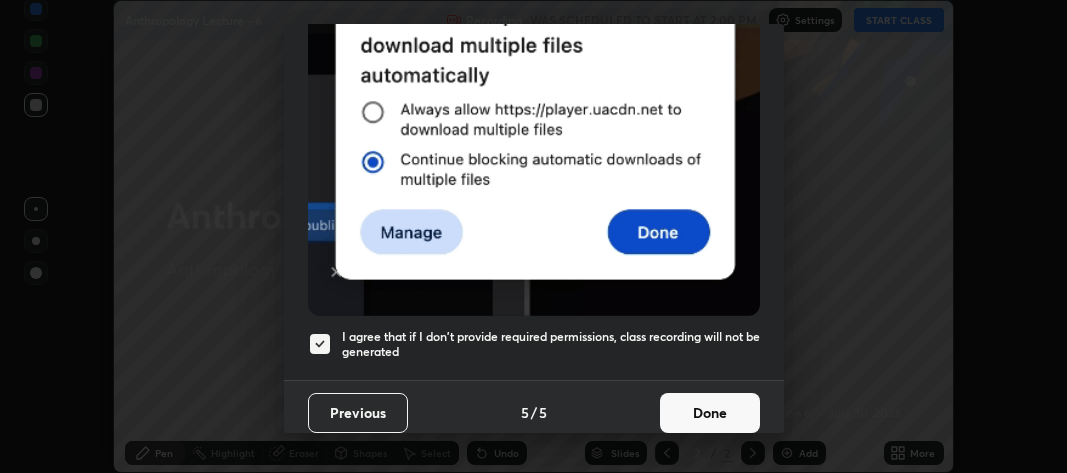 click on "Done" at bounding box center (710, 413) 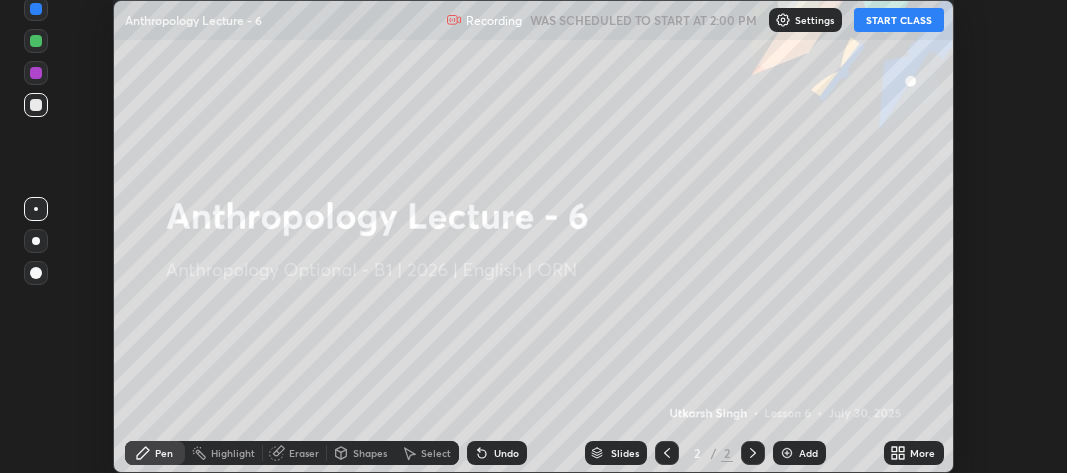 click 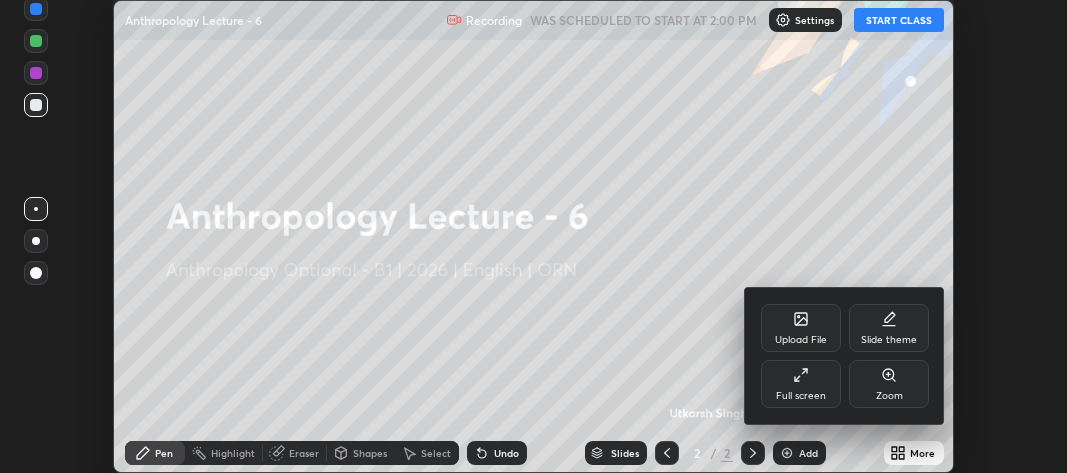 click on "Upload File" at bounding box center (801, 328) 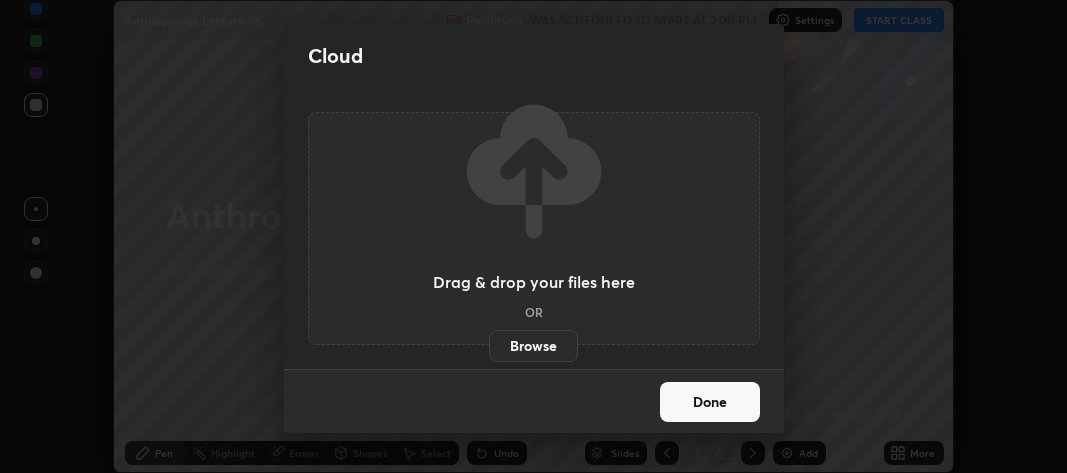 click on "Browse" at bounding box center [533, 346] 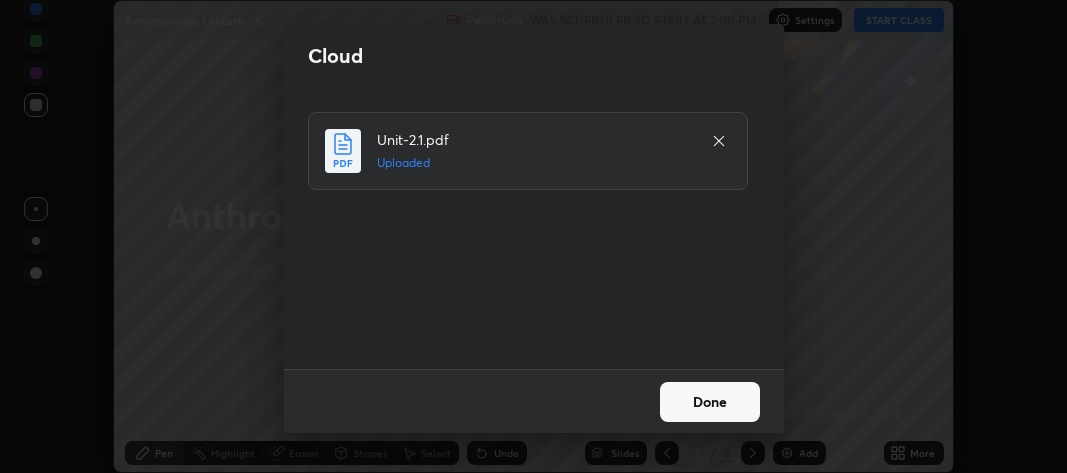 click on "Done" at bounding box center [710, 402] 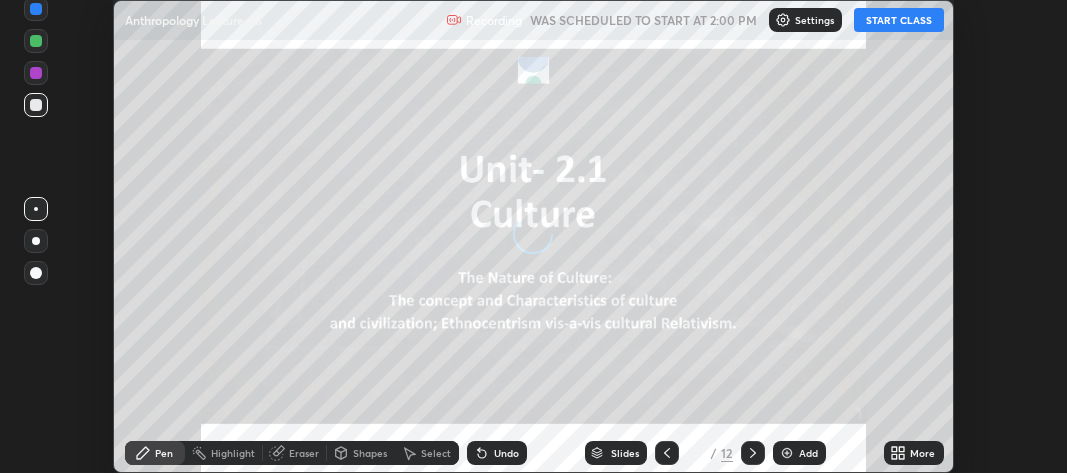 click 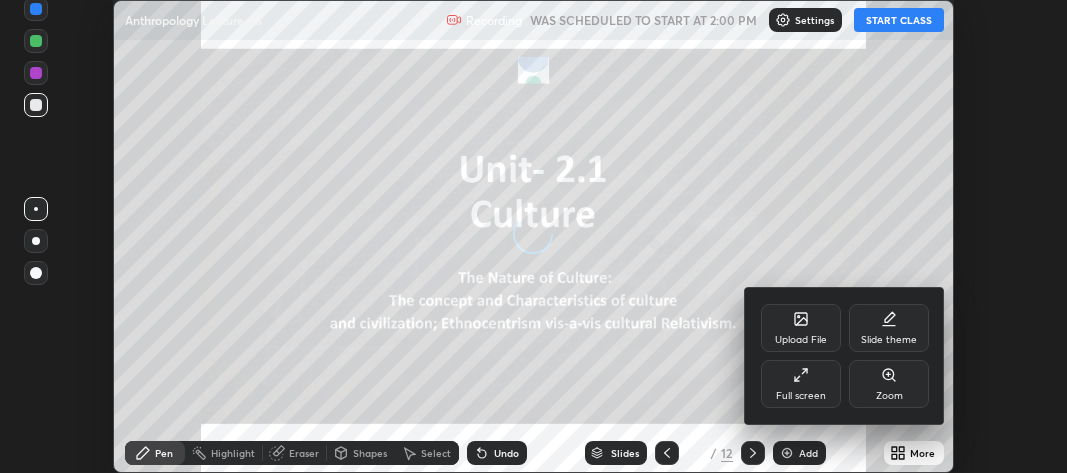 click on "Full screen" at bounding box center (801, 384) 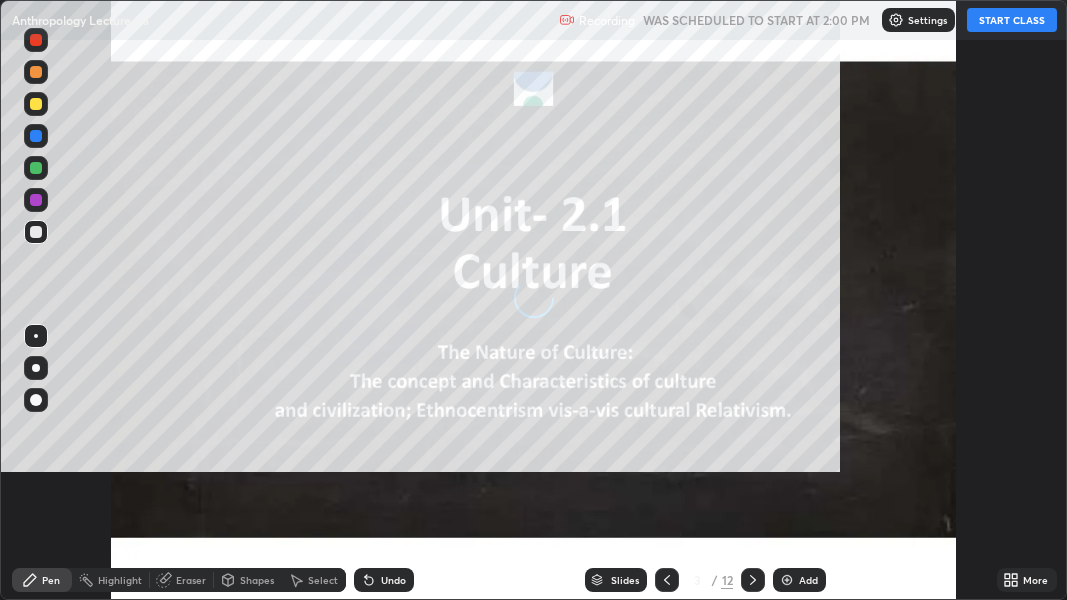 scroll, scrollTop: 99399, scrollLeft: 98932, axis: both 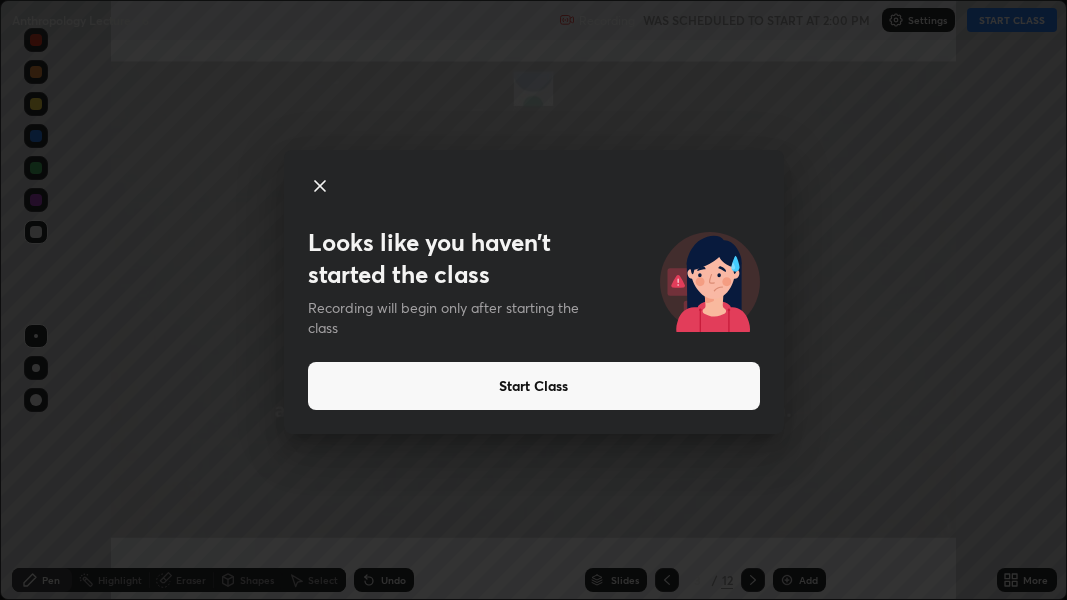 click on "Start Class" at bounding box center (534, 386) 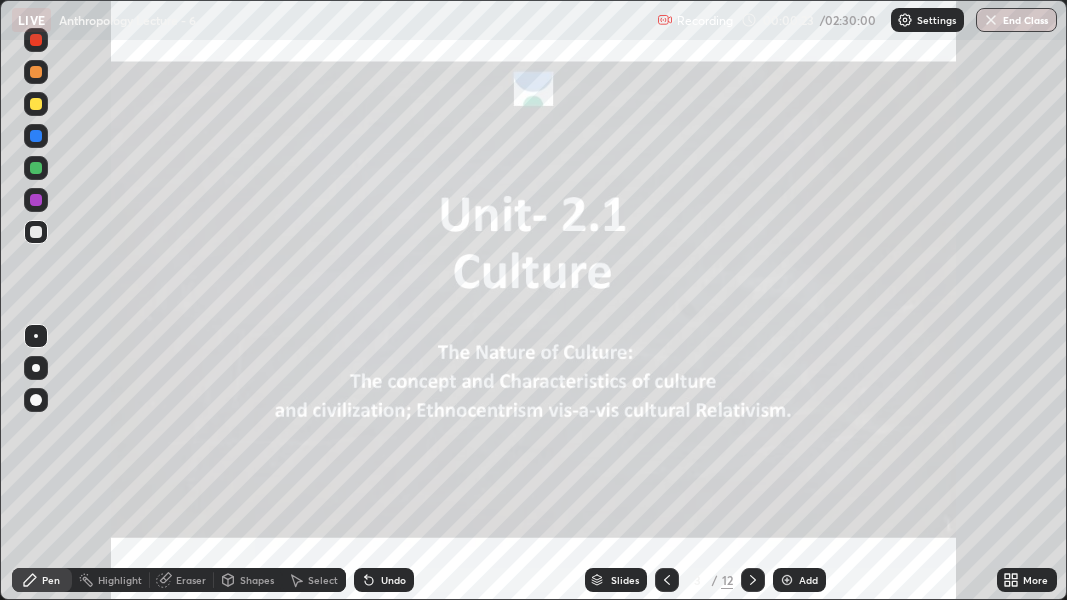 click on "Slides" at bounding box center [625, 580] 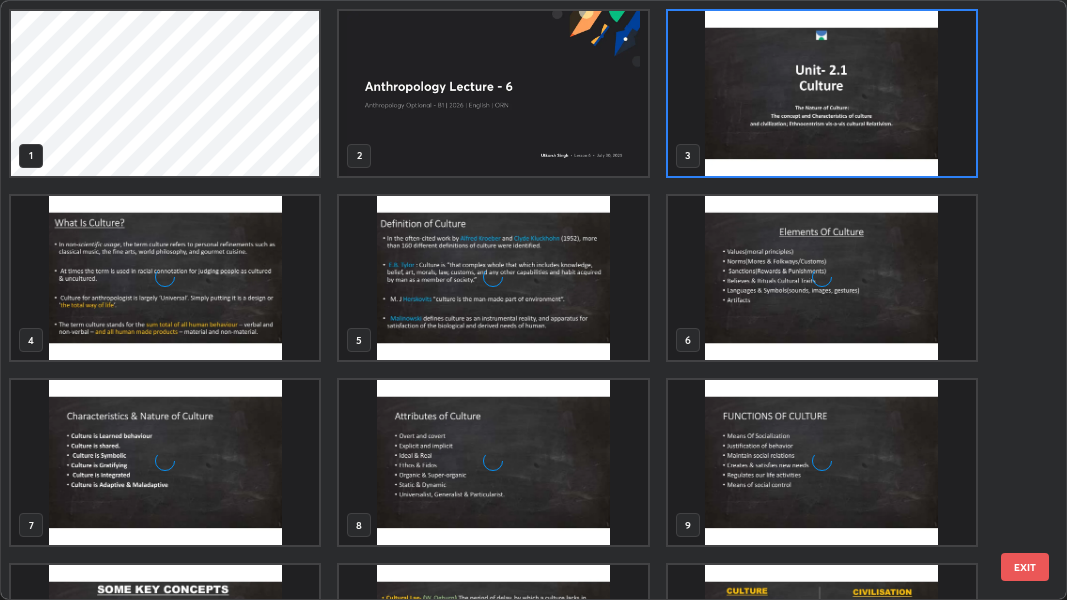 scroll, scrollTop: 6, scrollLeft: 11, axis: both 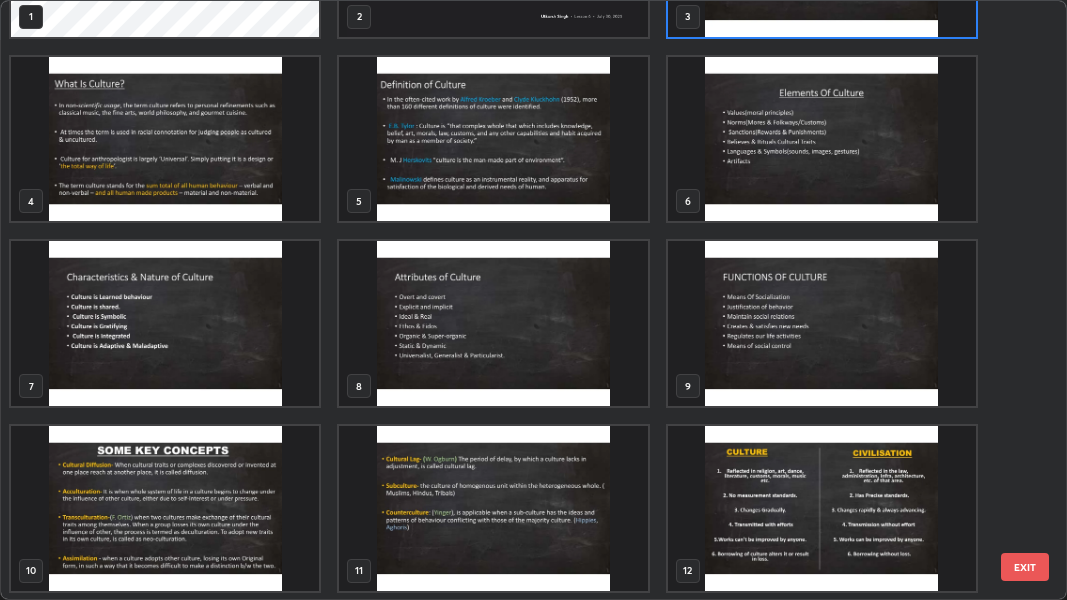 click at bounding box center [165, 508] 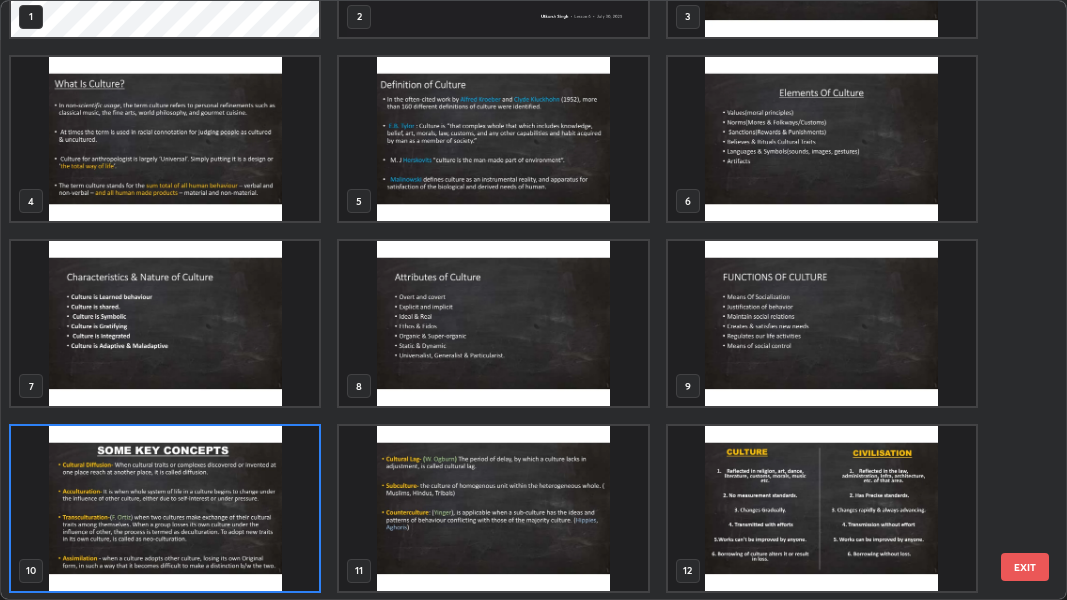 scroll, scrollTop: 140, scrollLeft: 0, axis: vertical 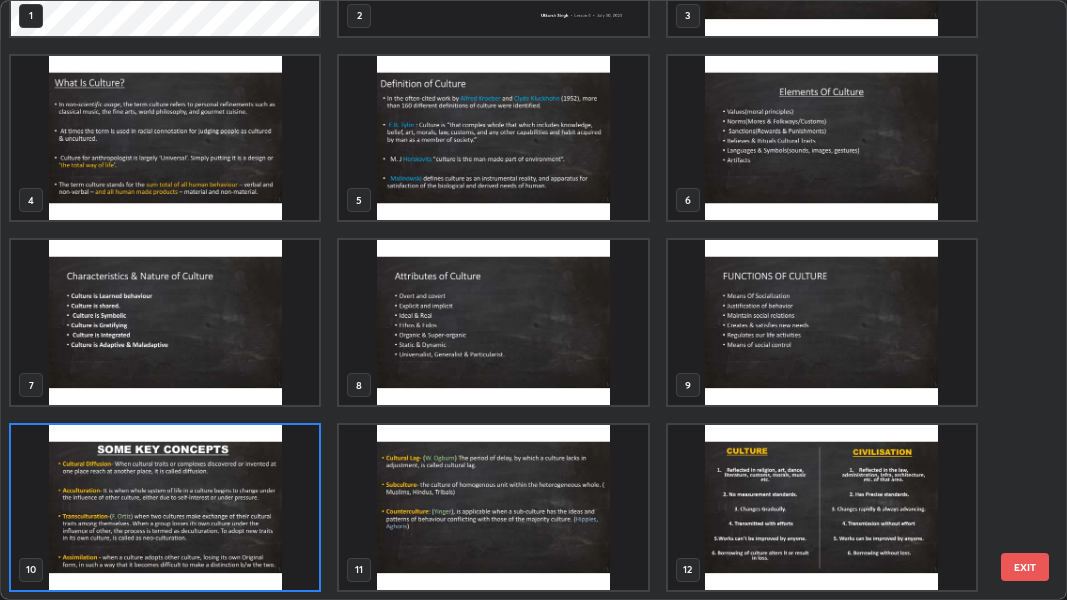 click at bounding box center (165, 507) 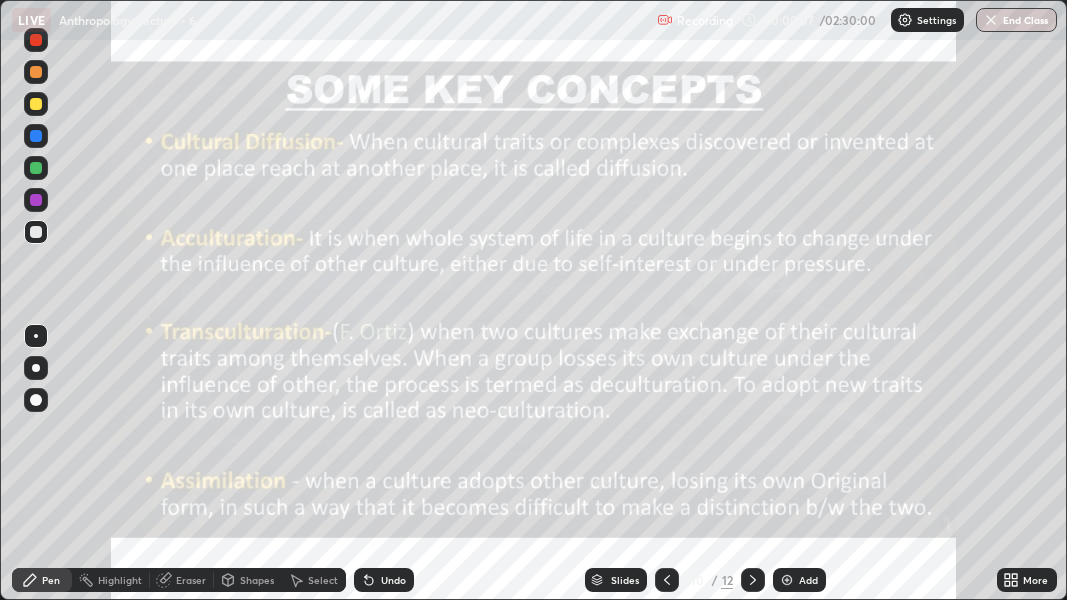 click 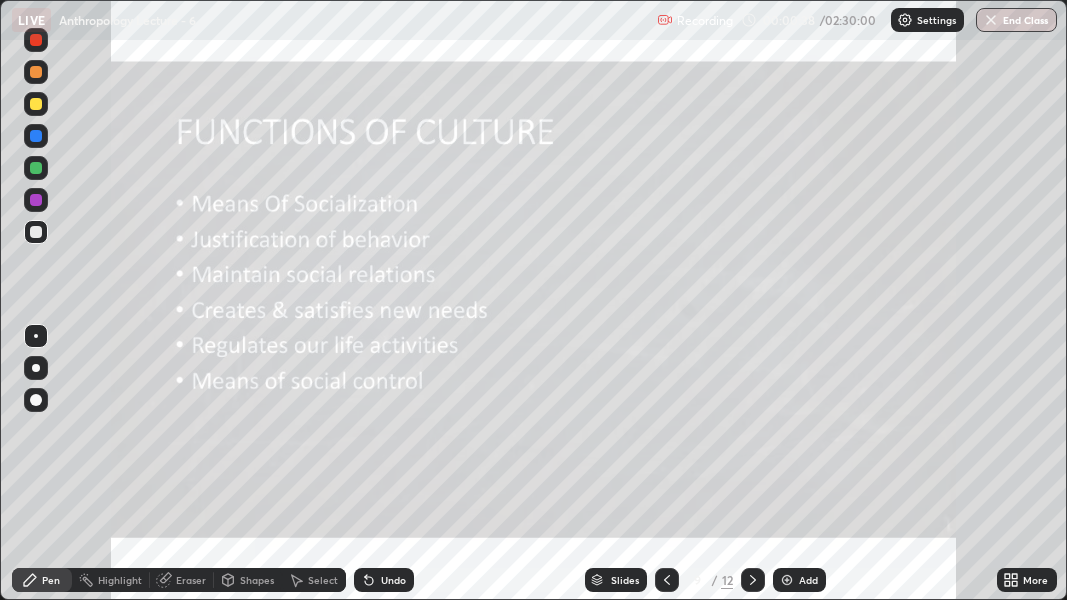 click at bounding box center [787, 580] 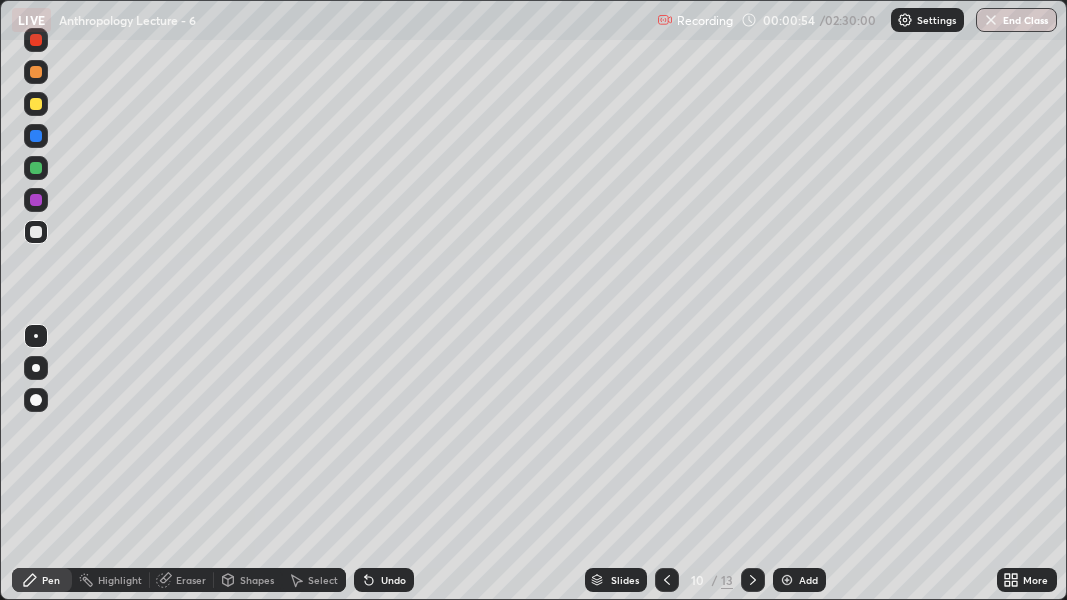 click at bounding box center (36, 232) 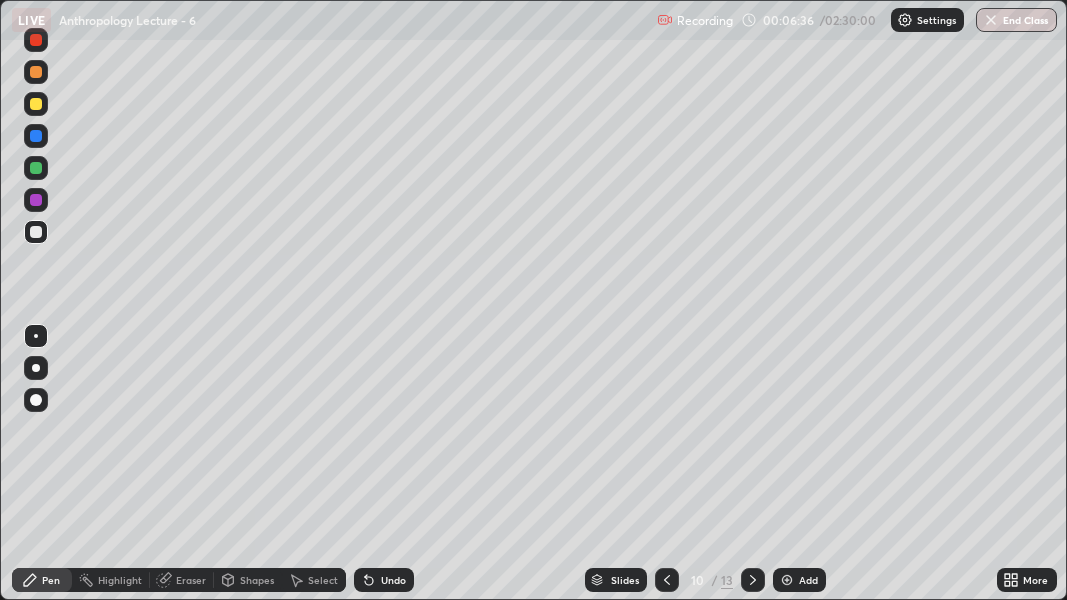 click at bounding box center (36, 168) 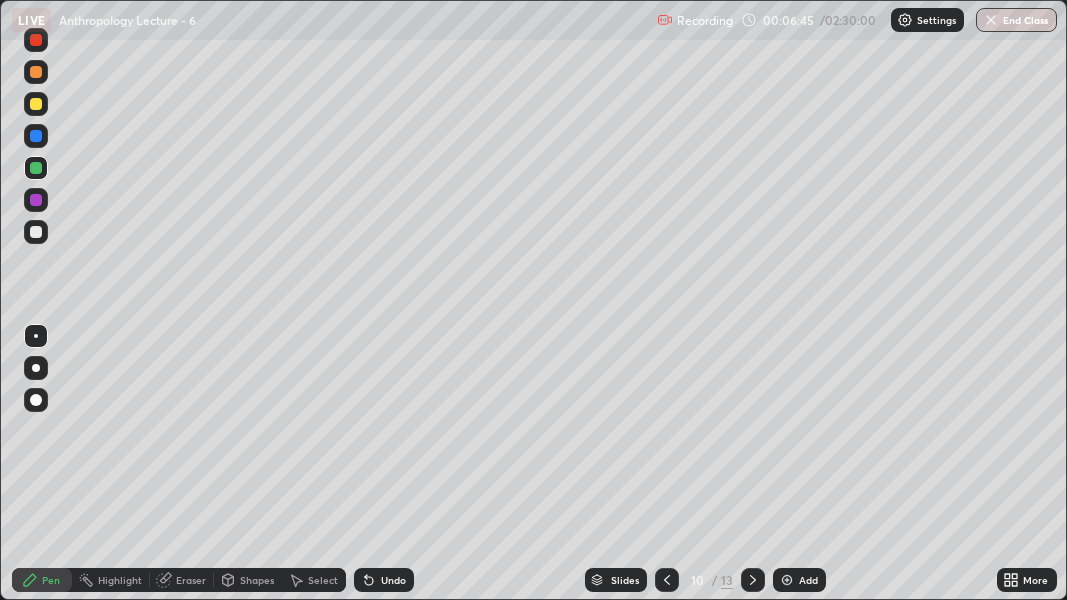 click at bounding box center [36, 232] 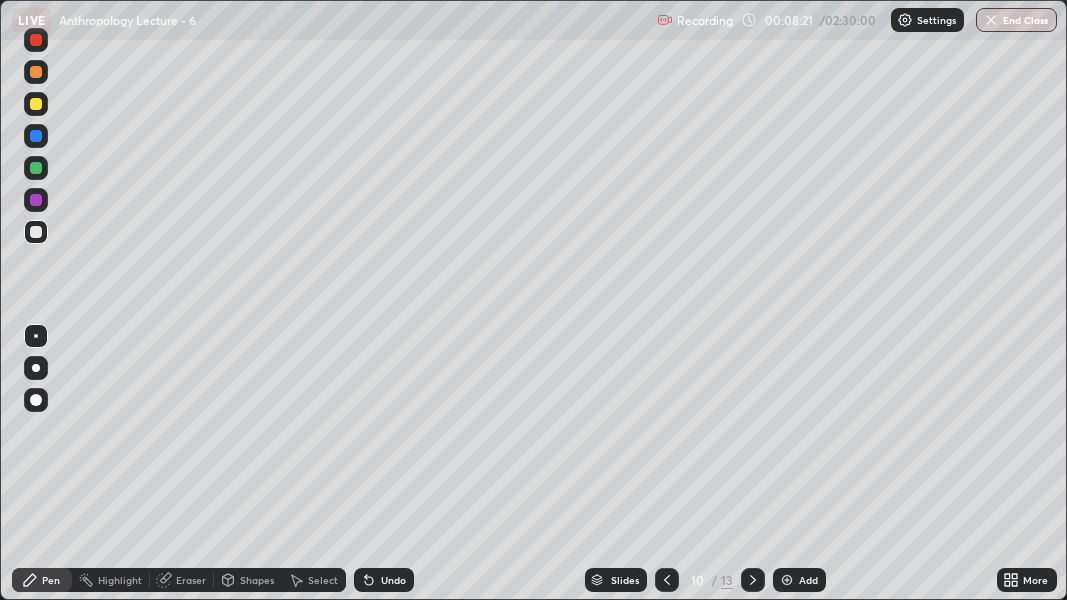 click at bounding box center [36, 104] 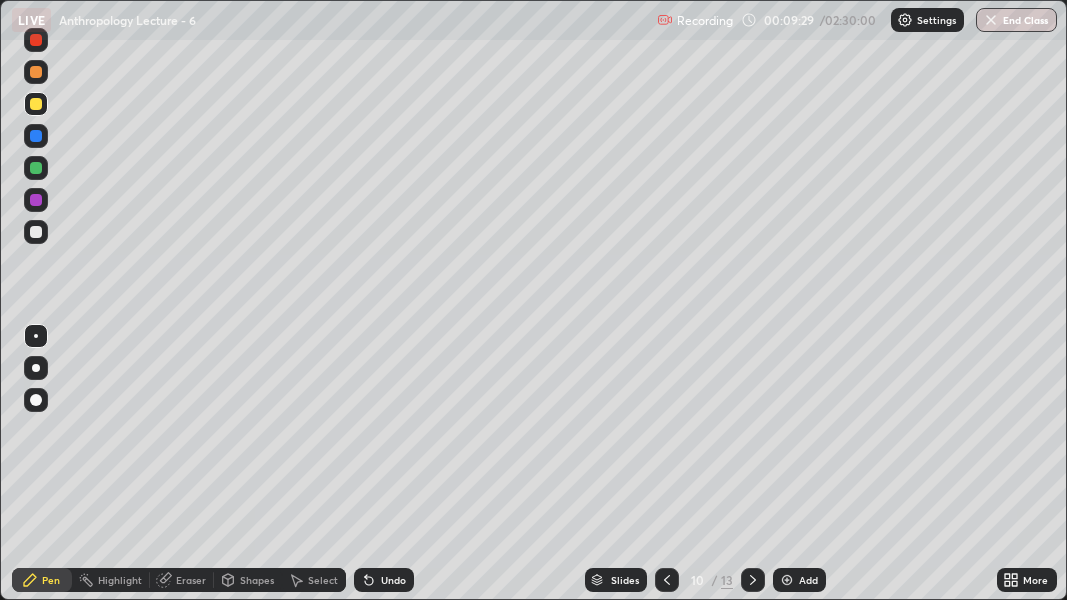 click at bounding box center [36, 232] 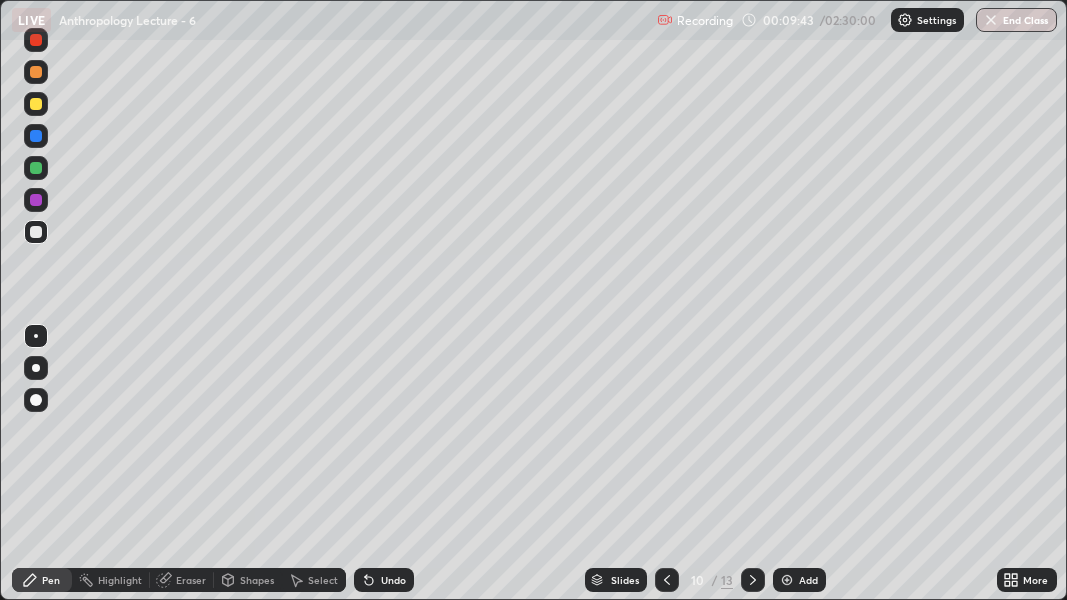 click at bounding box center [36, 136] 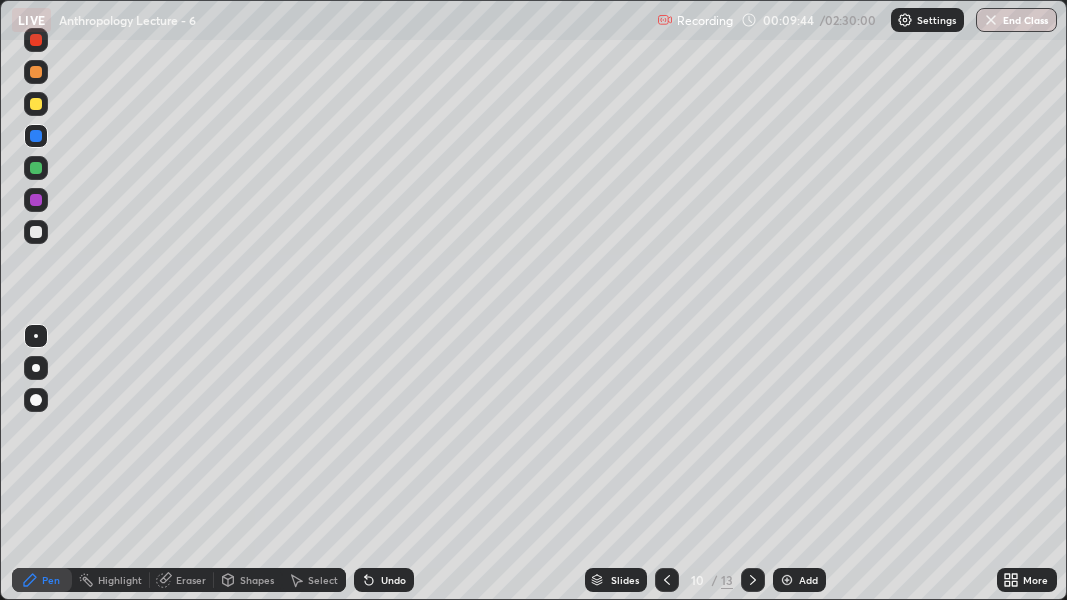 click at bounding box center (36, 104) 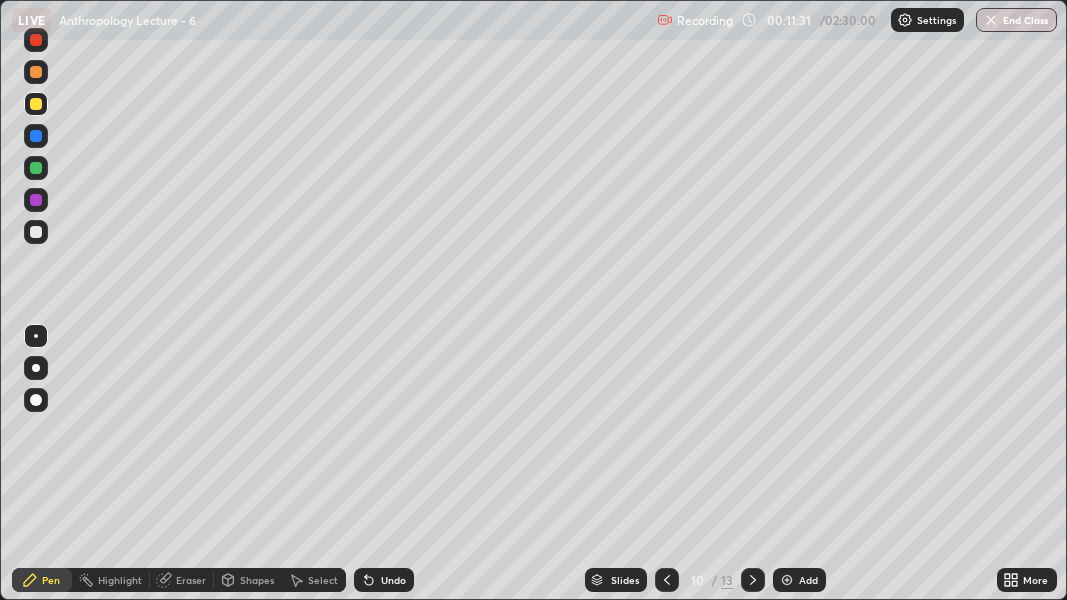 click at bounding box center (787, 580) 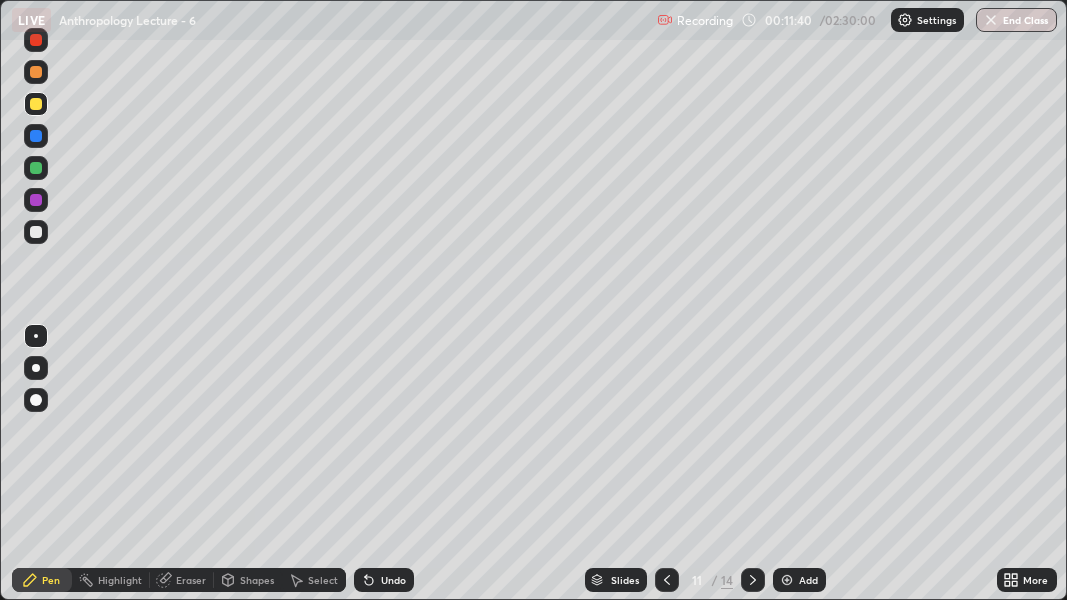 click on "Eraser" at bounding box center (191, 580) 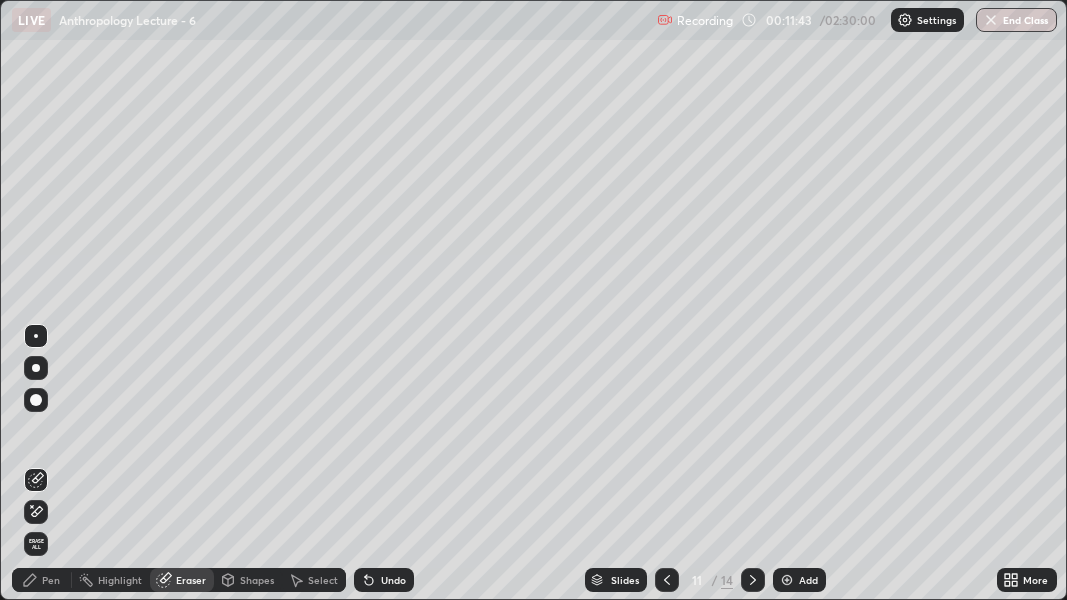 click on "Pen" at bounding box center (51, 580) 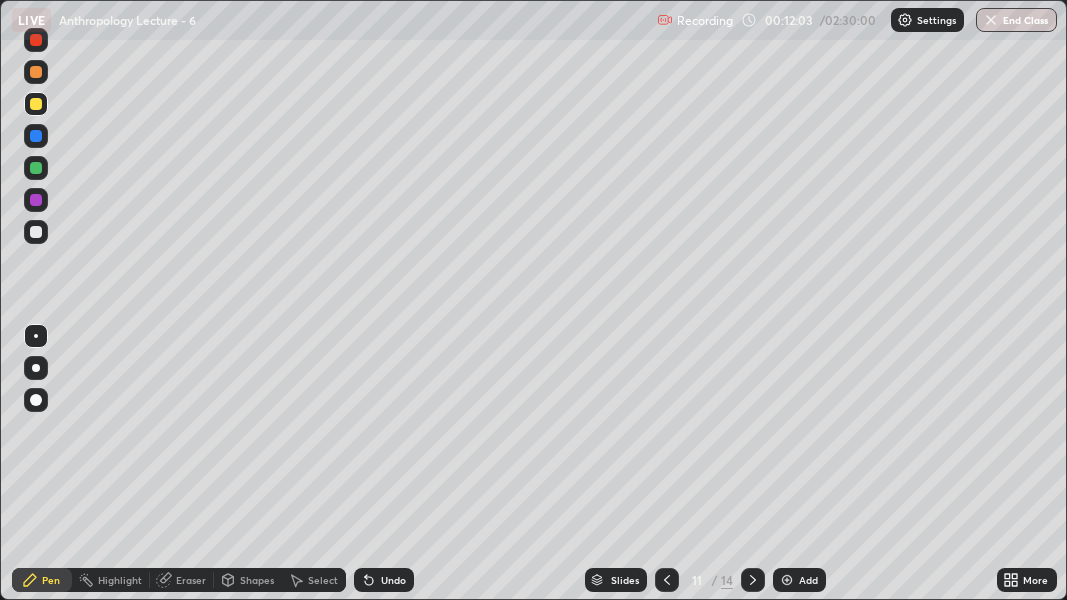 click at bounding box center (36, 232) 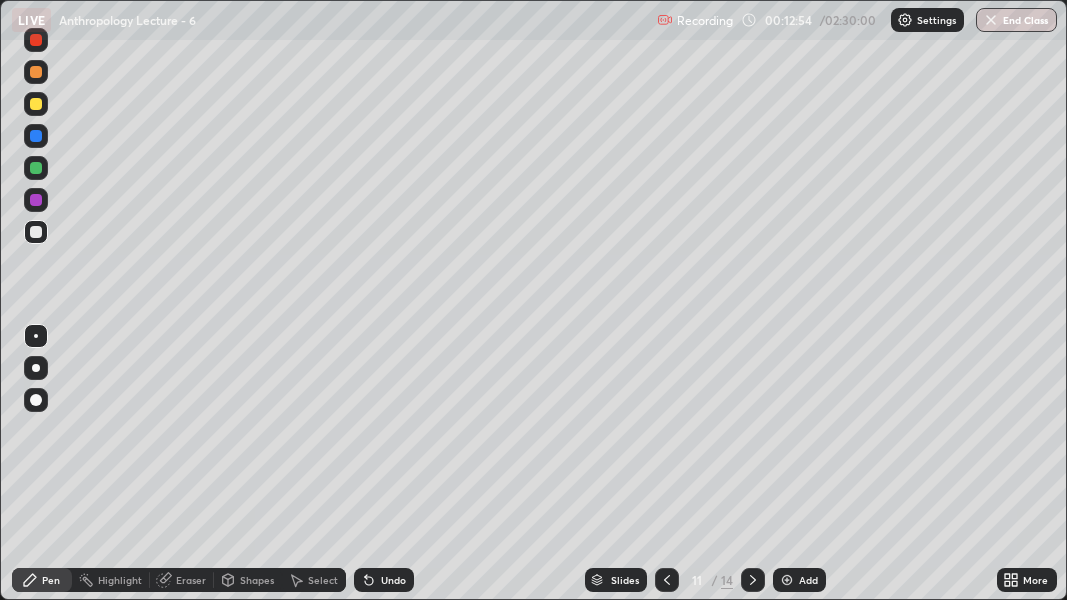 click on "Eraser" at bounding box center (182, 580) 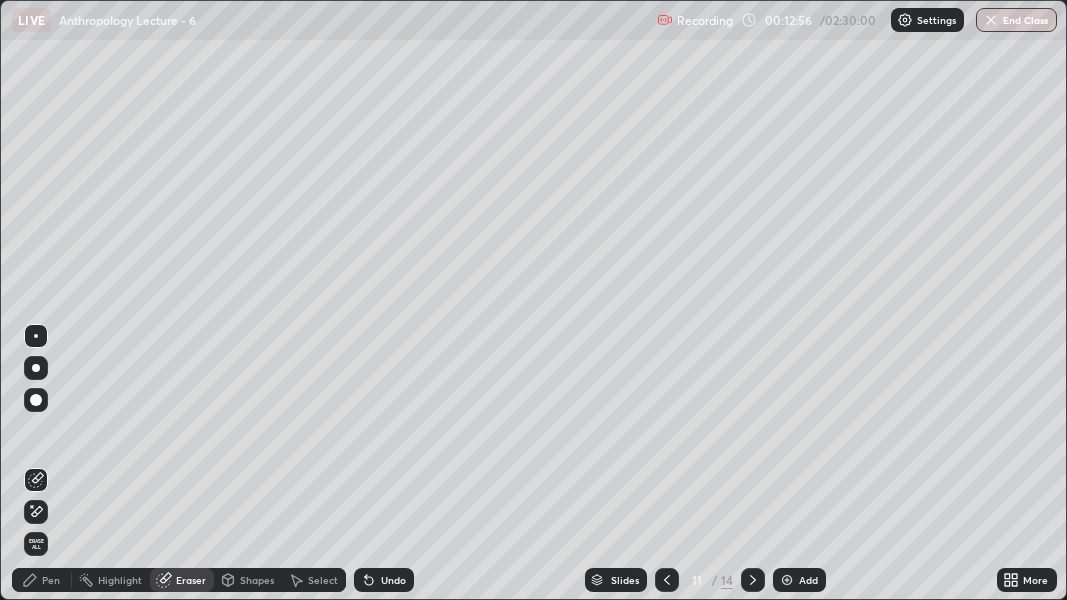 click 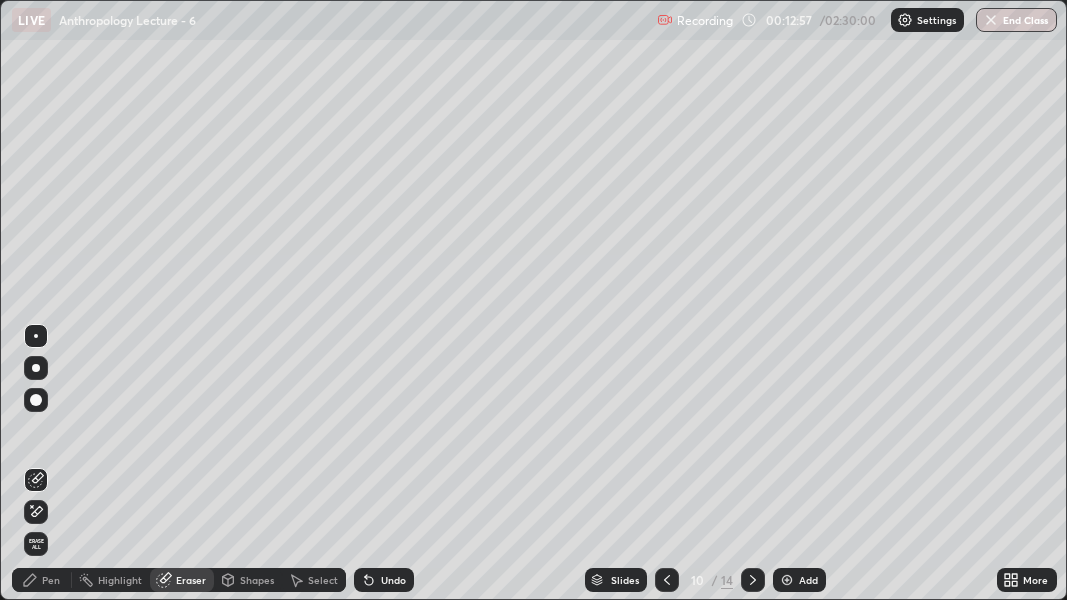 click at bounding box center (787, 580) 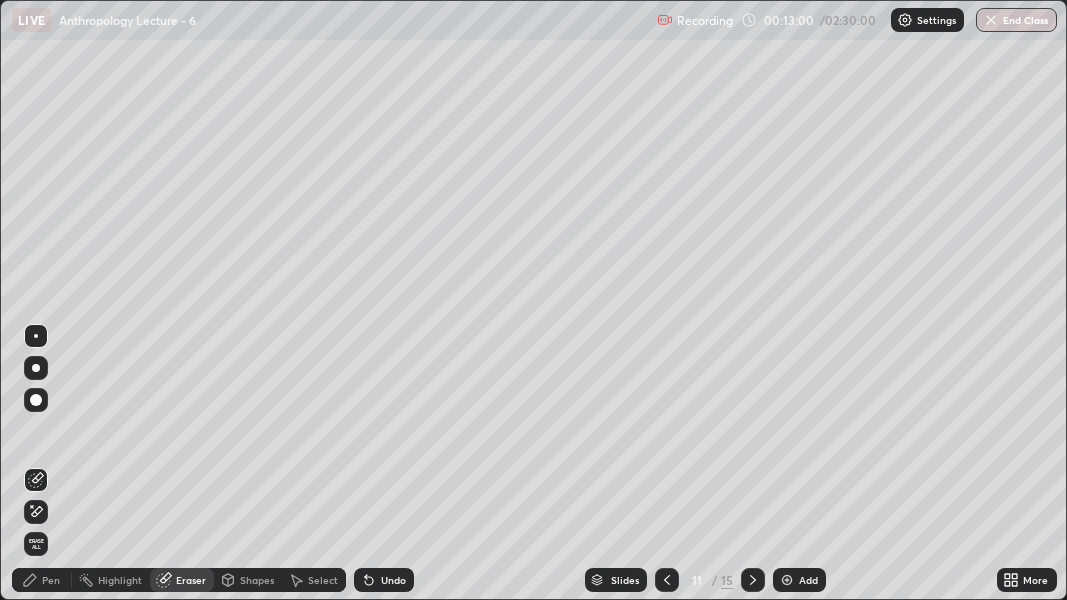 click on "Pen" at bounding box center (51, 580) 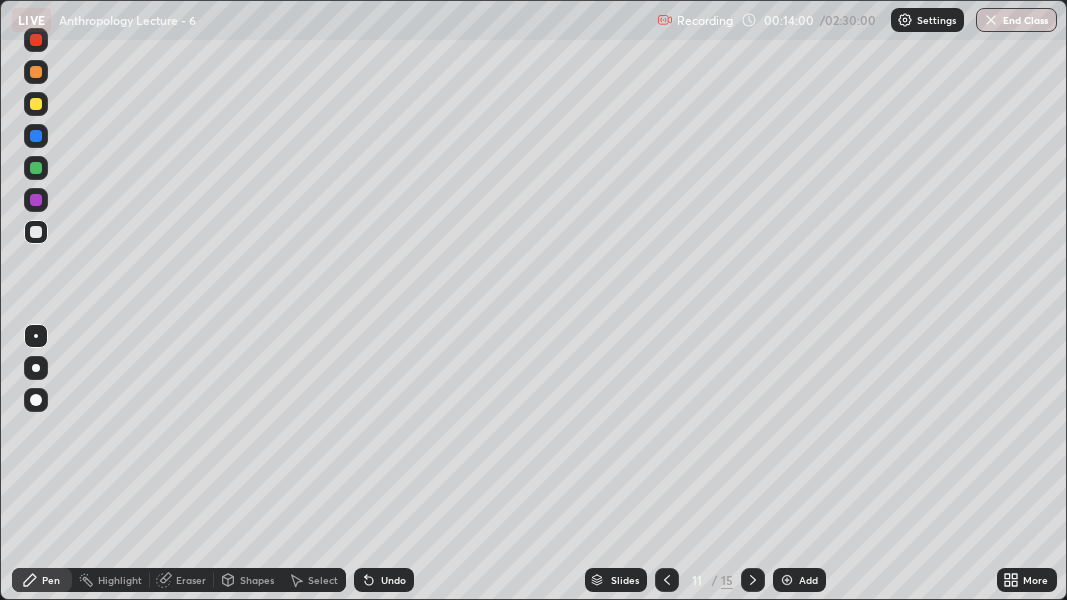 click at bounding box center (36, 168) 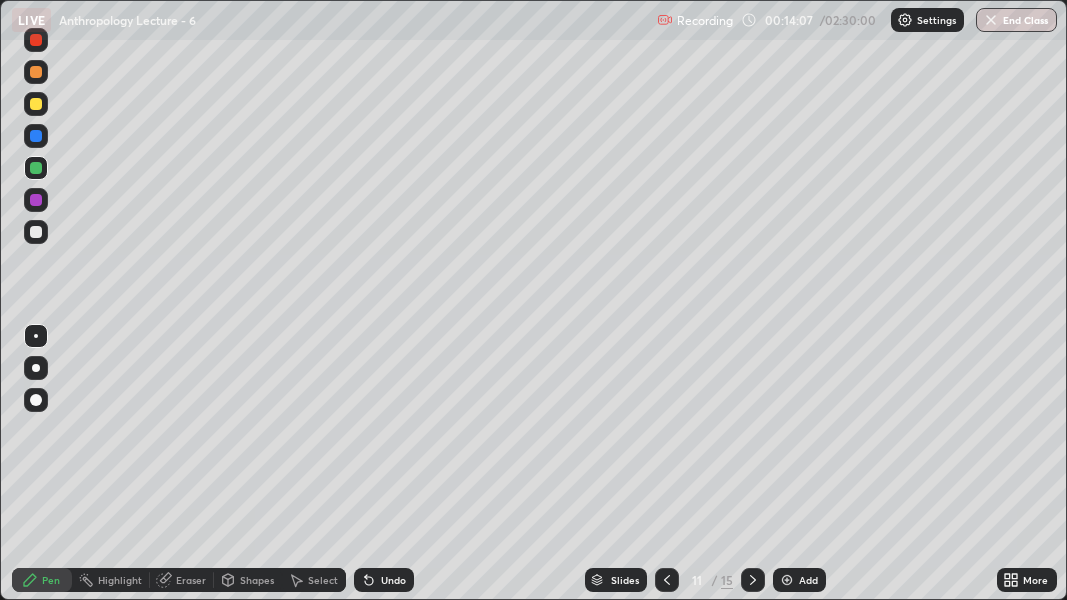 click at bounding box center [36, 200] 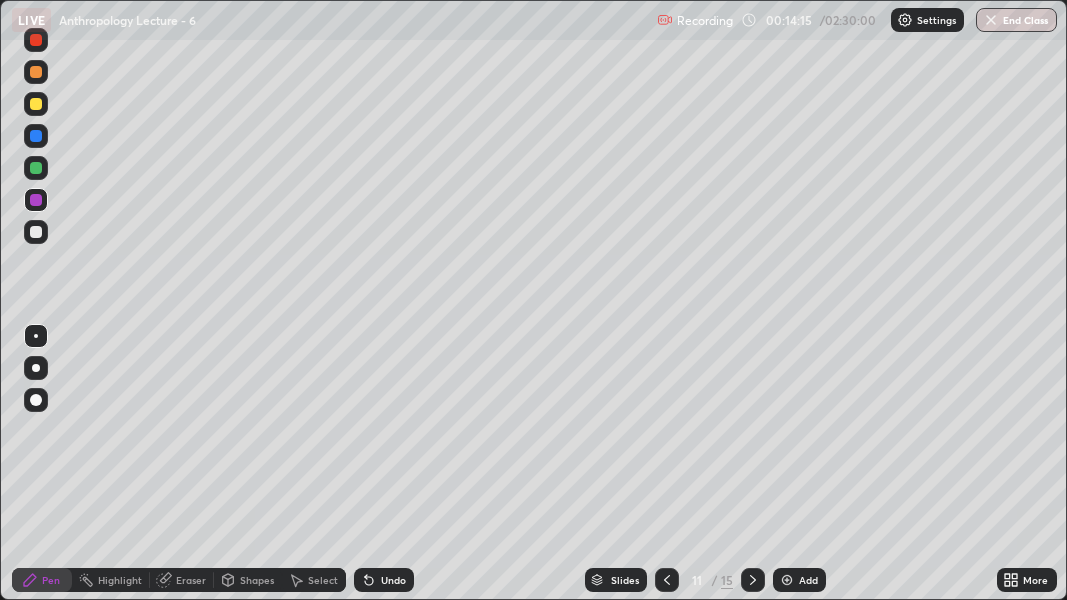 click at bounding box center [36, 104] 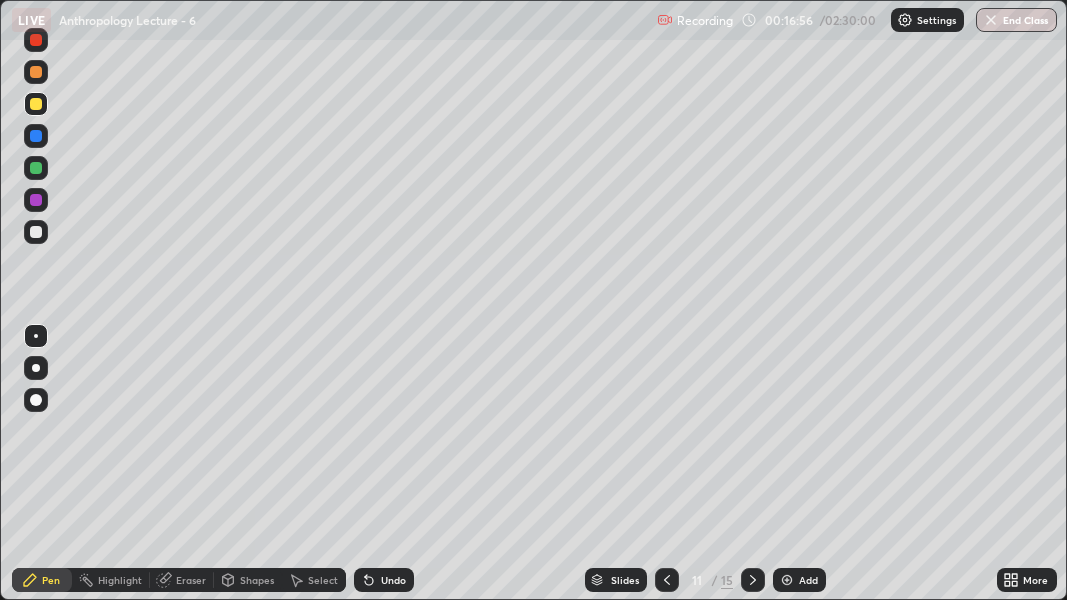 click 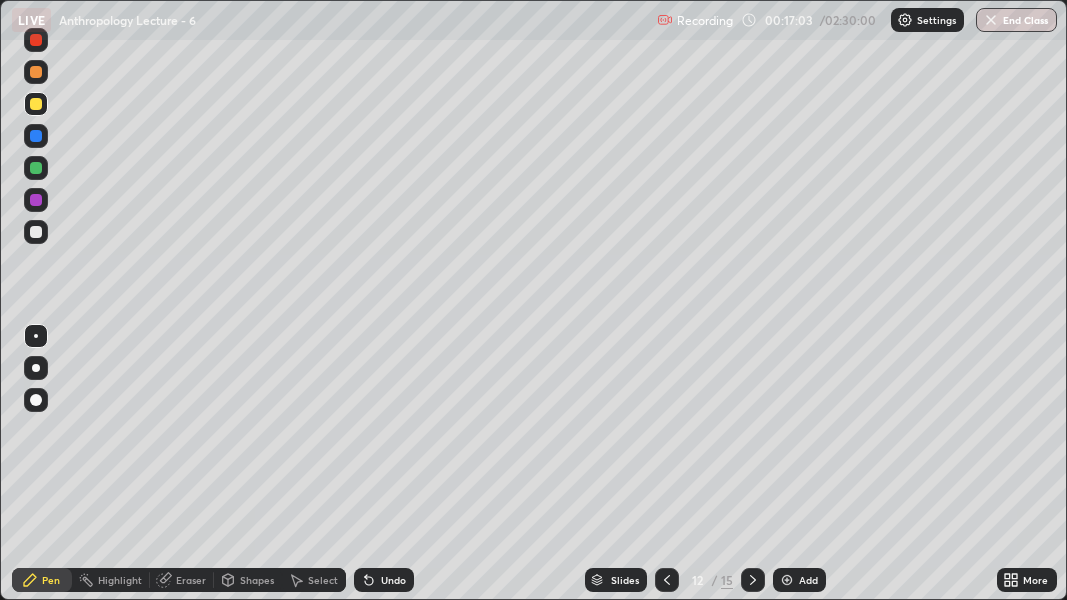 click at bounding box center [36, 368] 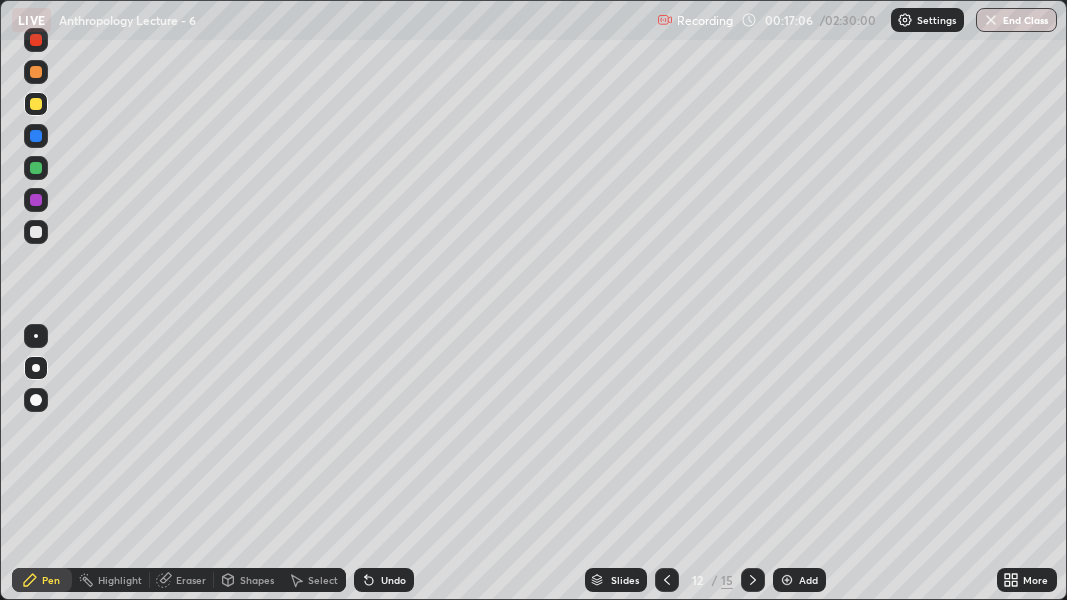 click at bounding box center [36, 336] 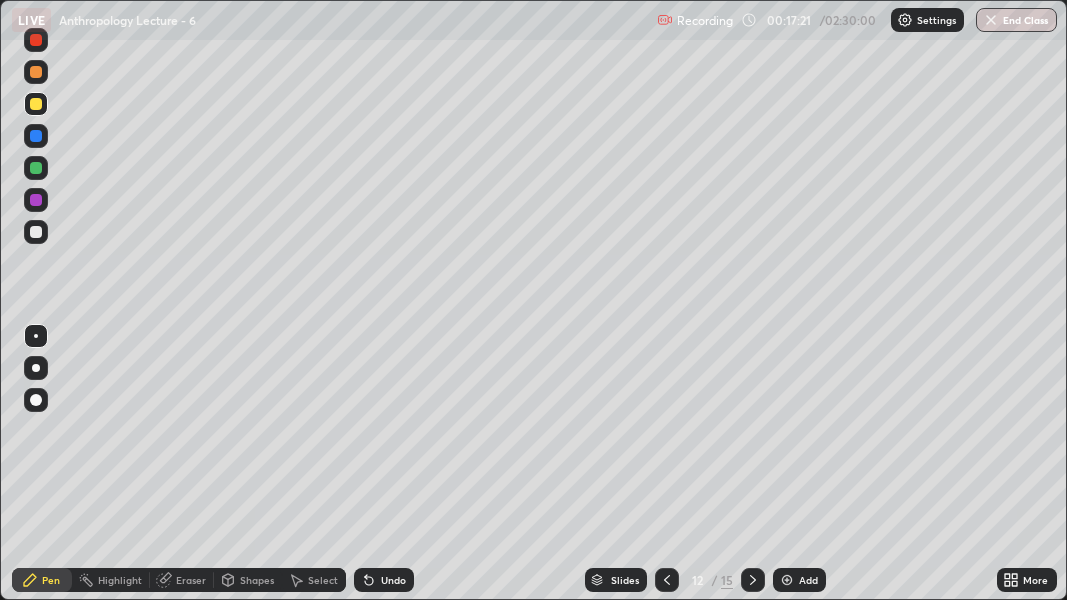 click at bounding box center [36, 368] 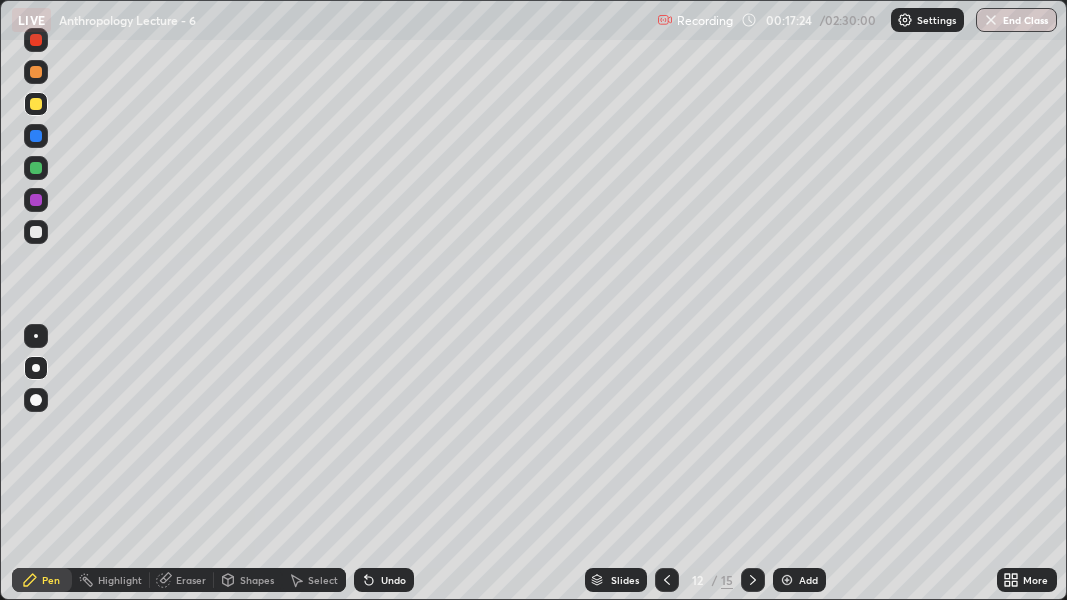 click at bounding box center (36, 336) 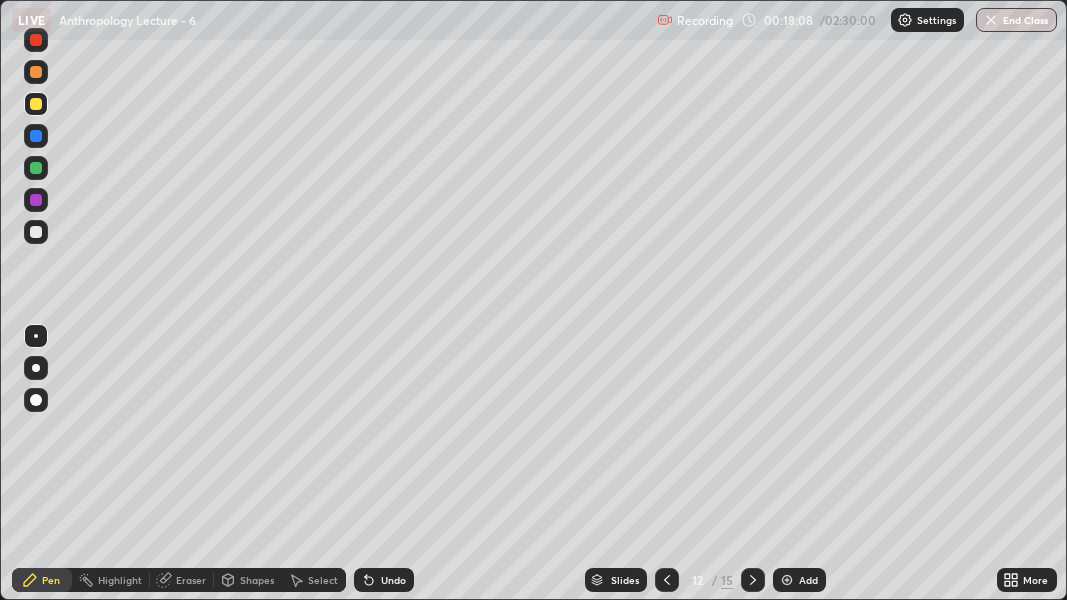 click at bounding box center (36, 232) 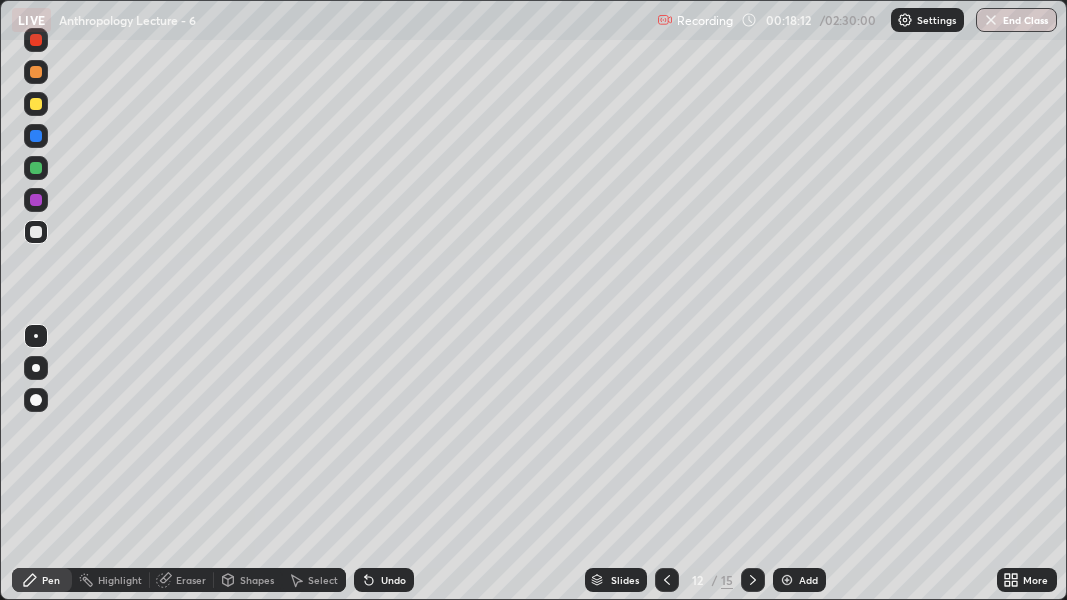 click at bounding box center (36, 200) 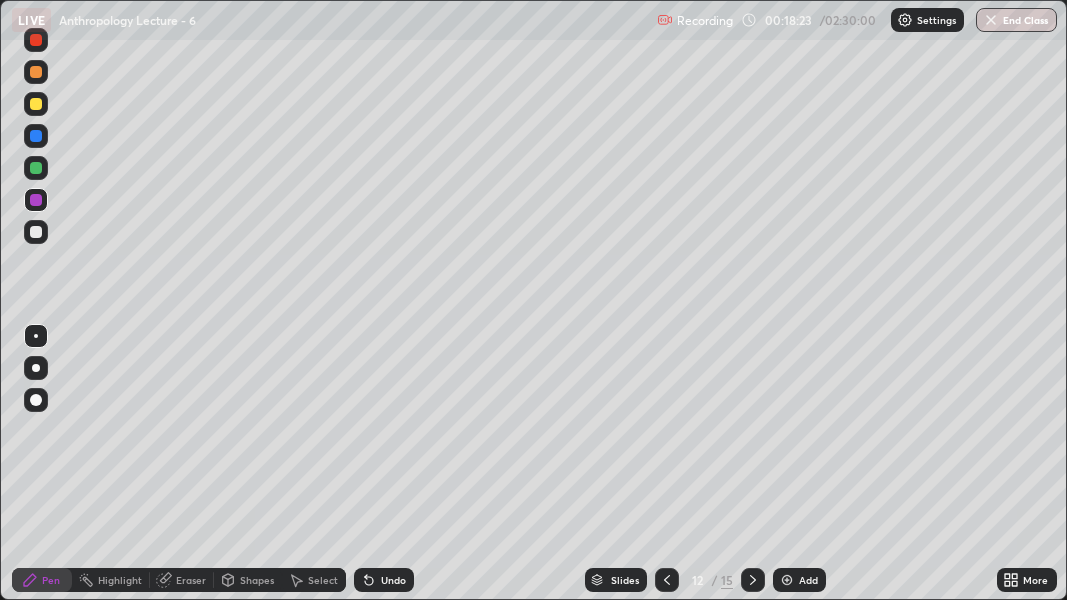 click at bounding box center [36, 104] 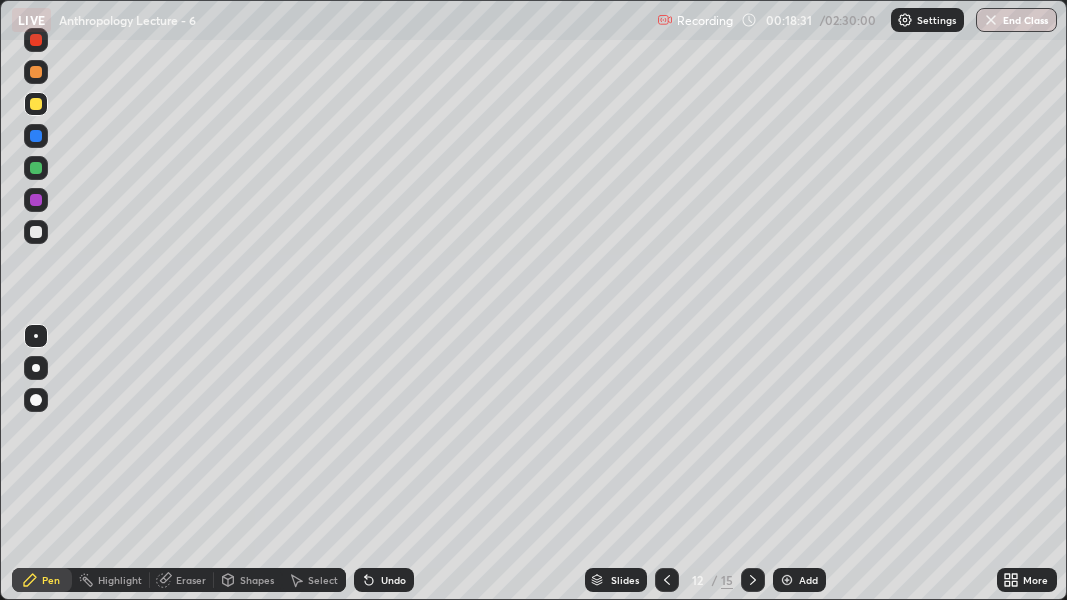 click at bounding box center (36, 232) 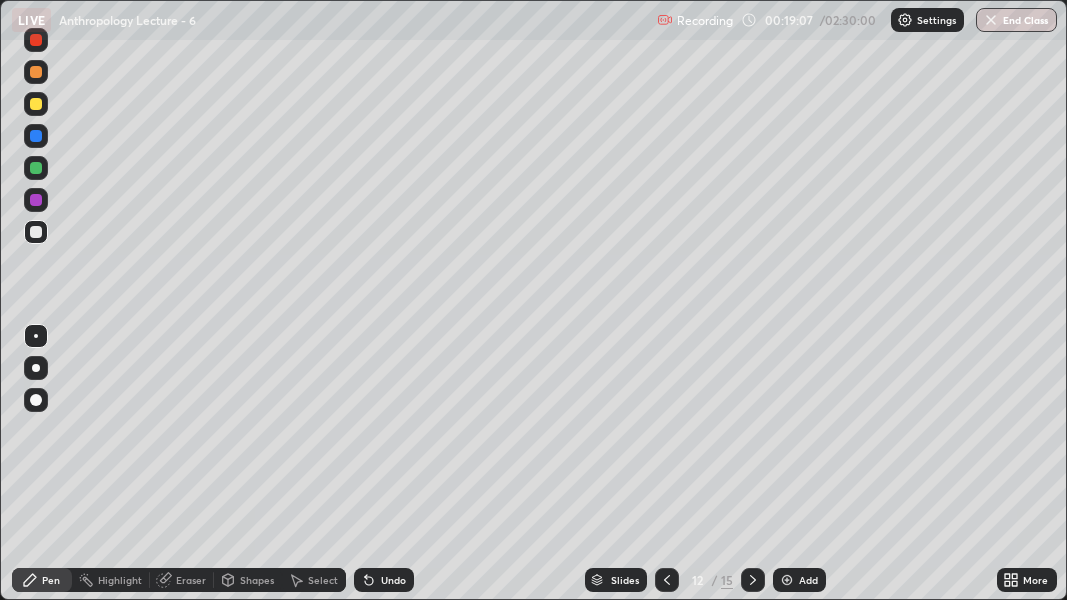 click at bounding box center [36, 168] 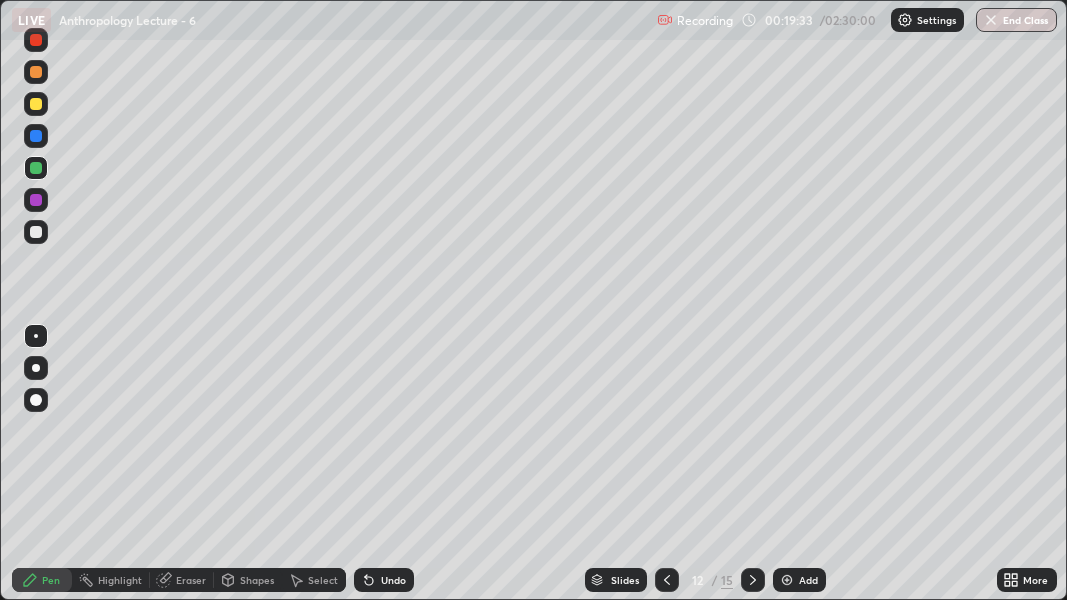 click at bounding box center (36, 232) 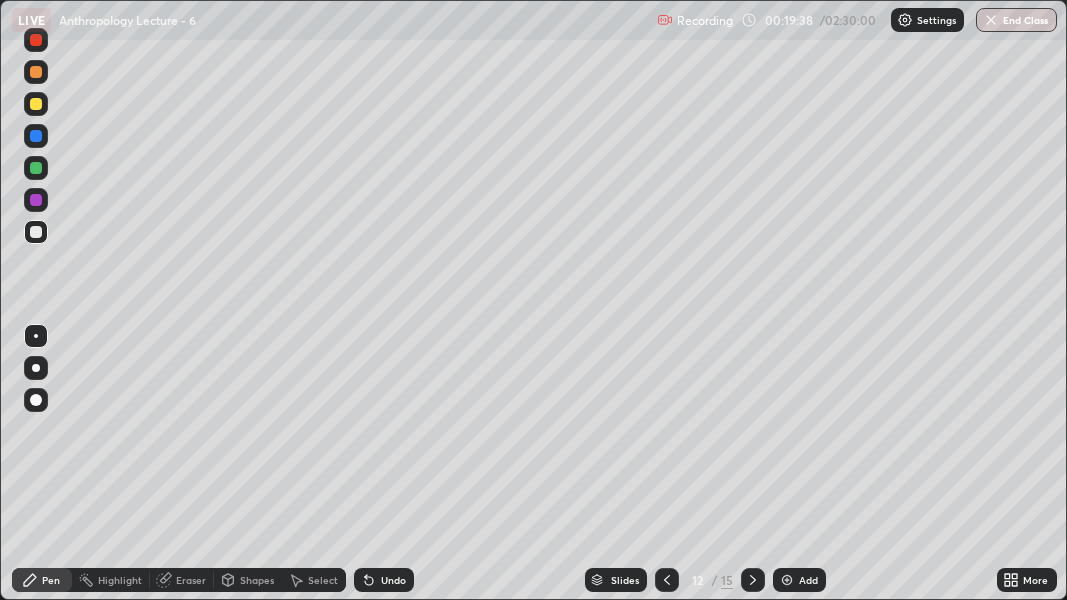 click at bounding box center [36, 168] 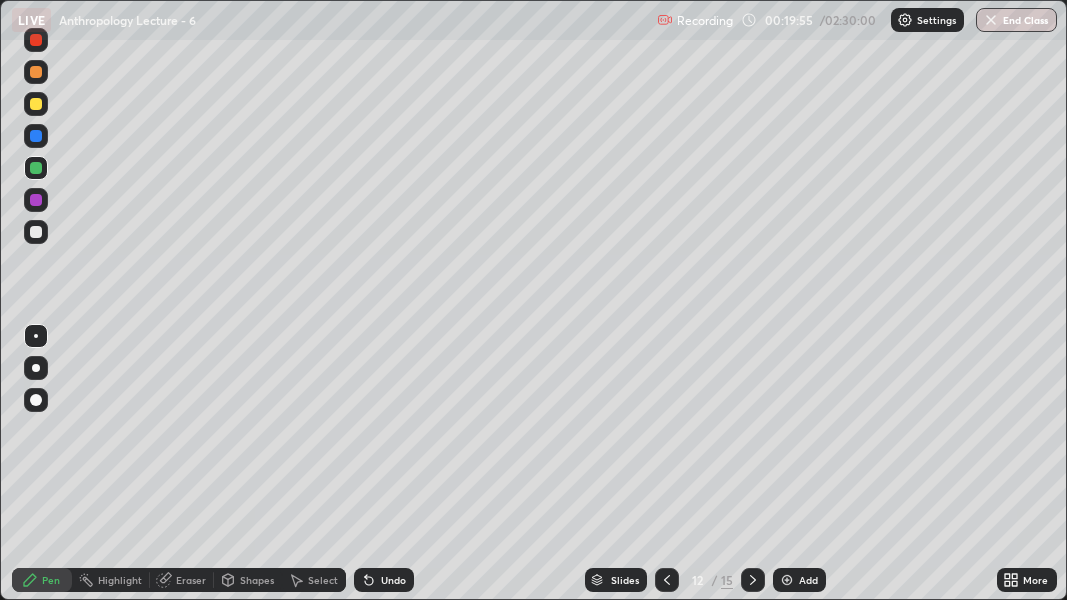 click at bounding box center [36, 232] 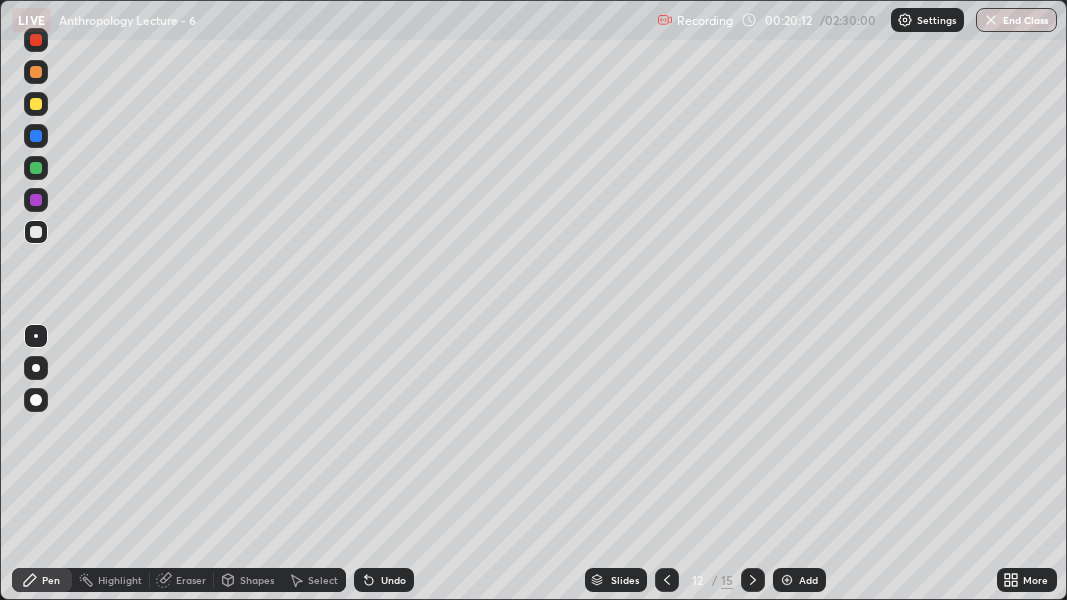 click at bounding box center (36, 200) 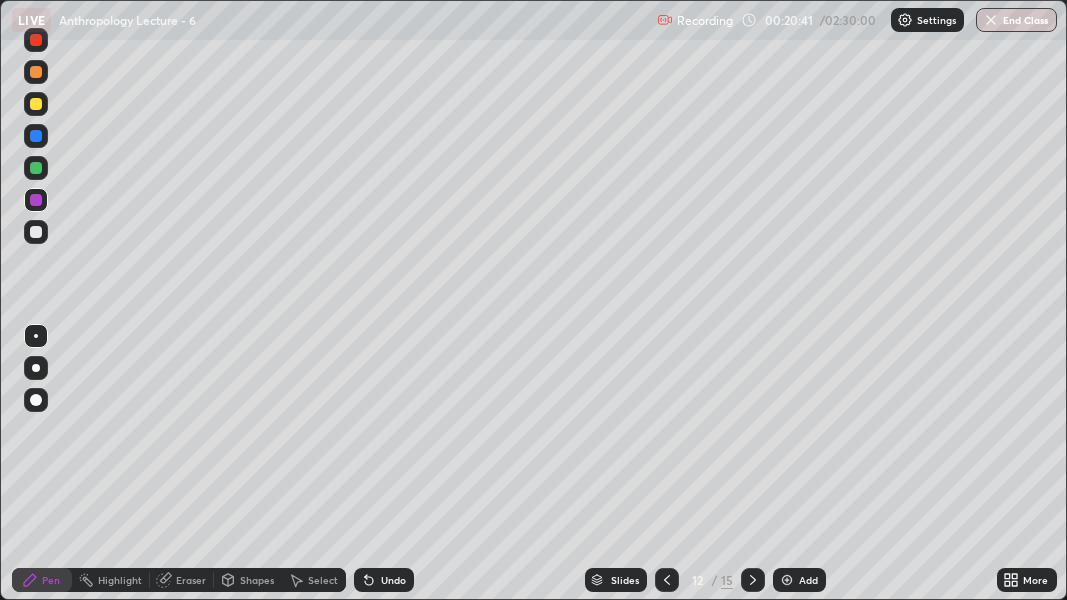 click 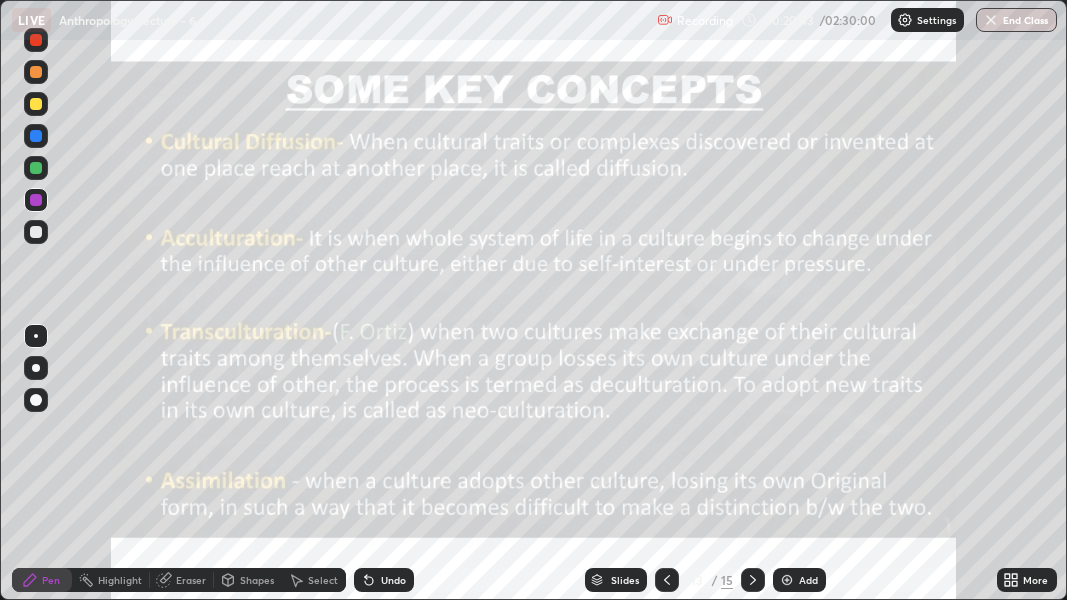 click 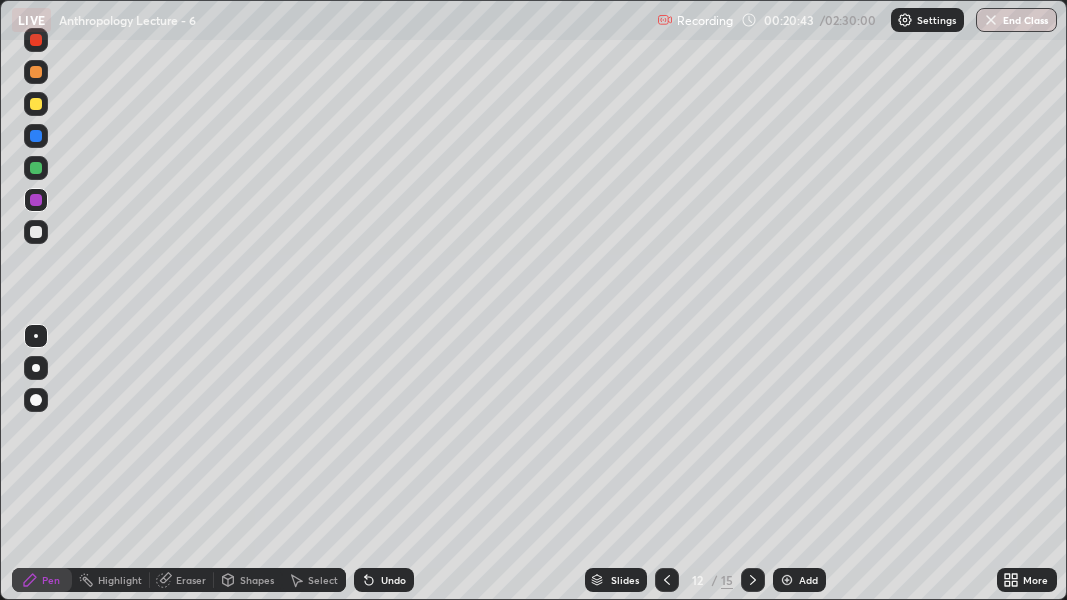 click at bounding box center [787, 580] 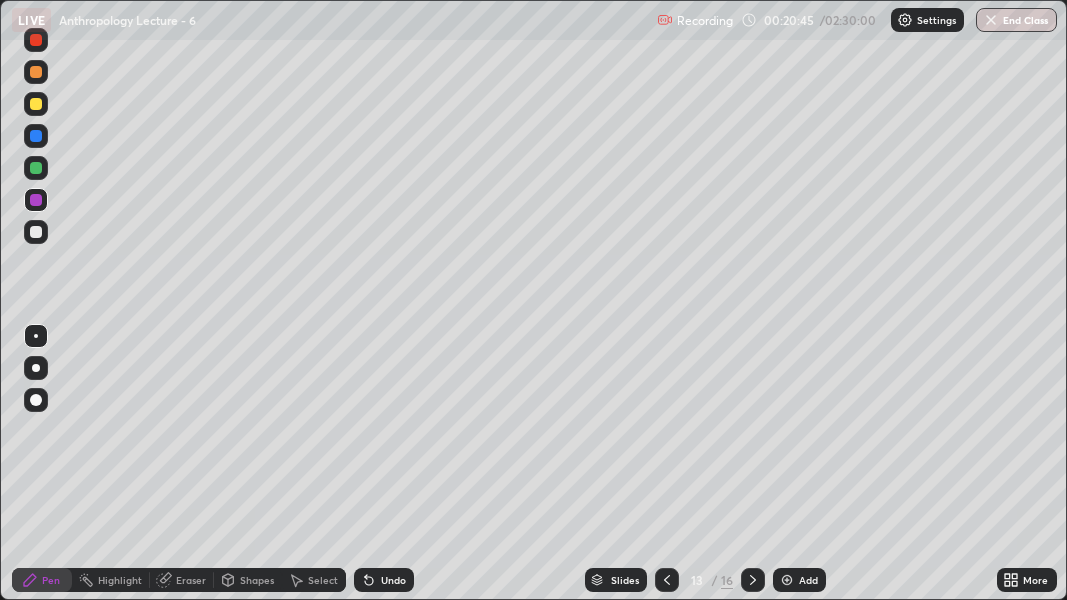 click at bounding box center (36, 336) 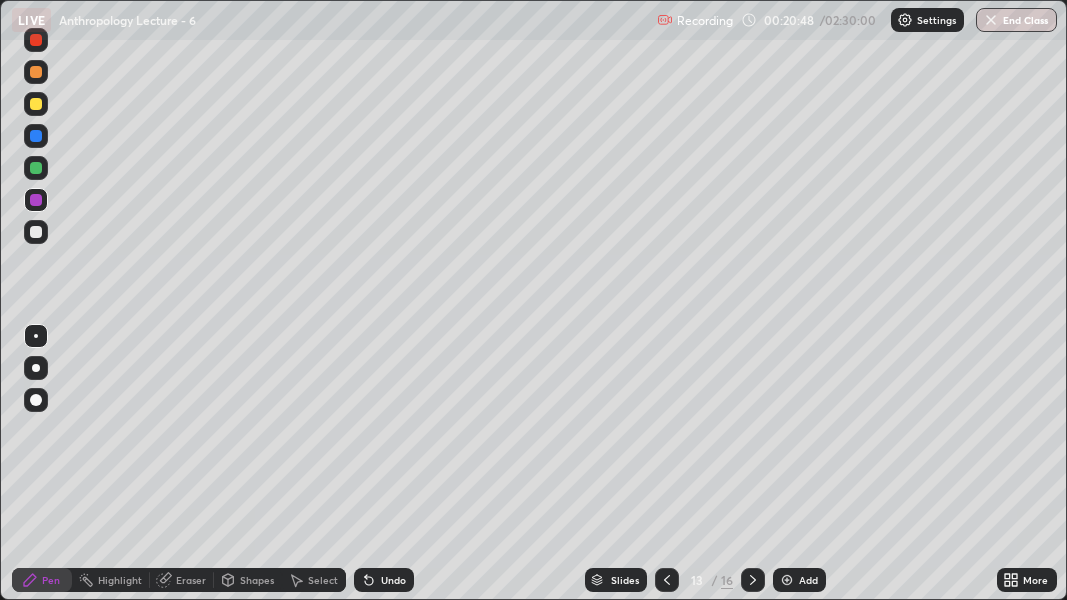 click on "Eraser" at bounding box center (191, 580) 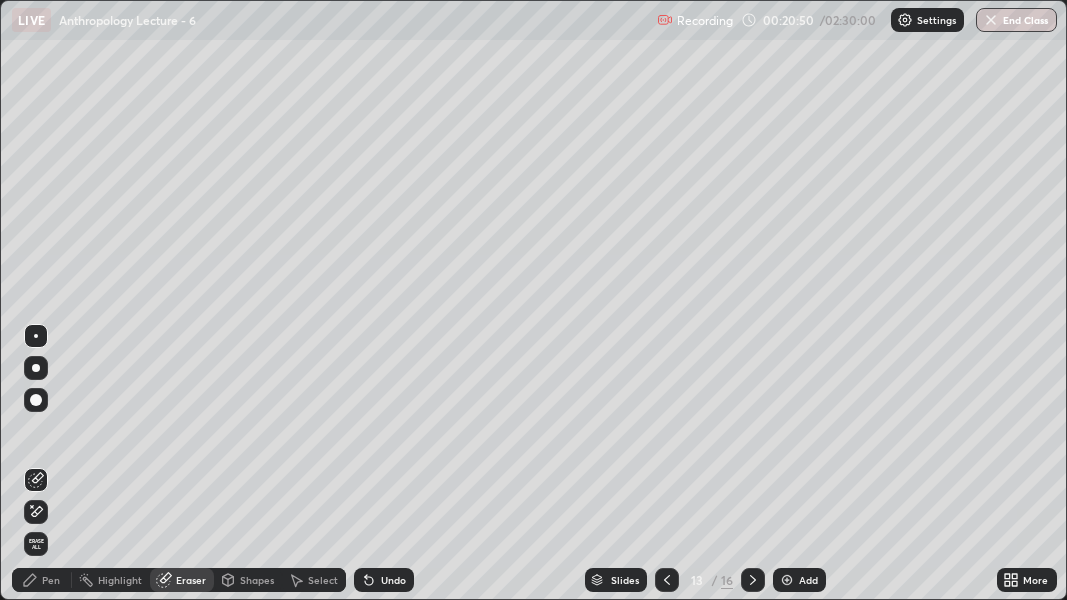 click on "Pen" at bounding box center [51, 580] 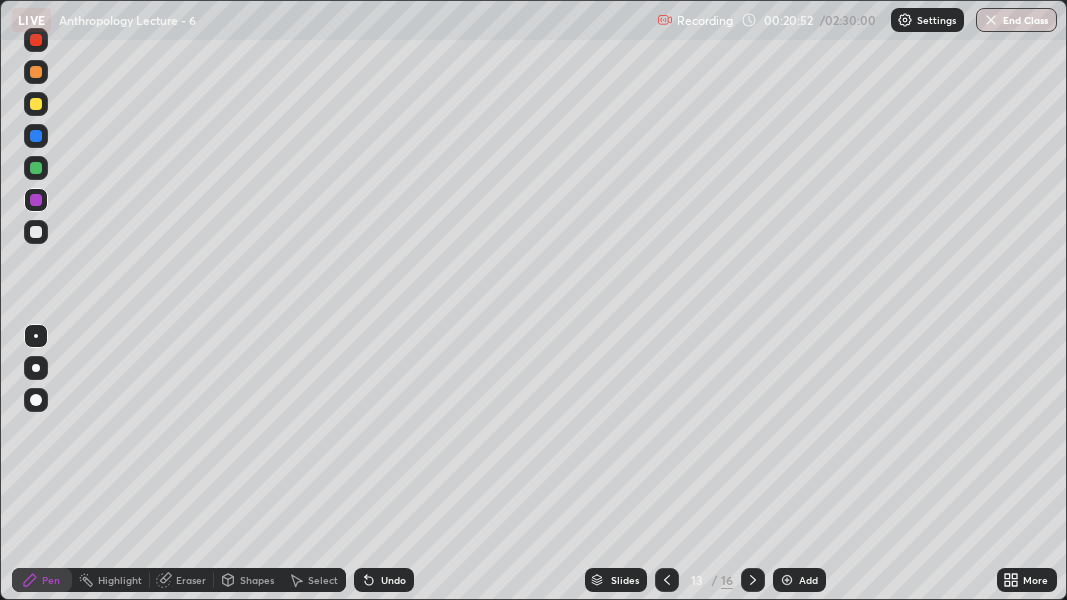 click at bounding box center [36, 232] 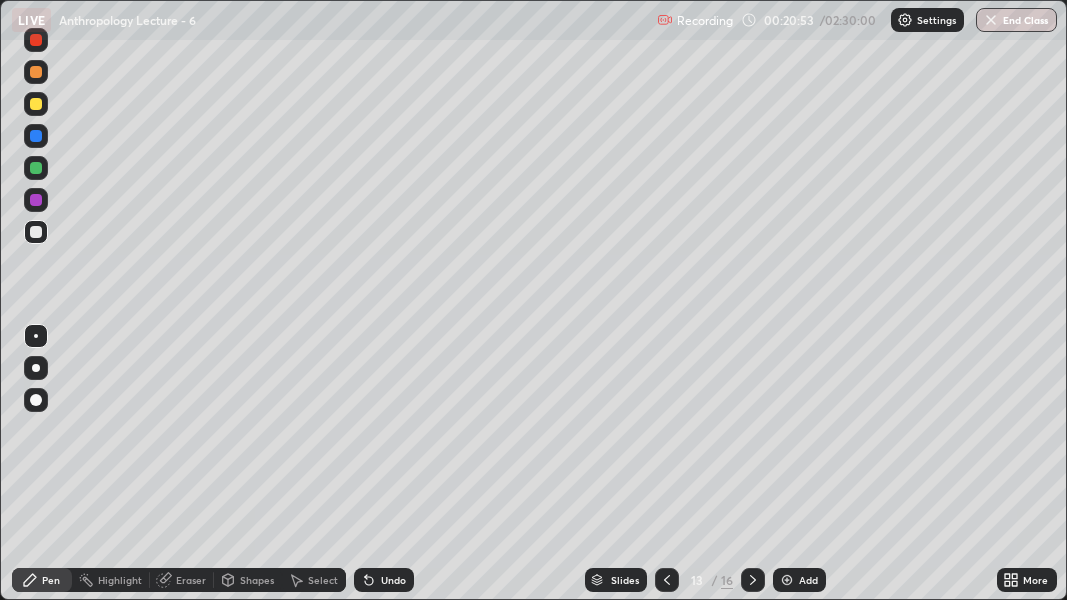 click at bounding box center (36, 232) 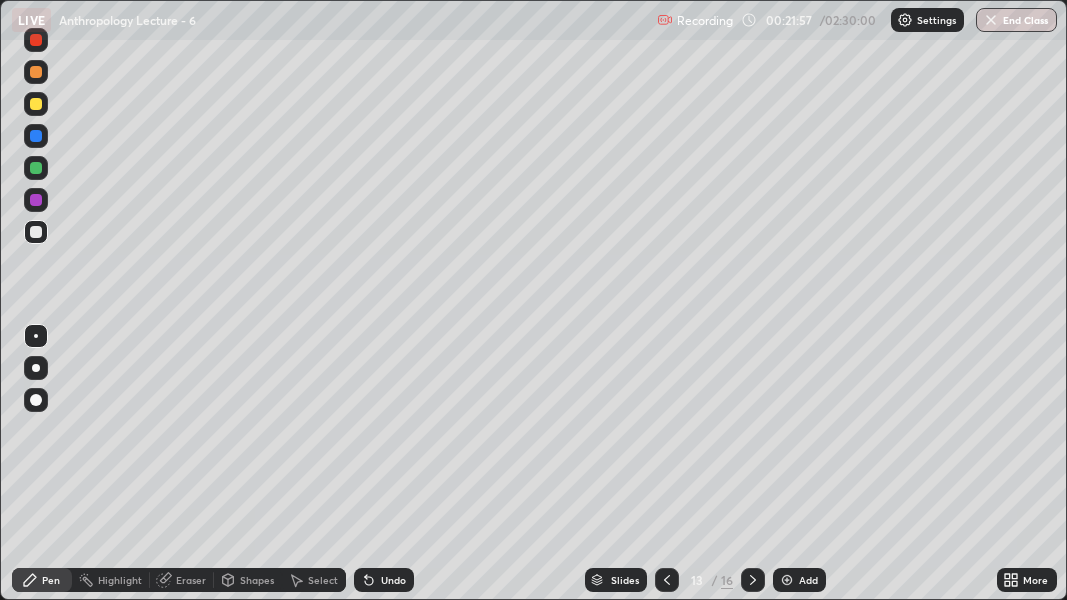 click at bounding box center [36, 136] 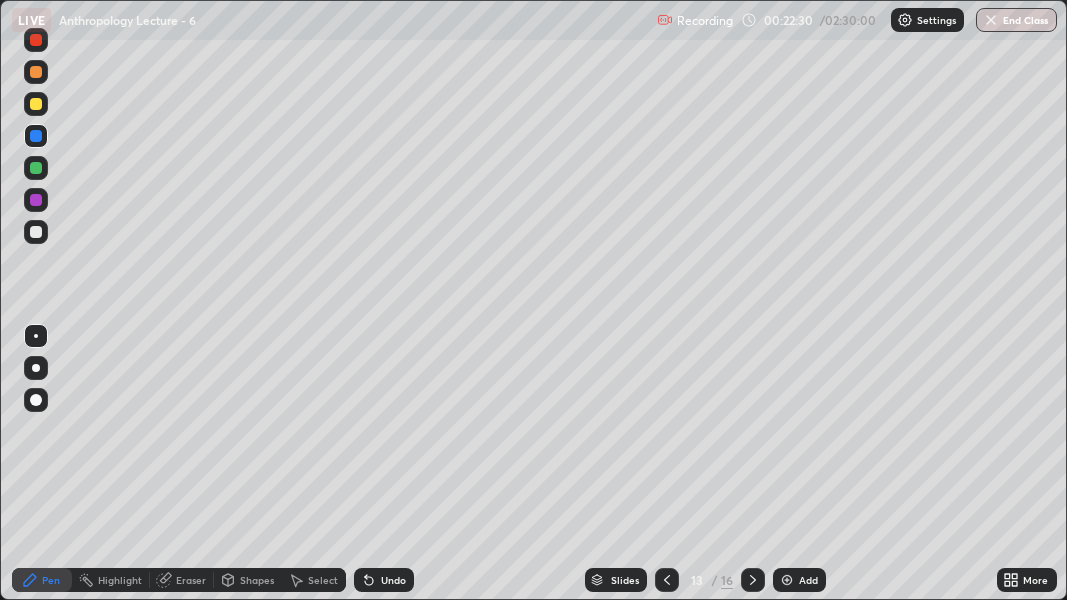 click at bounding box center (787, 580) 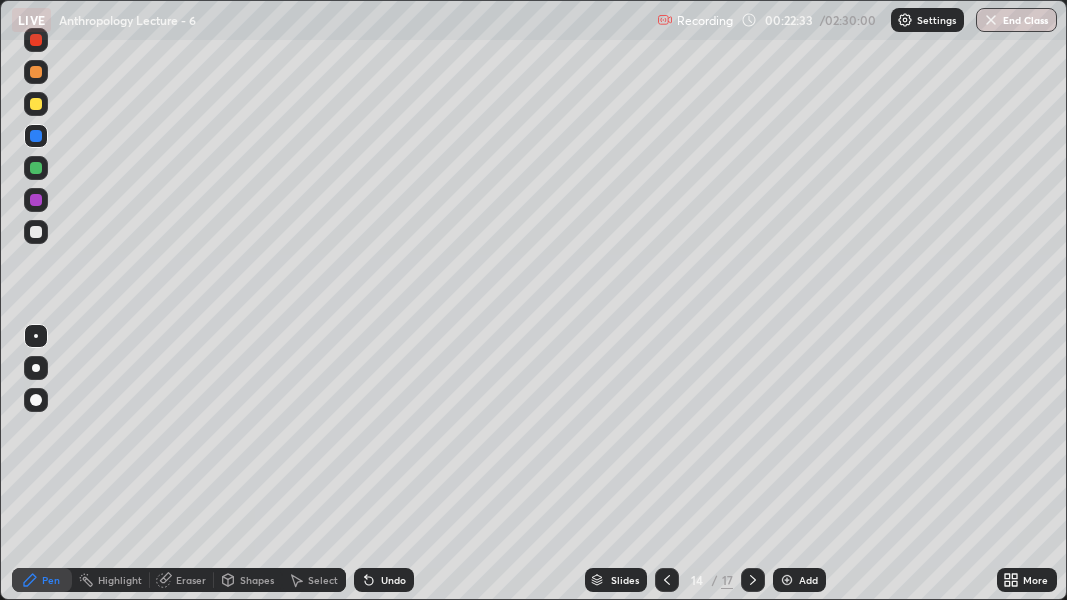 click on "Pen" at bounding box center (51, 580) 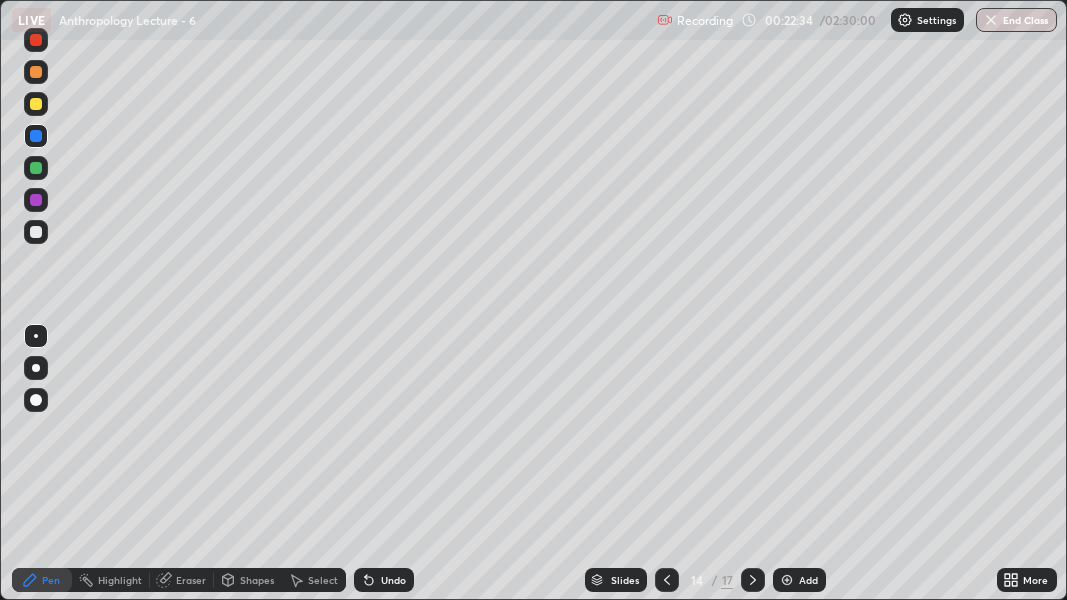 click at bounding box center [36, 336] 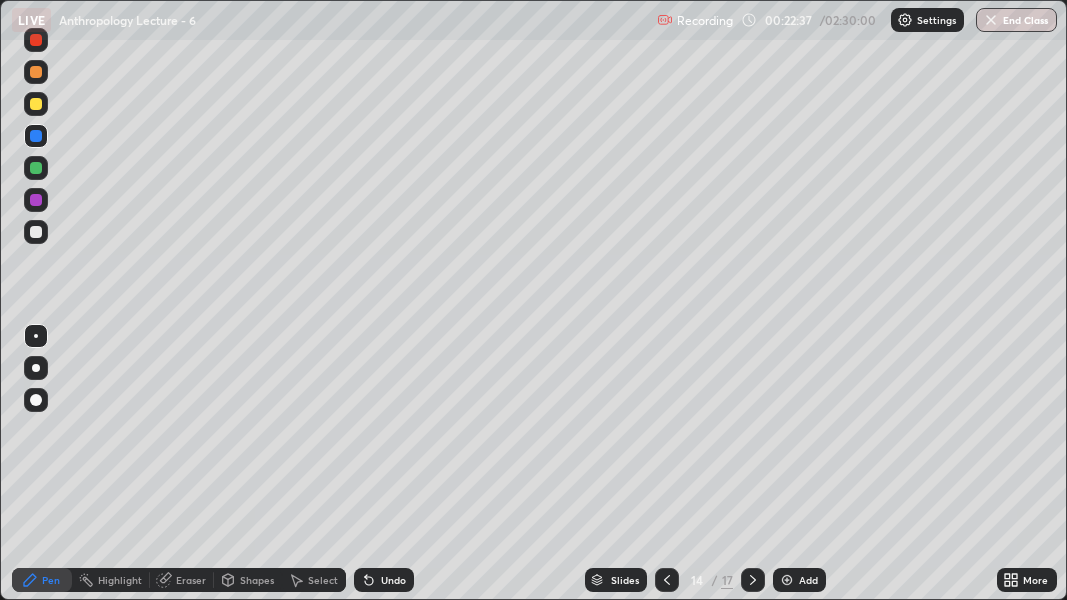 click on "Eraser" at bounding box center [191, 580] 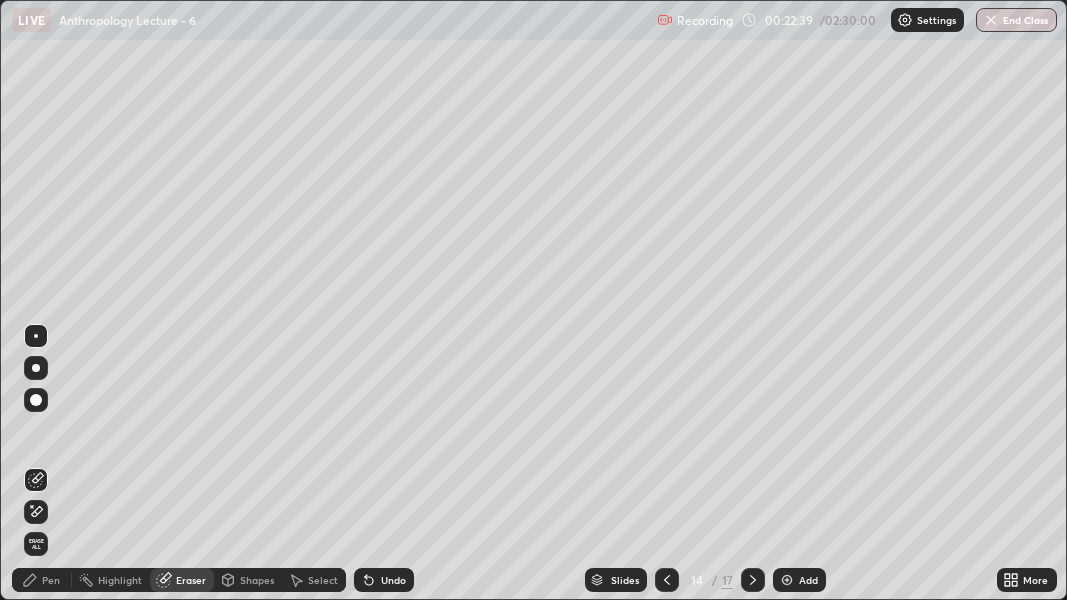 click on "Pen" at bounding box center [51, 580] 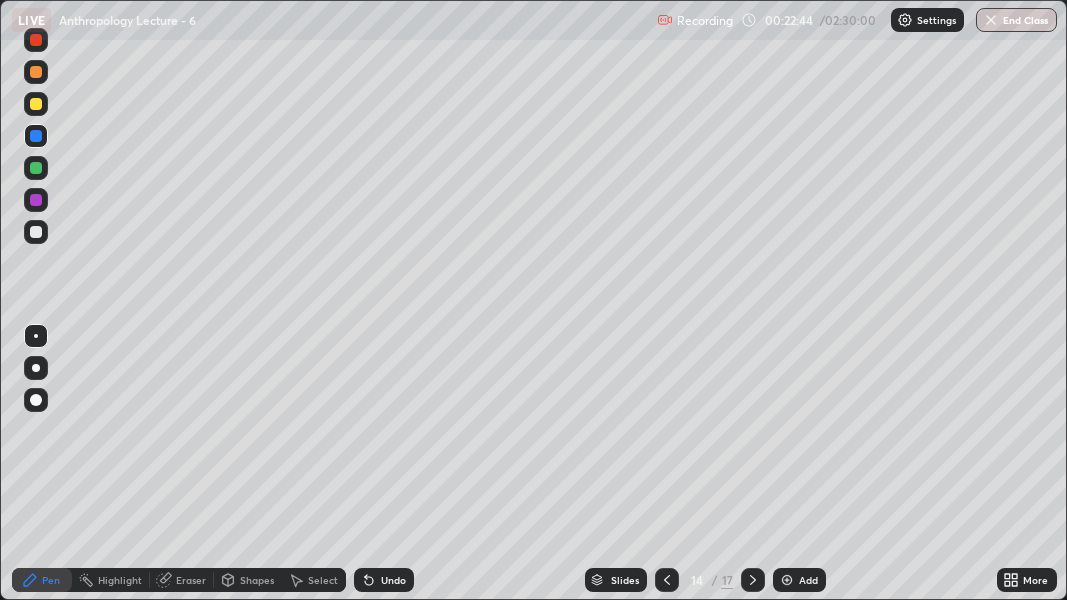 click at bounding box center [36, 232] 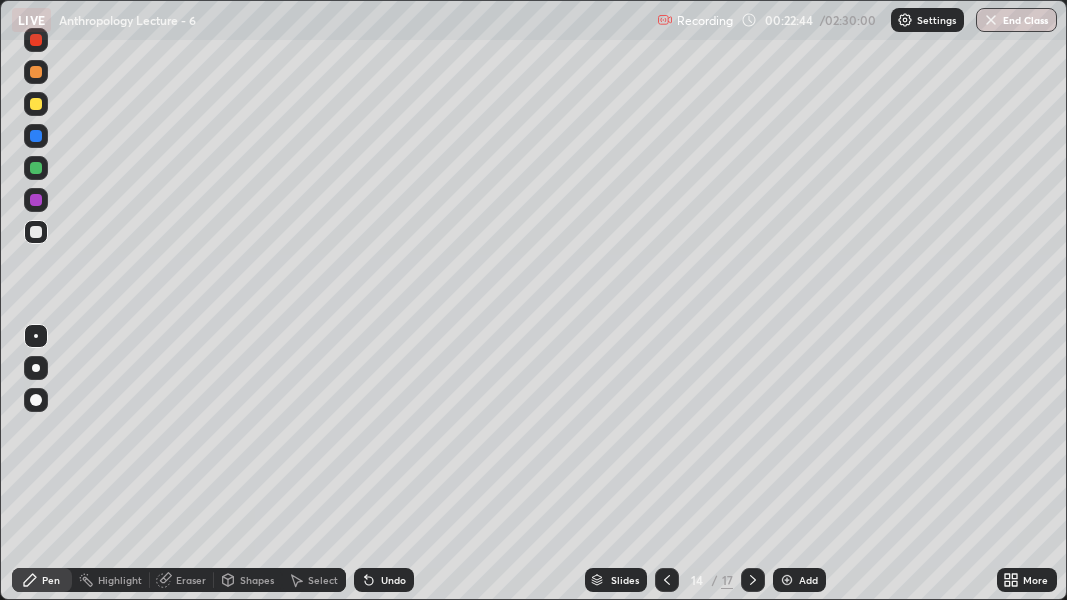 click at bounding box center (36, 232) 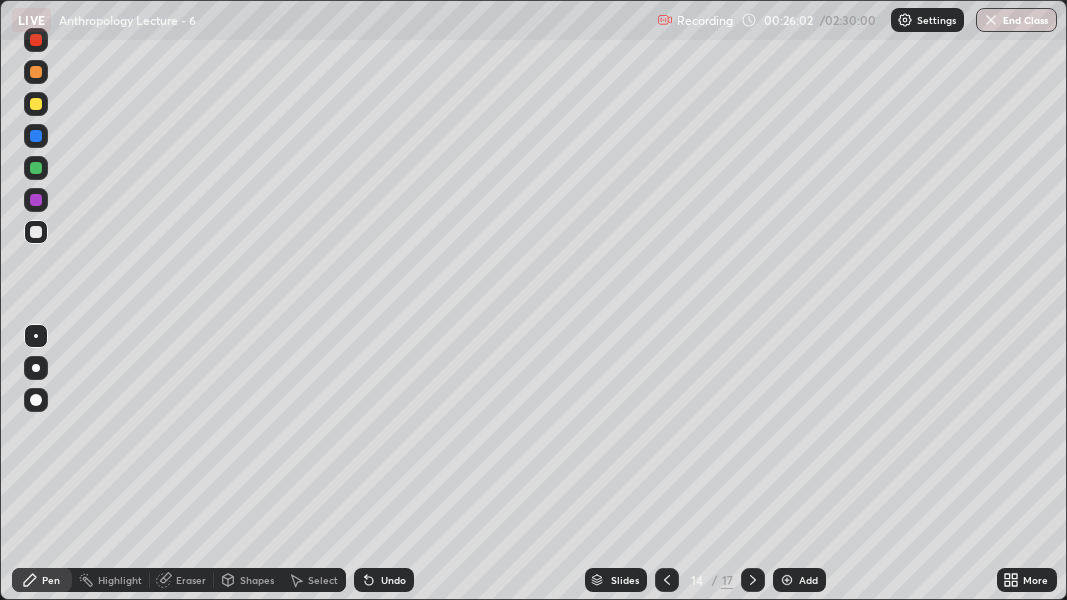click at bounding box center (36, 104) 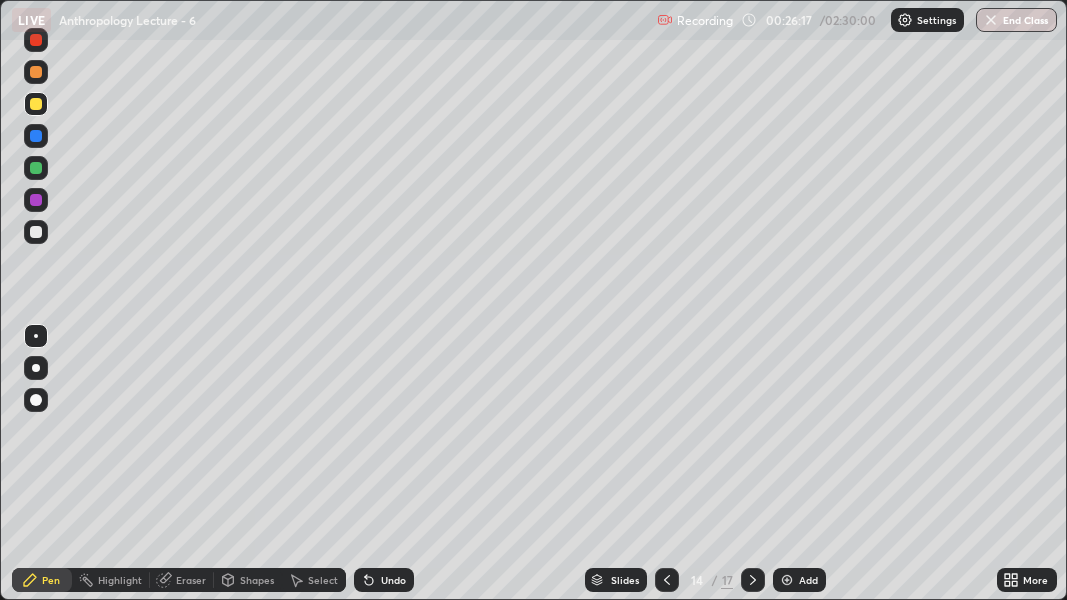 click on "LIVE Anthropology Lecture - 6" at bounding box center (330, 20) 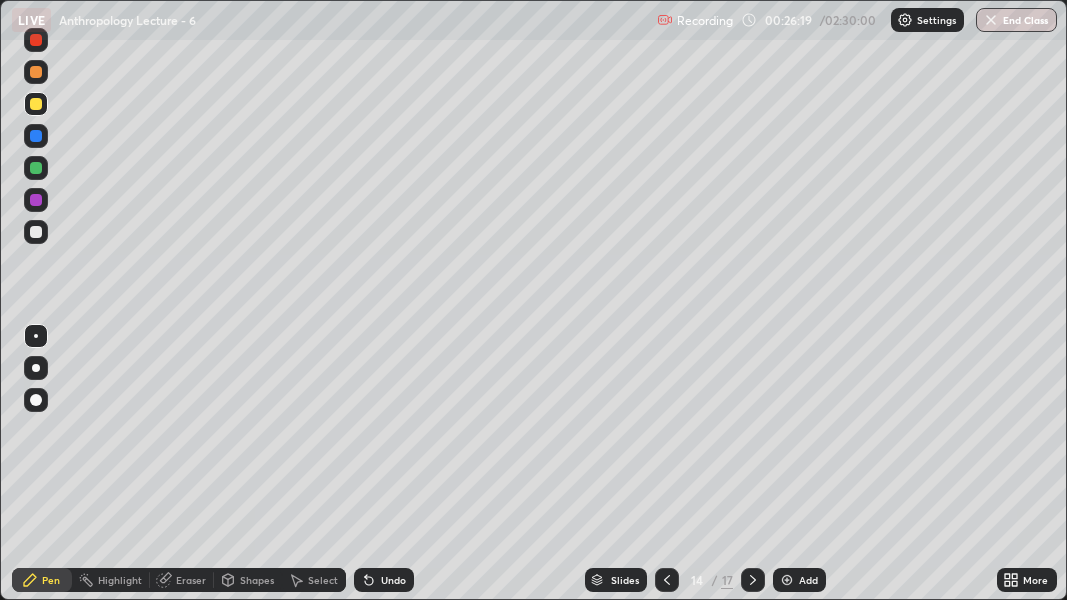 click at bounding box center [36, 40] 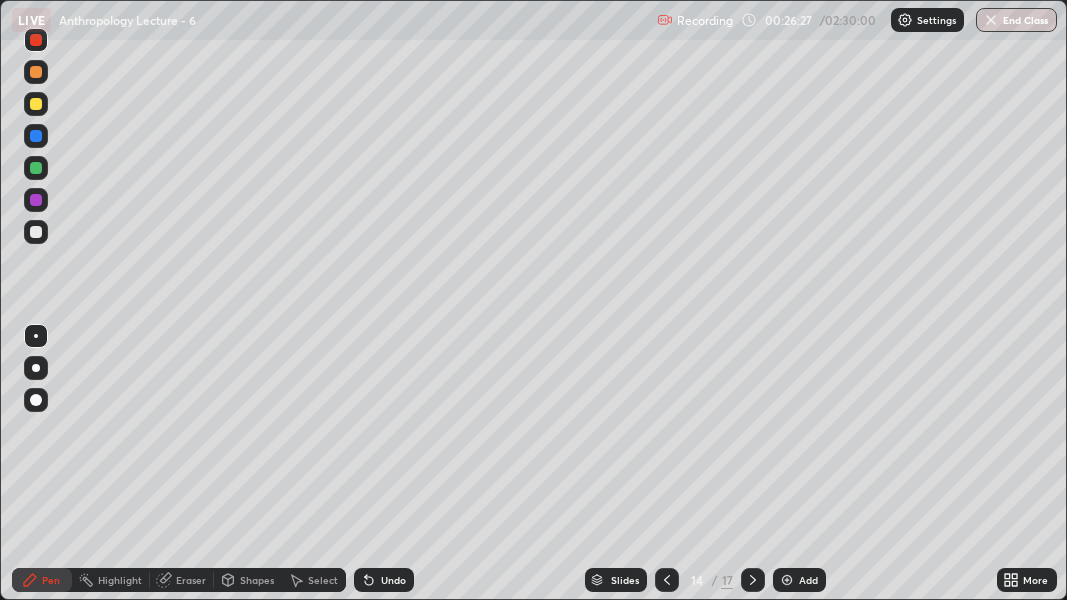 click at bounding box center (36, 232) 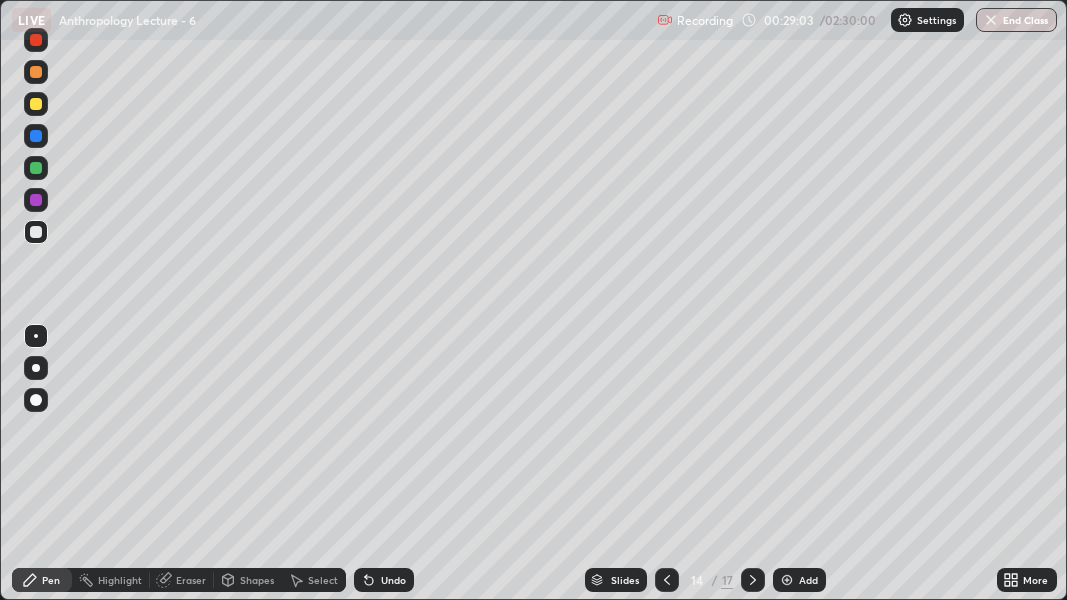 click at bounding box center (787, 580) 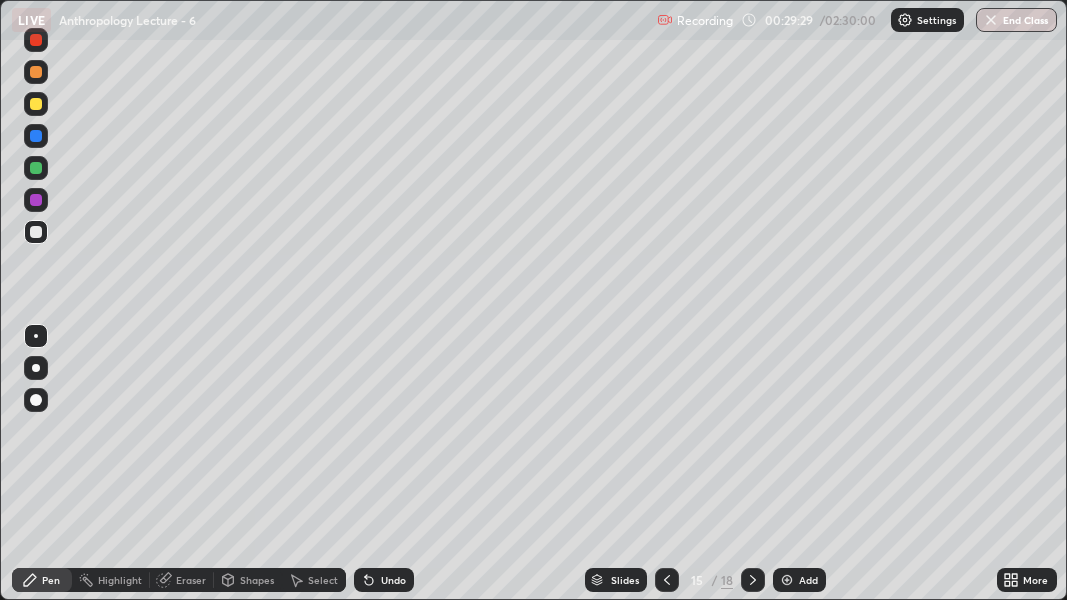 click on "Slides" at bounding box center [625, 580] 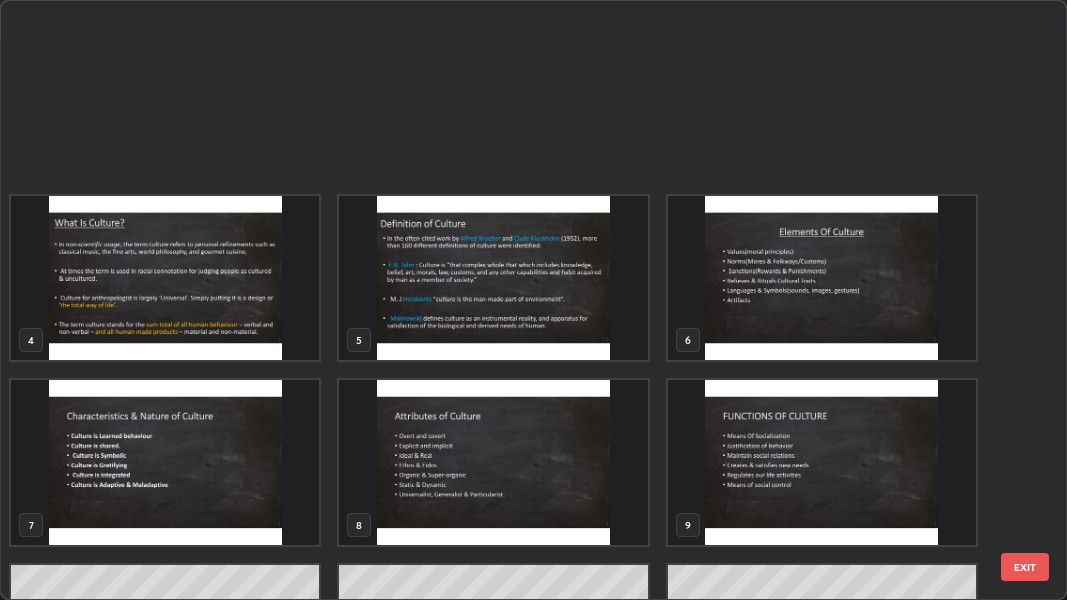 scroll, scrollTop: 325, scrollLeft: 0, axis: vertical 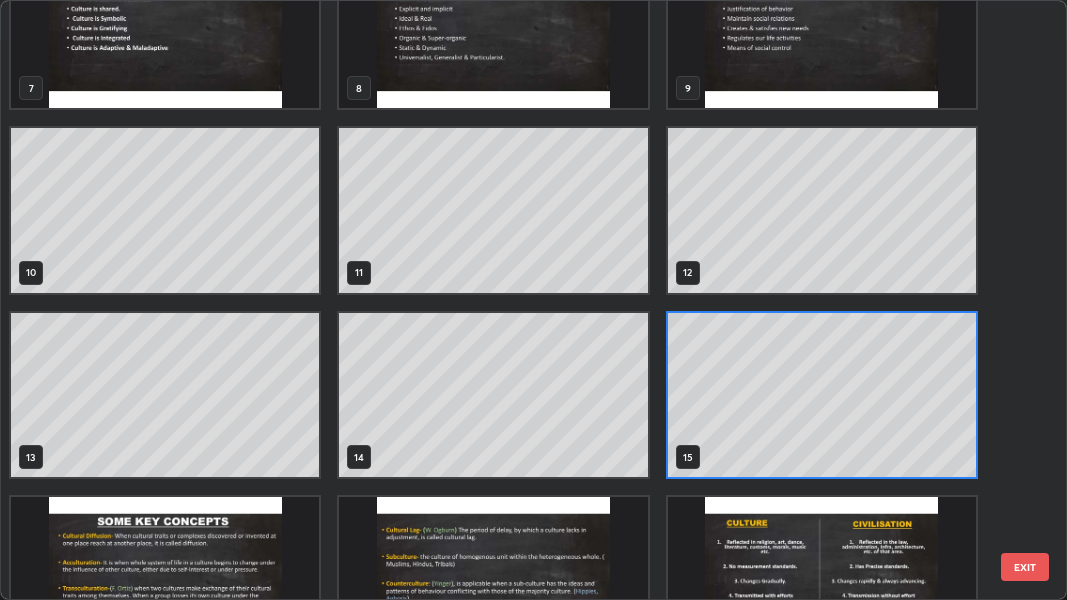 click at bounding box center [165, 579] 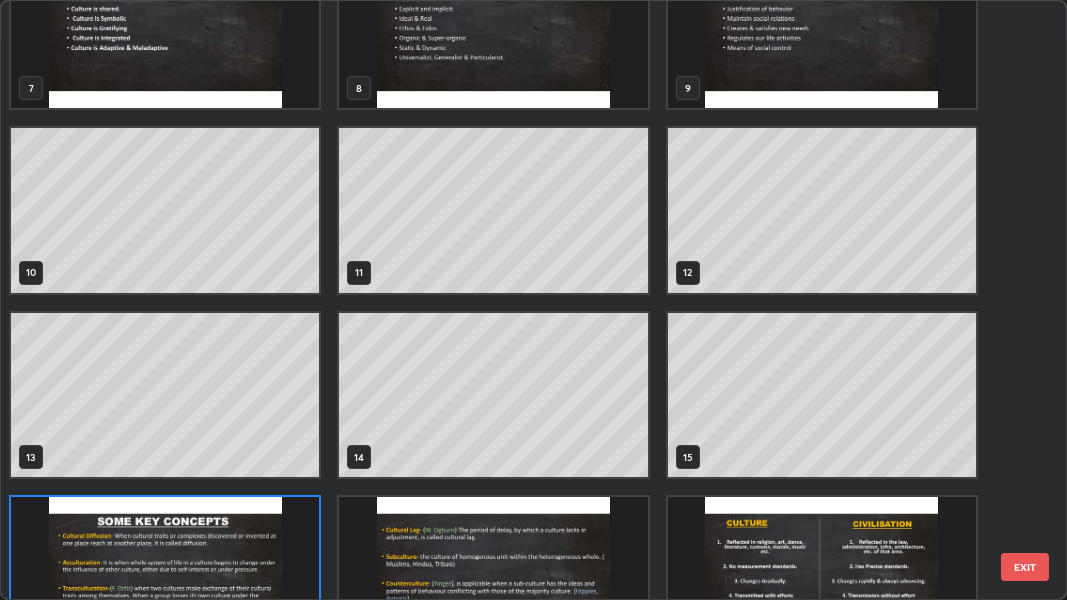 scroll, scrollTop: 509, scrollLeft: 0, axis: vertical 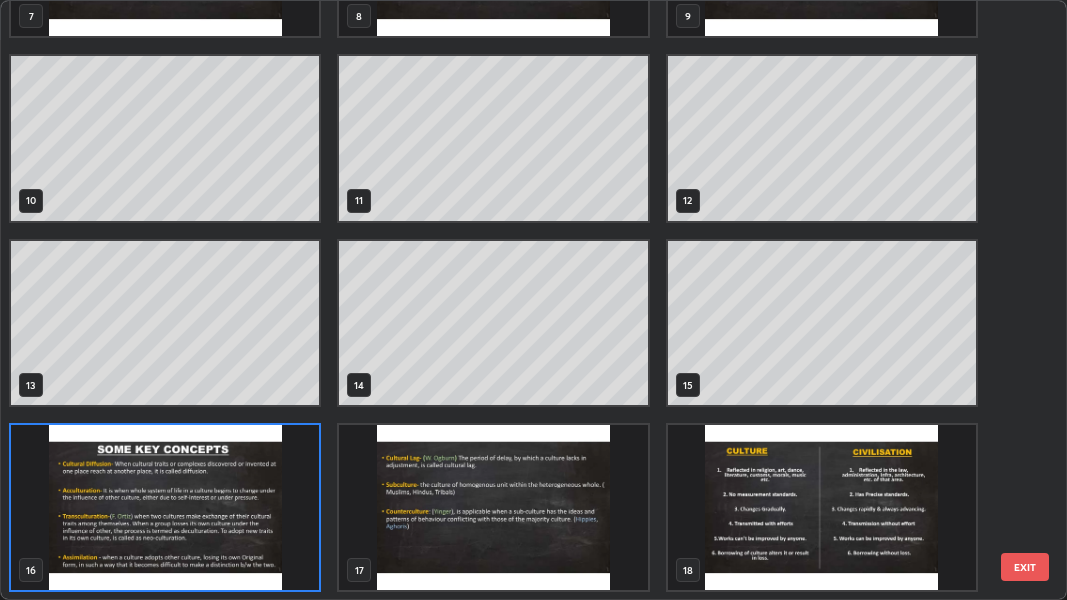 click on "4 5 6 7 8 9 10 11 12 13 14 15 16 17 18" at bounding box center [516, 300] 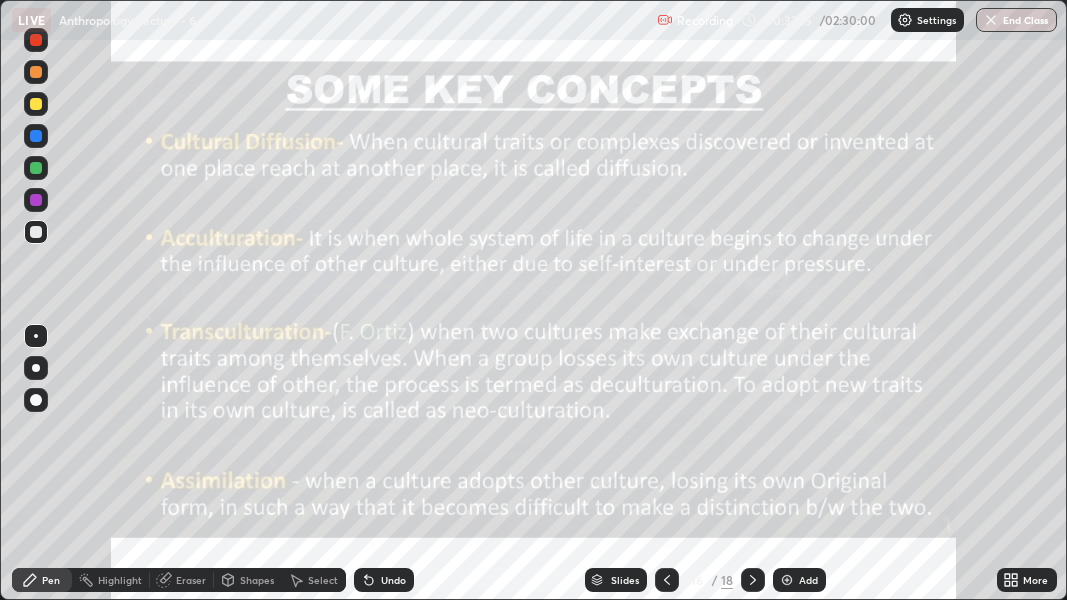 click at bounding box center (787, 580) 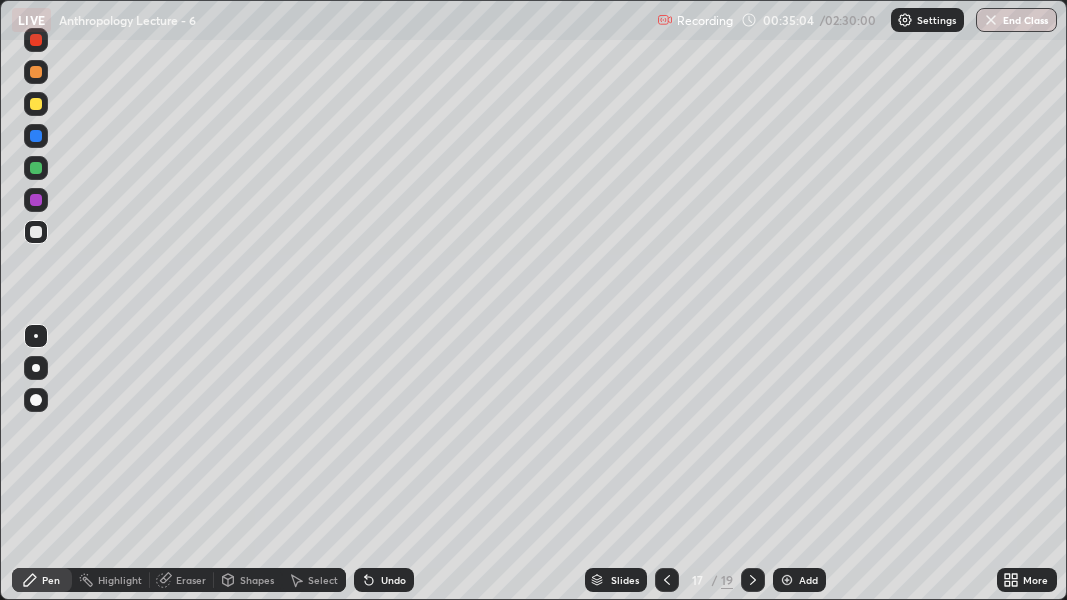 click at bounding box center [36, 168] 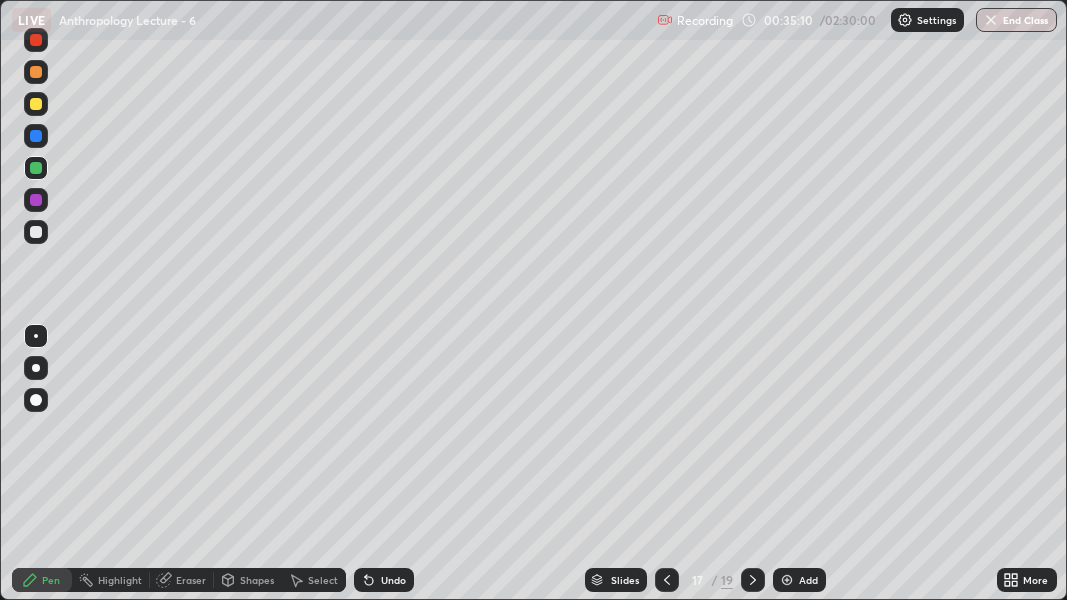 click at bounding box center [36, 232] 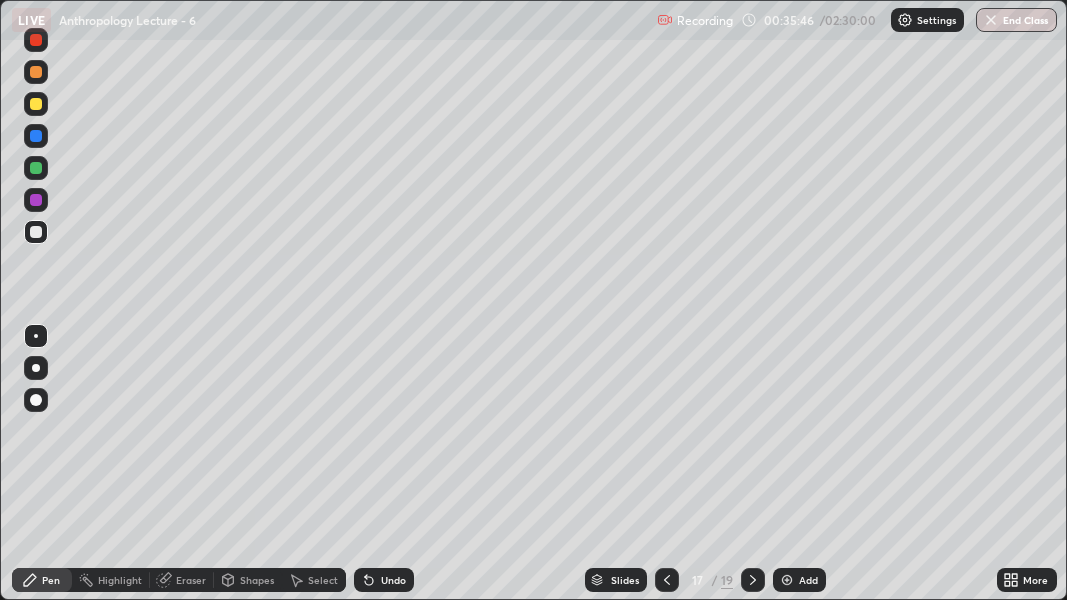 click at bounding box center (36, 168) 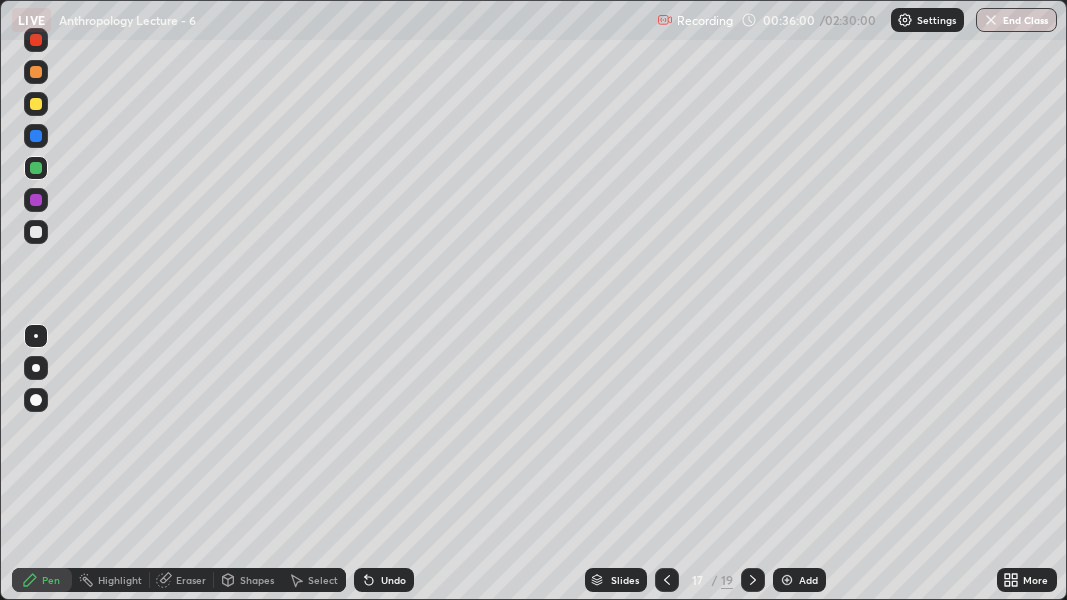click at bounding box center [36, 232] 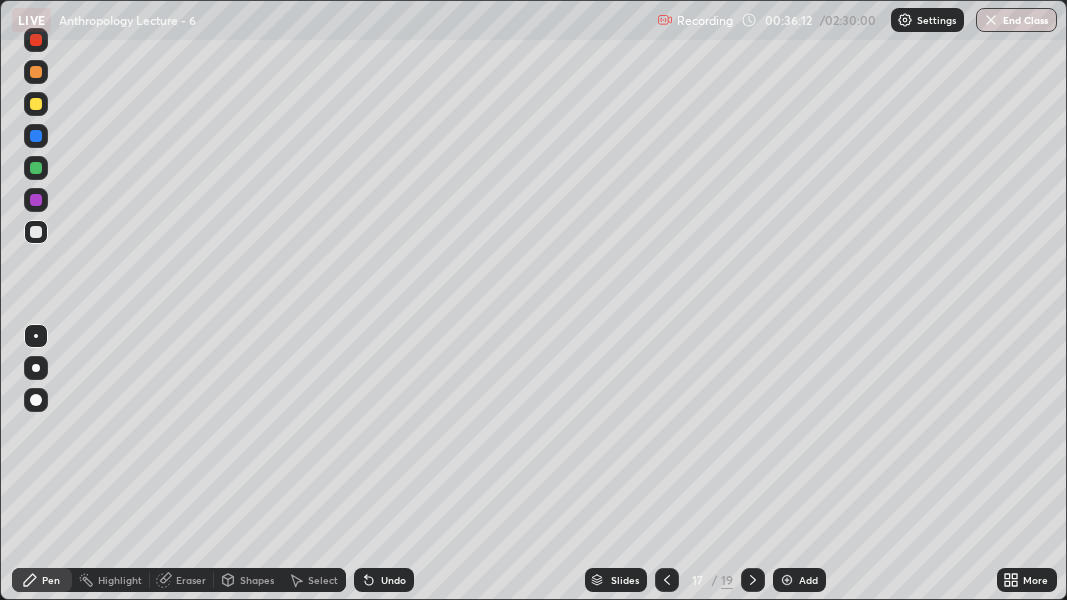 click at bounding box center [36, 104] 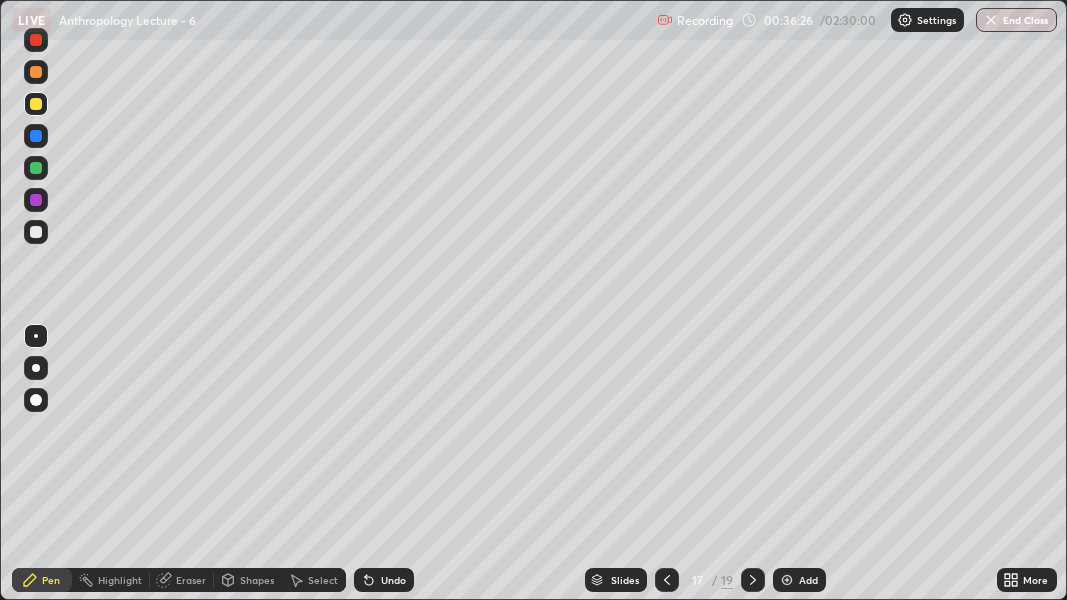 click at bounding box center [36, 336] 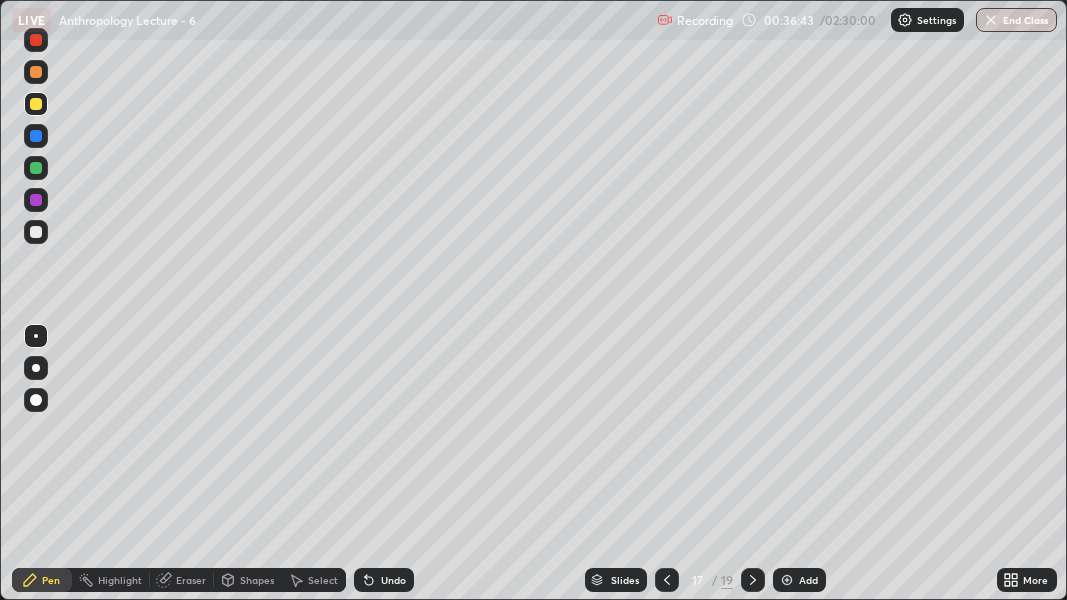 click at bounding box center [36, 232] 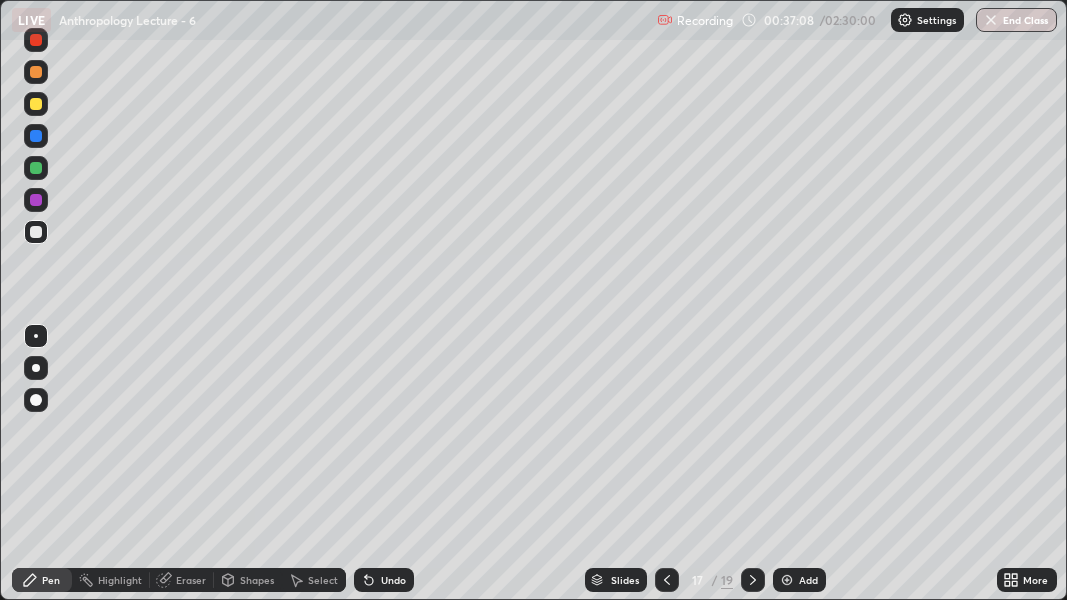 click at bounding box center [36, 336] 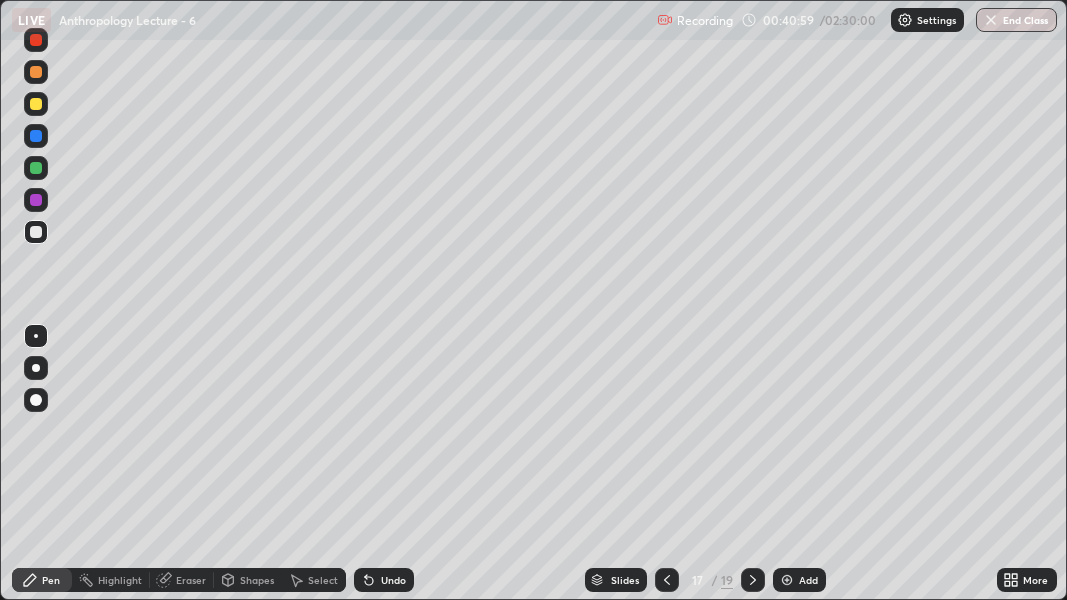click on "Slides" at bounding box center [625, 580] 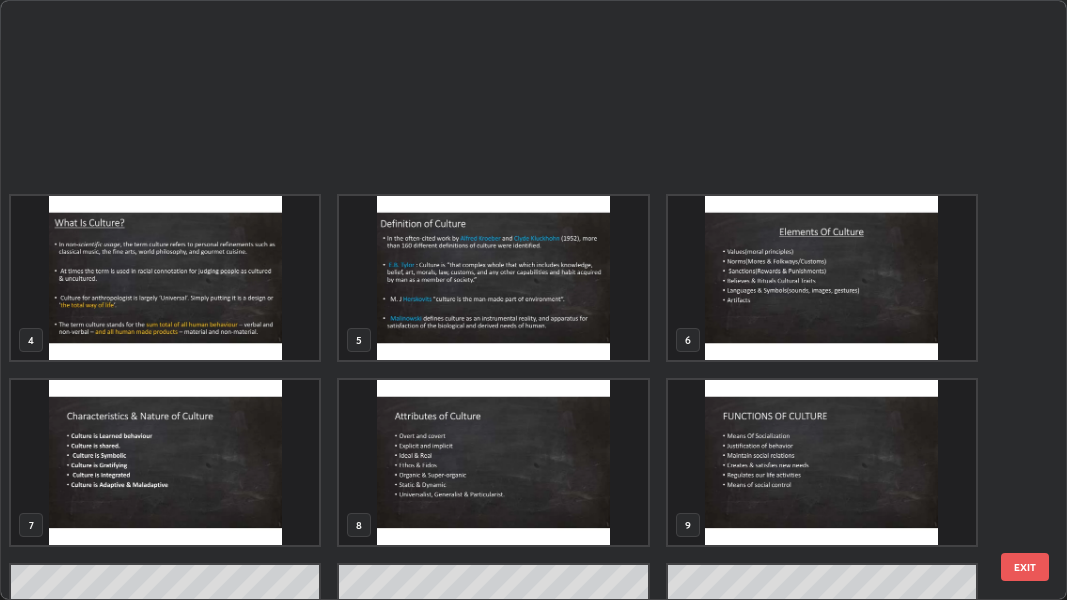 scroll, scrollTop: 509, scrollLeft: 0, axis: vertical 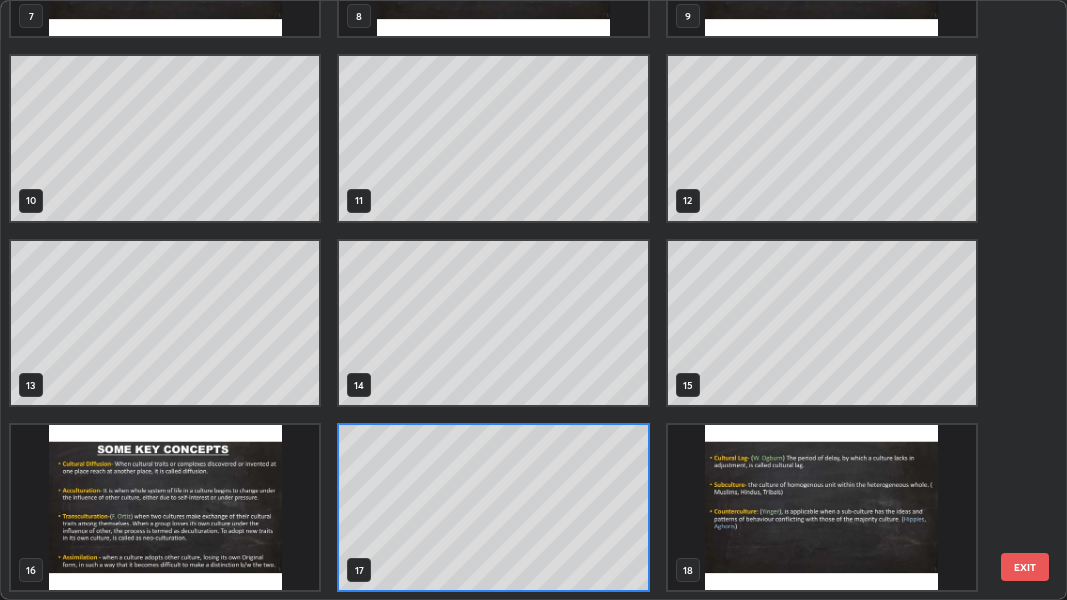 click at bounding box center [165, 507] 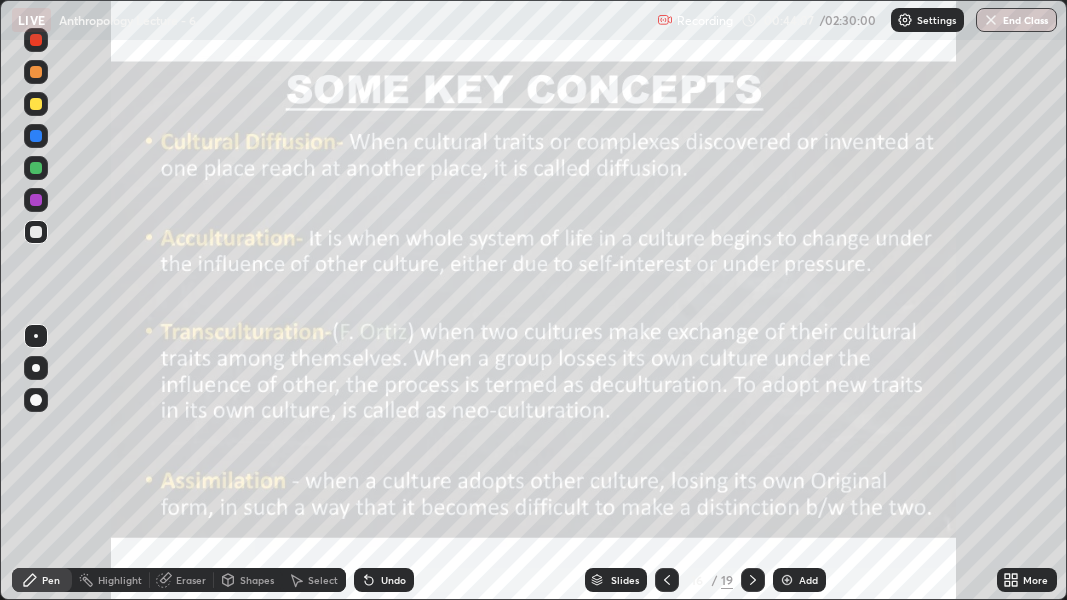 click at bounding box center (787, 580) 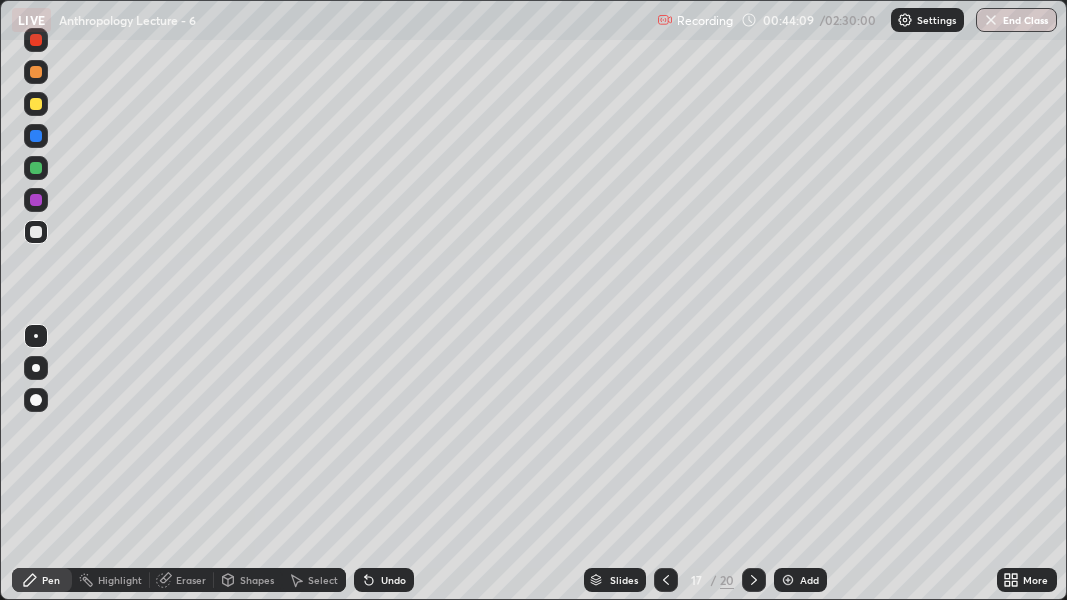 click at bounding box center [36, 336] 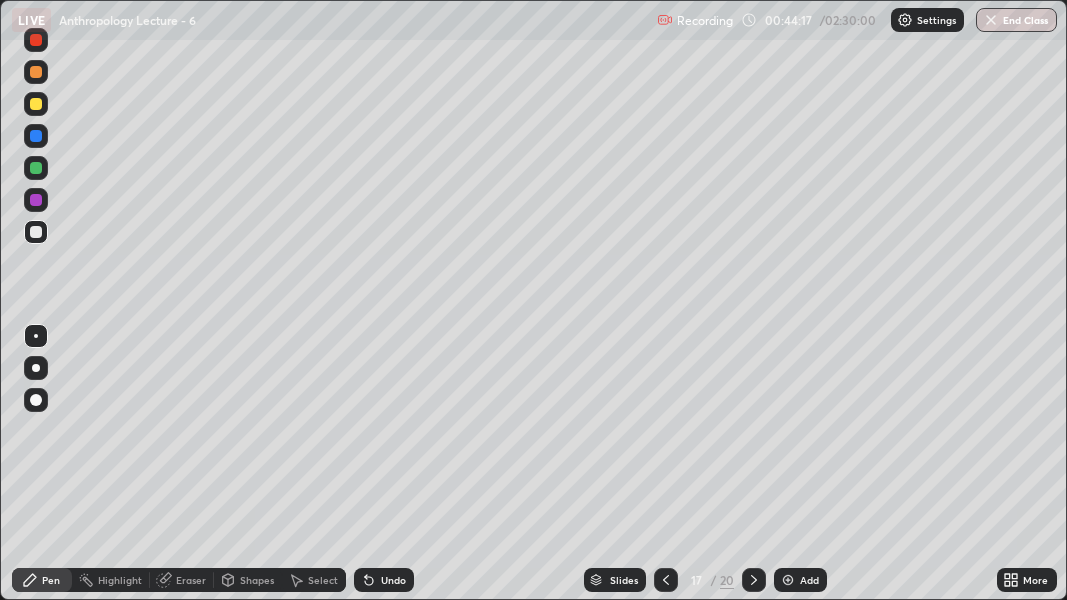 click at bounding box center (36, 104) 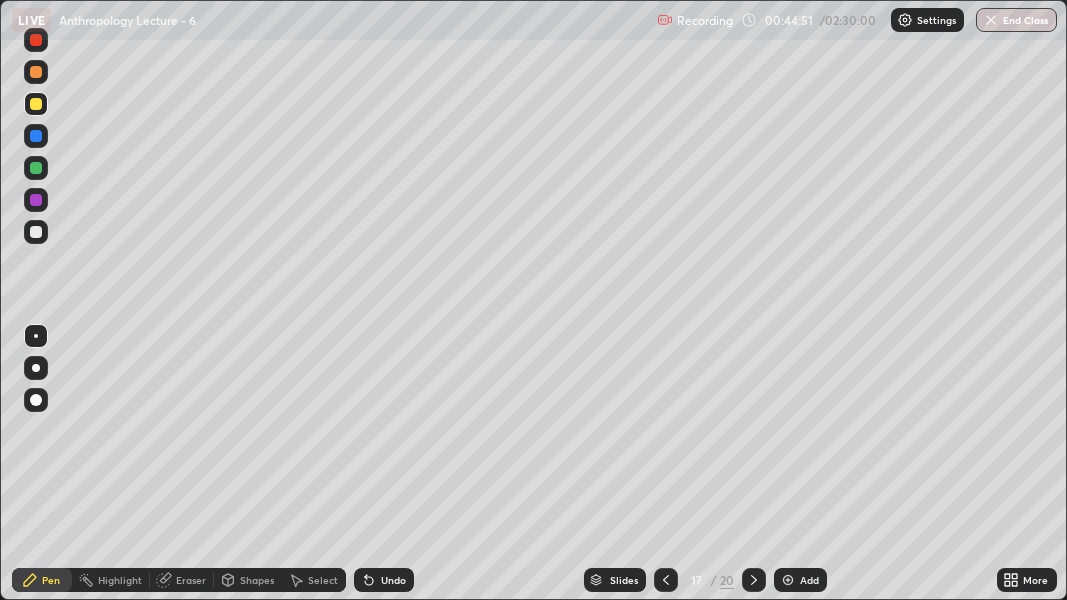 click at bounding box center [36, 232] 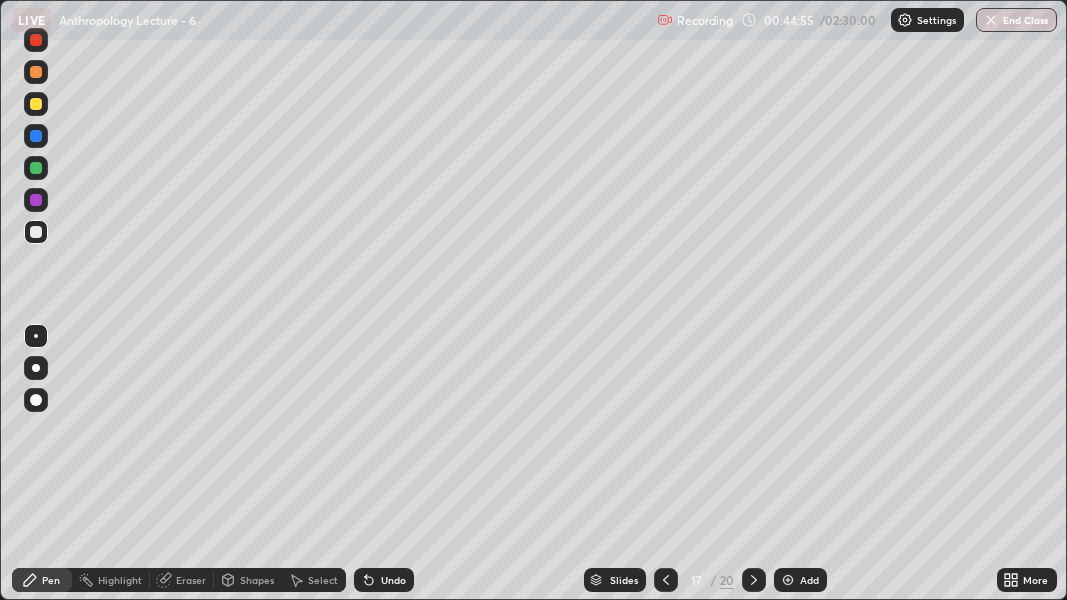 click on "Pen" at bounding box center [51, 580] 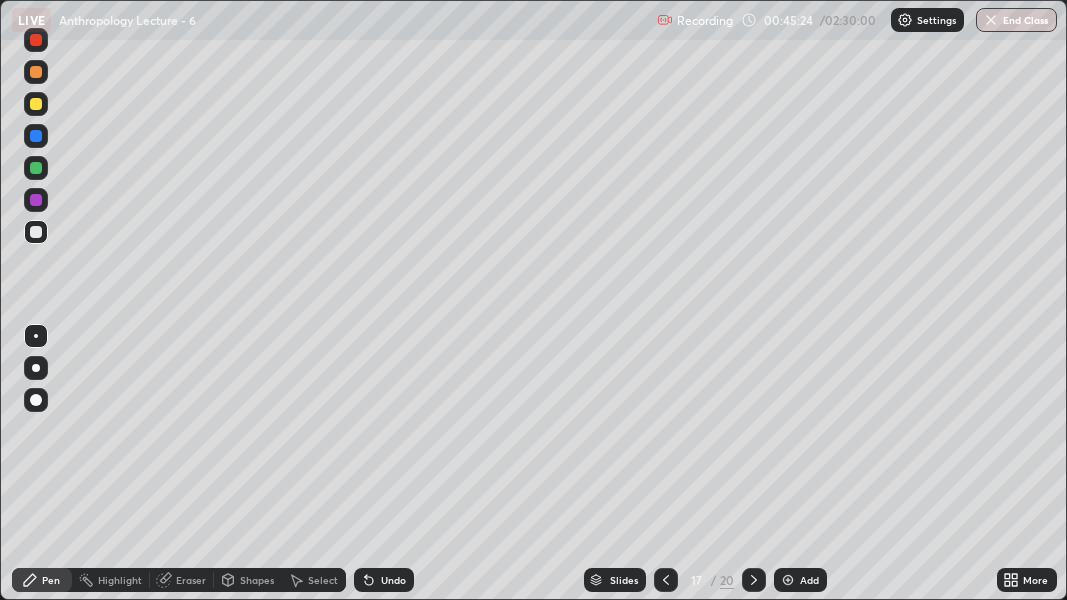 click at bounding box center (36, 168) 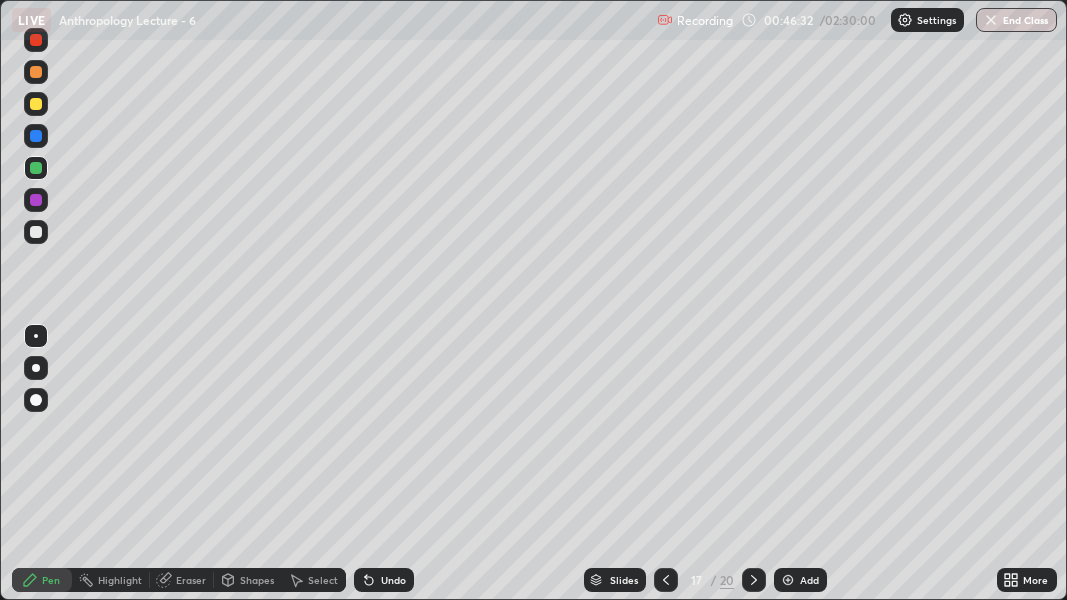 click at bounding box center (36, 104) 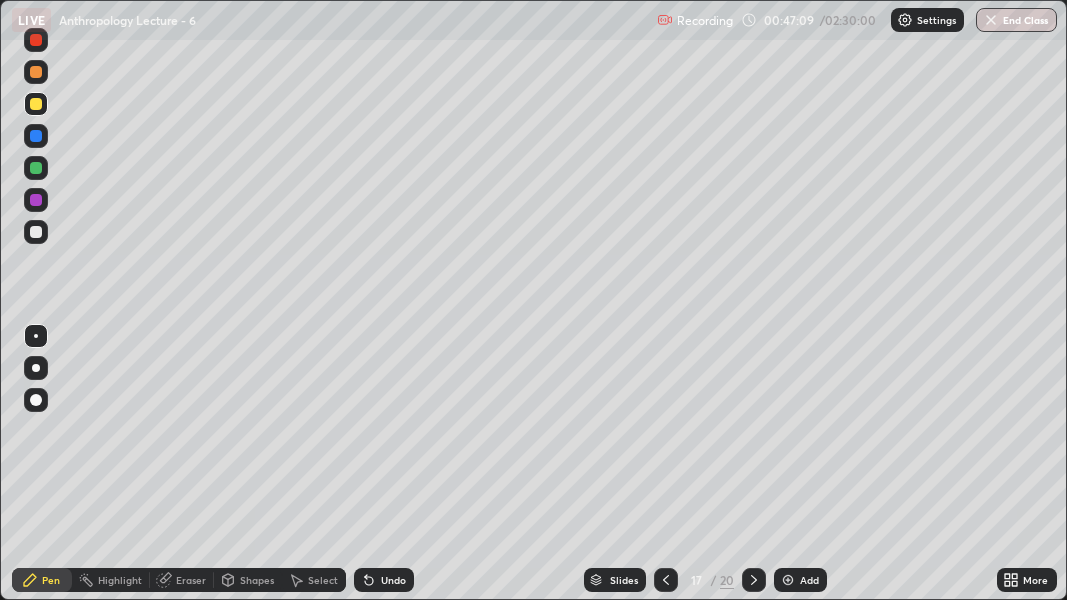 click at bounding box center (36, 168) 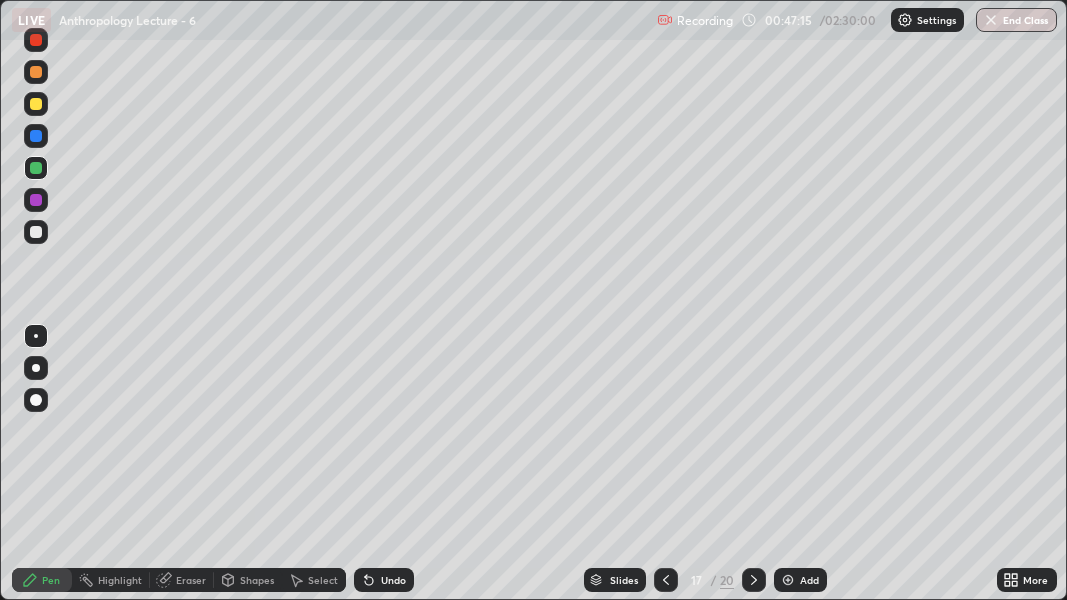 click at bounding box center (36, 232) 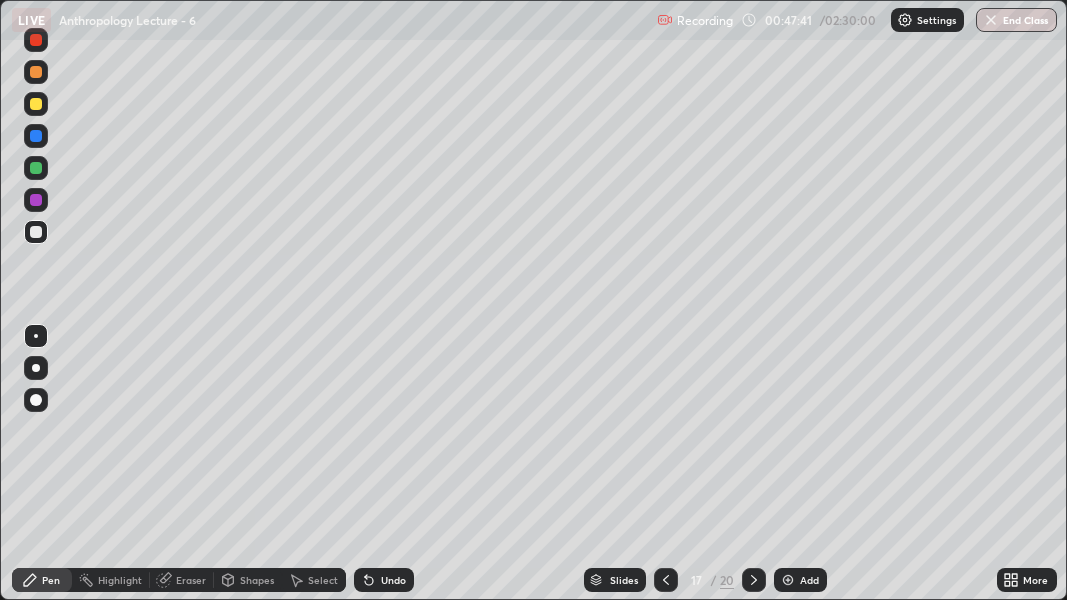 click at bounding box center (36, 200) 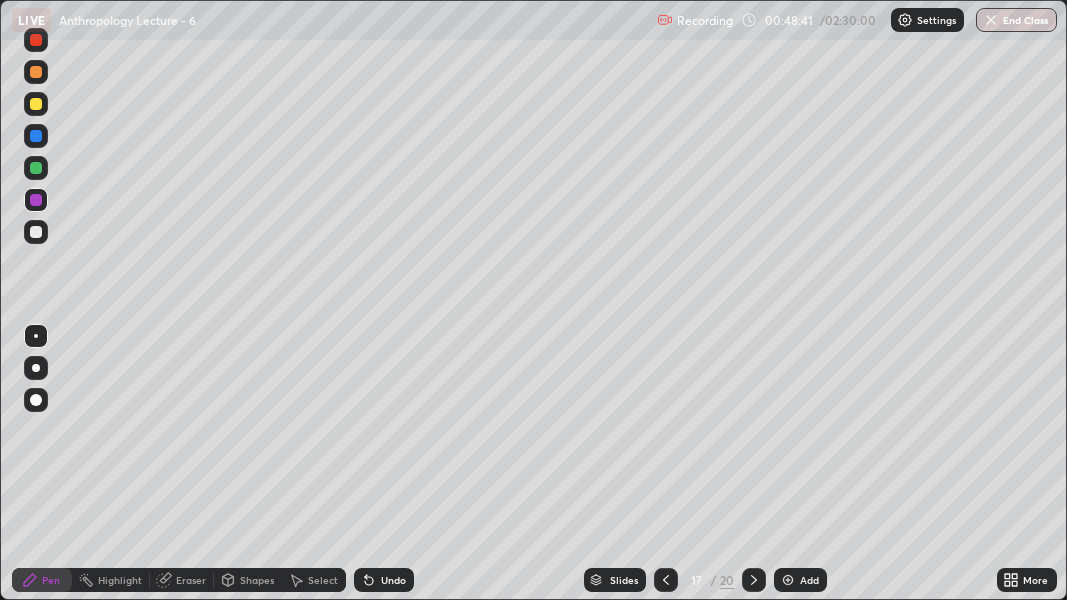 click at bounding box center (36, 336) 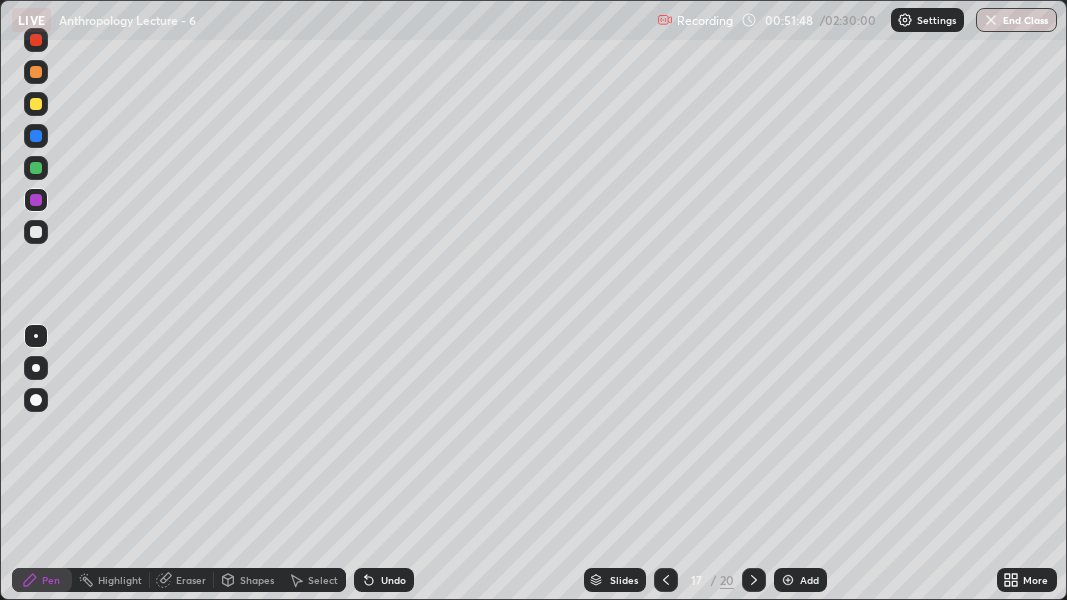 click at bounding box center (36, 232) 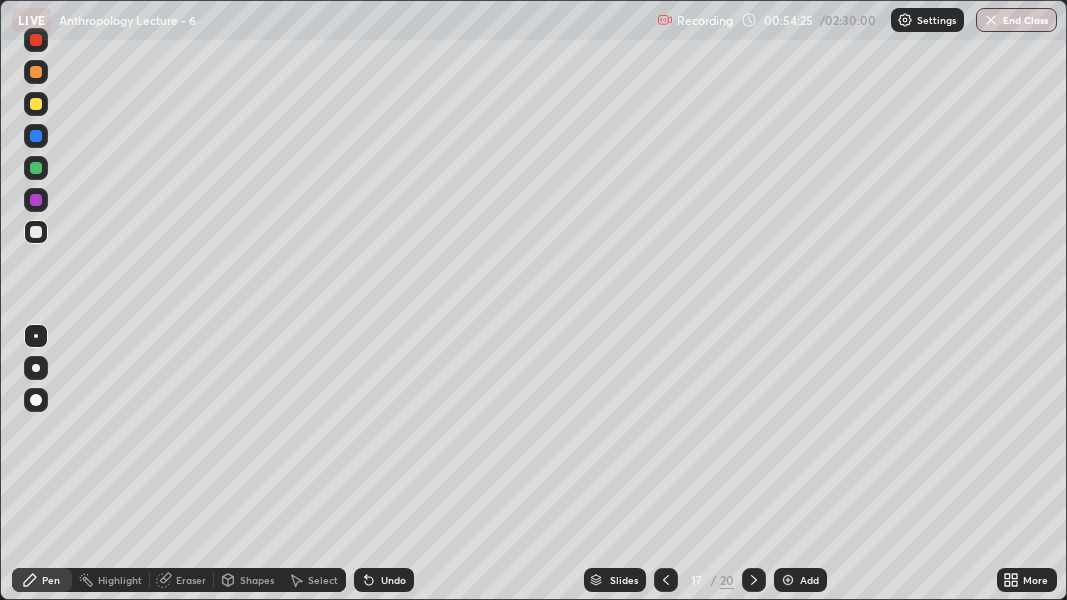 click 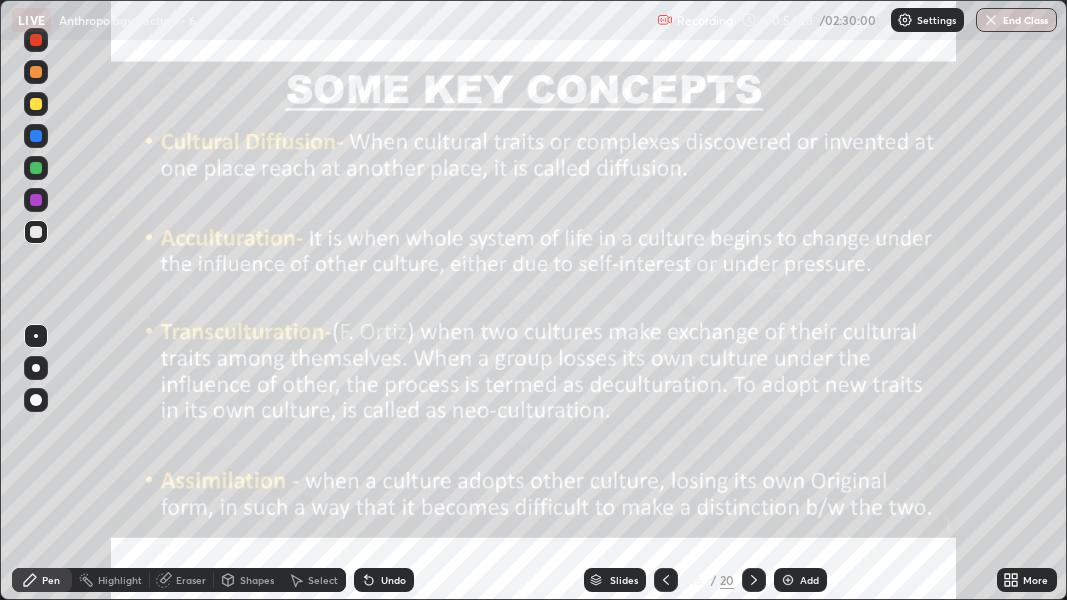 click at bounding box center (36, 200) 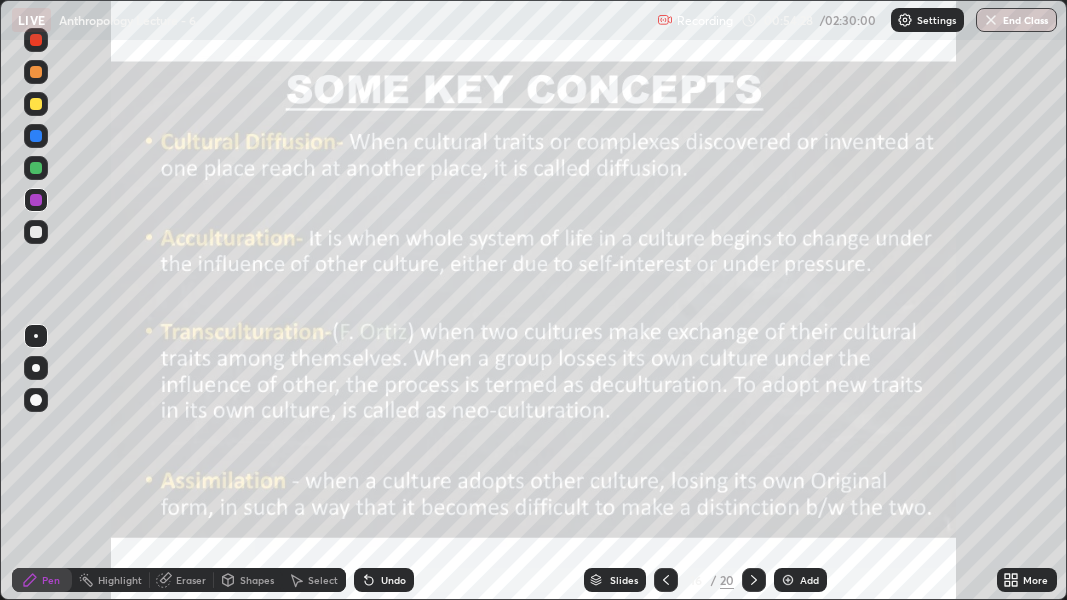 click at bounding box center [36, 168] 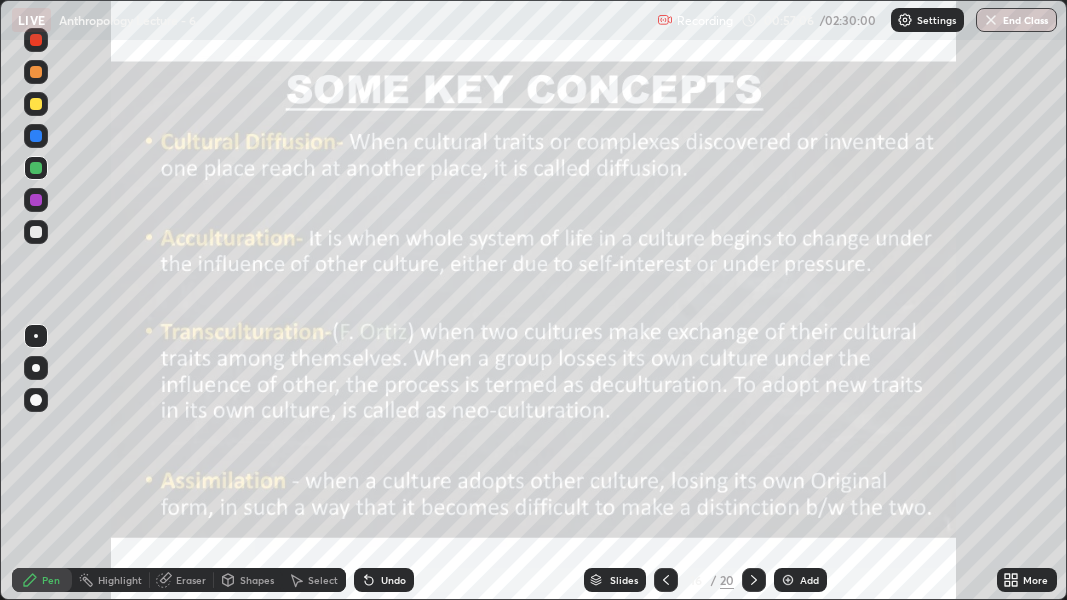 click at bounding box center [36, 200] 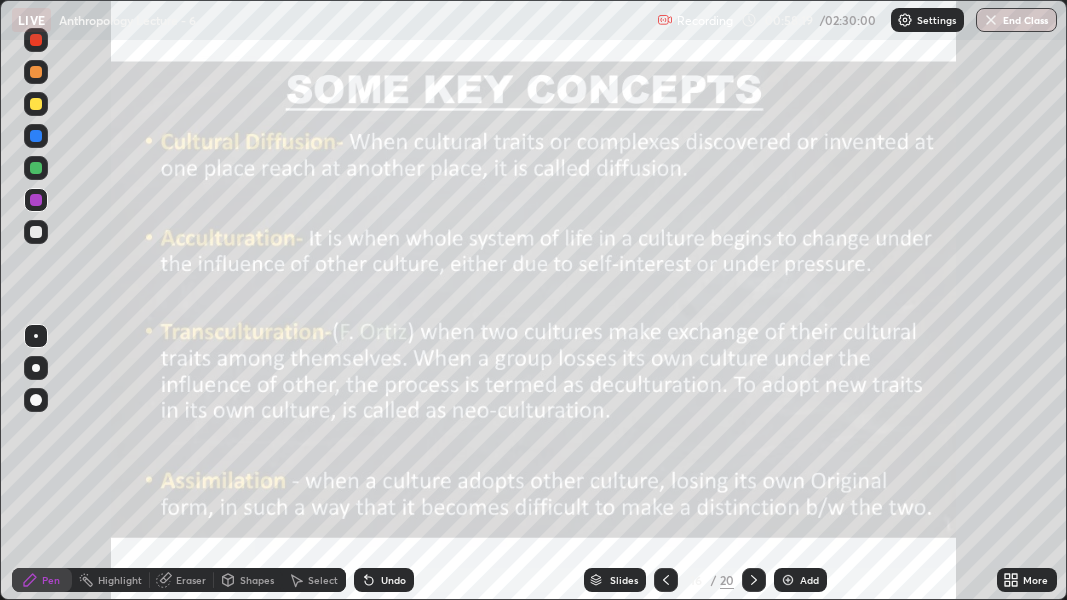 click at bounding box center (36, 232) 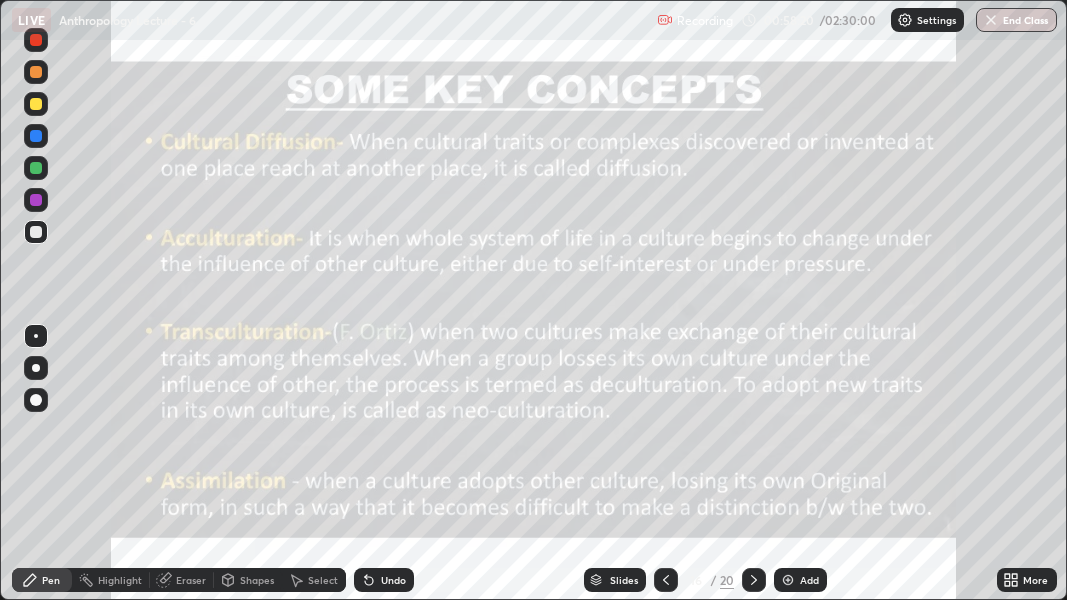 click at bounding box center [36, 168] 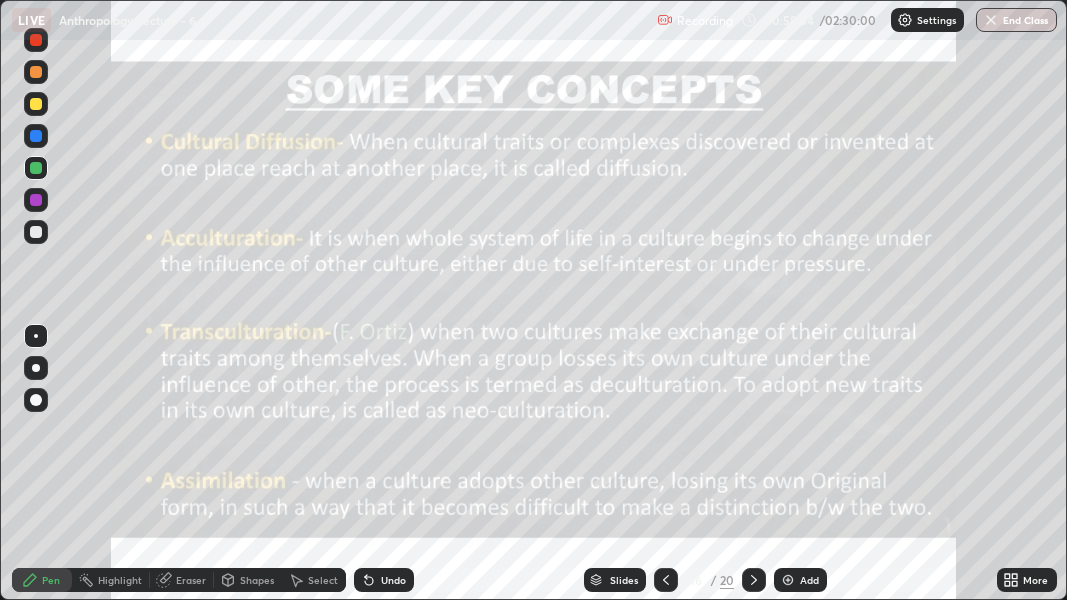 click at bounding box center (36, 232) 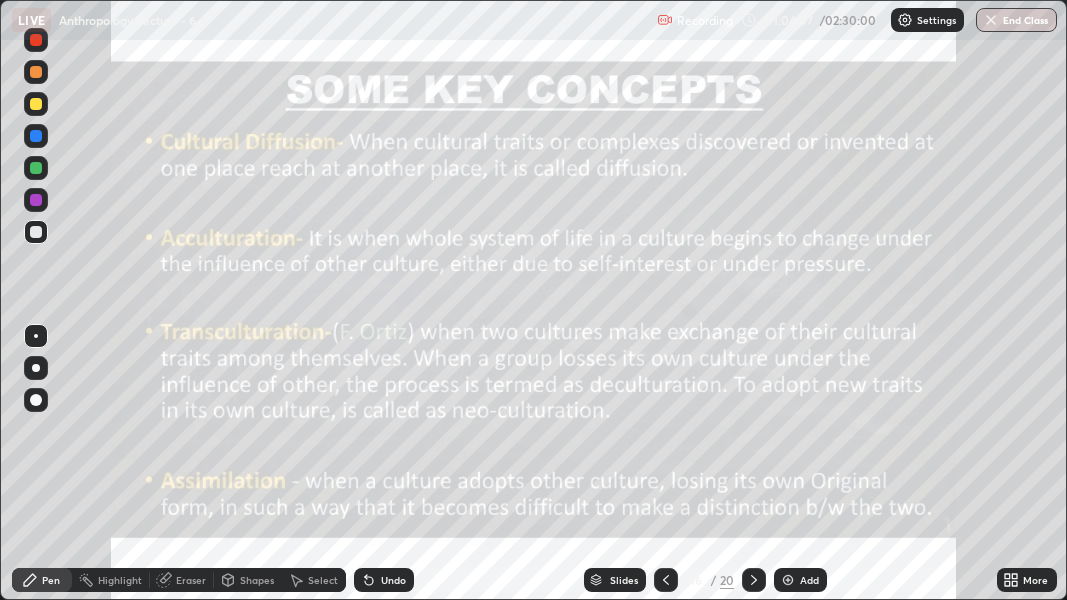 click at bounding box center (788, 580) 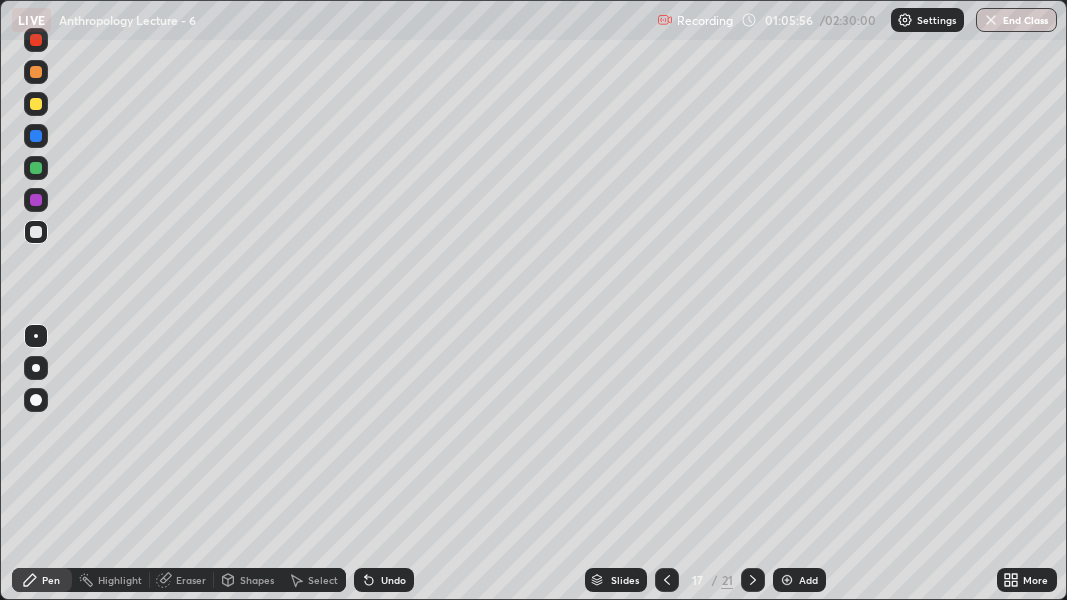 click on "Eraser" at bounding box center (191, 580) 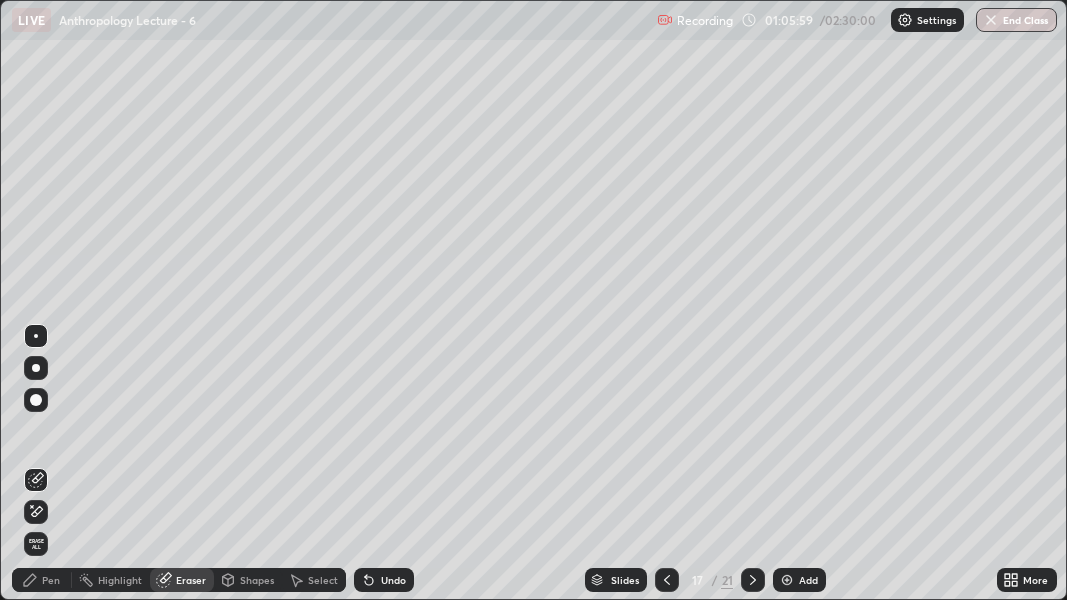 click on "Pen" at bounding box center (42, 580) 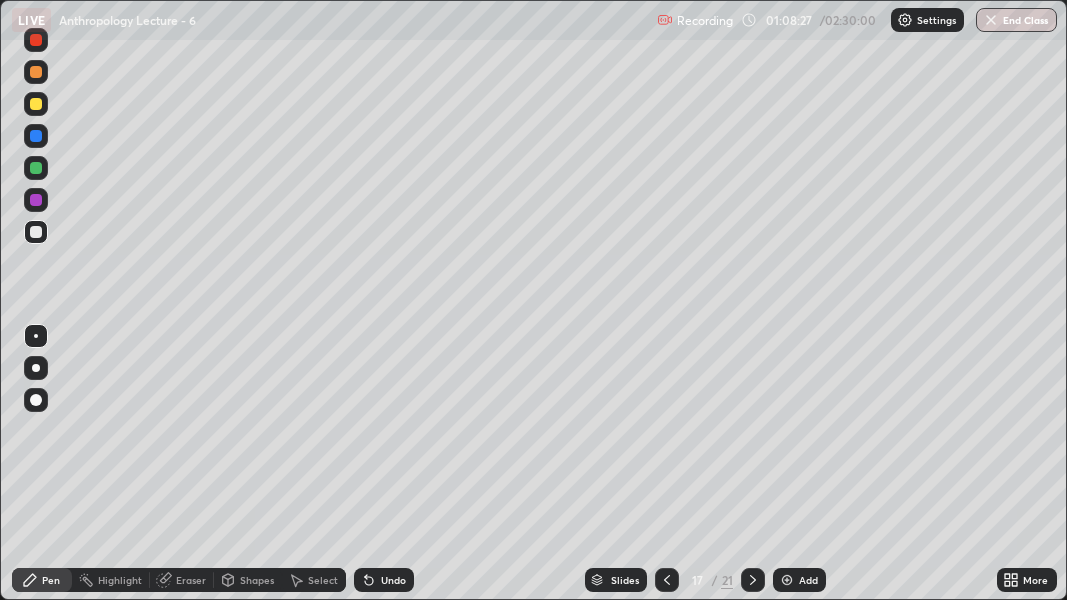 click at bounding box center [36, 104] 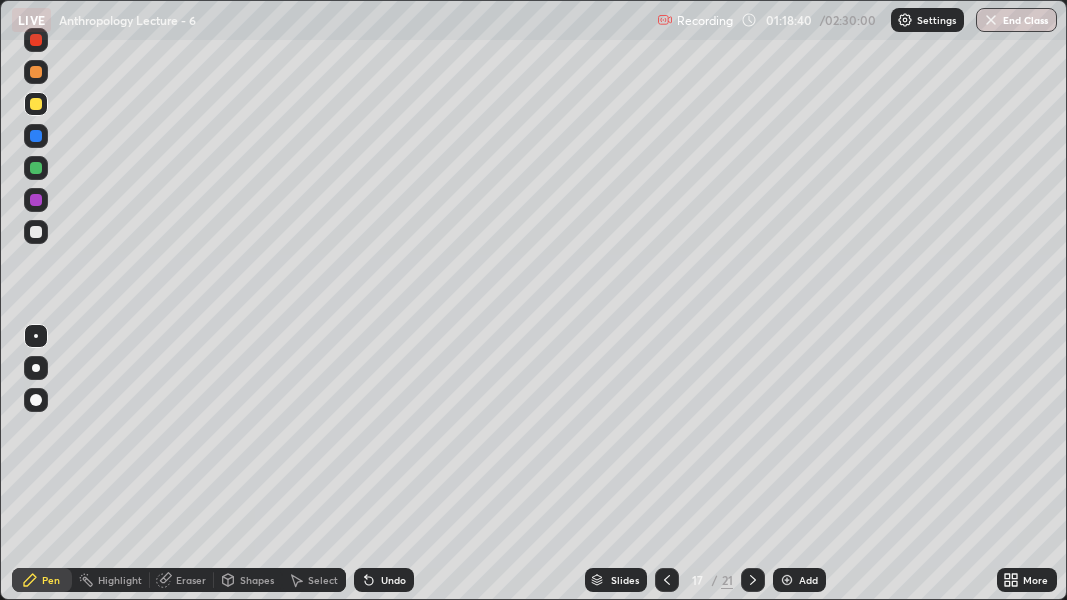 click on "Slides" at bounding box center (625, 580) 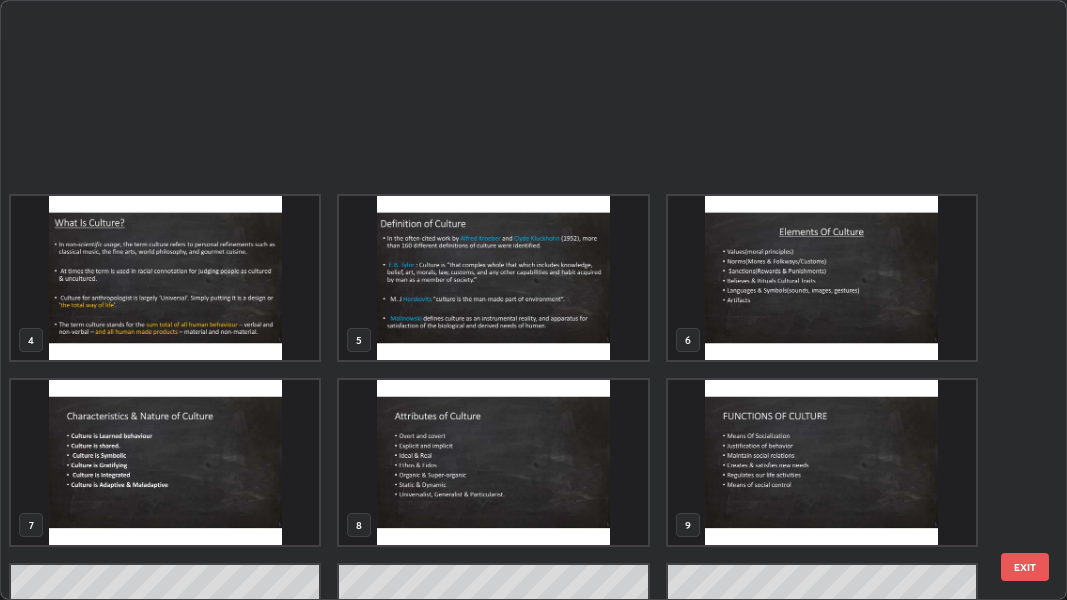scroll, scrollTop: 509, scrollLeft: 0, axis: vertical 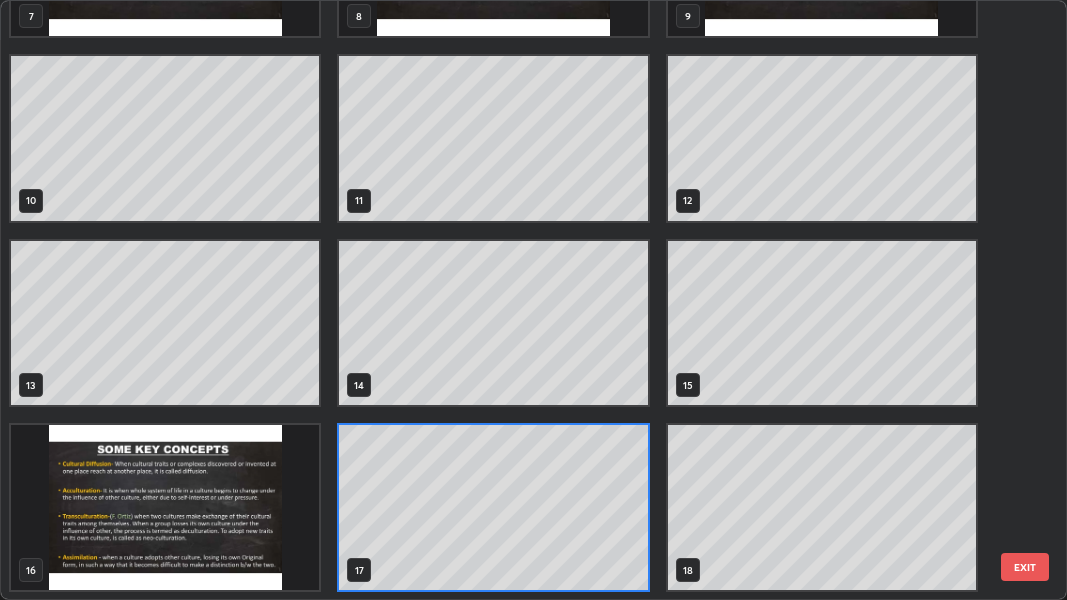 click at bounding box center (165, 507) 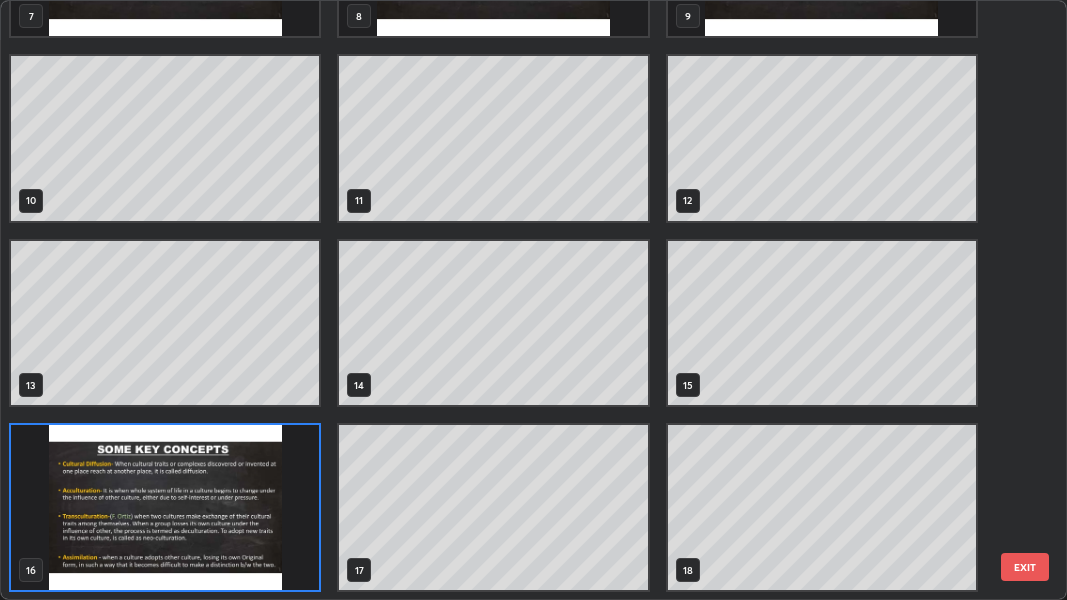 click at bounding box center (165, 507) 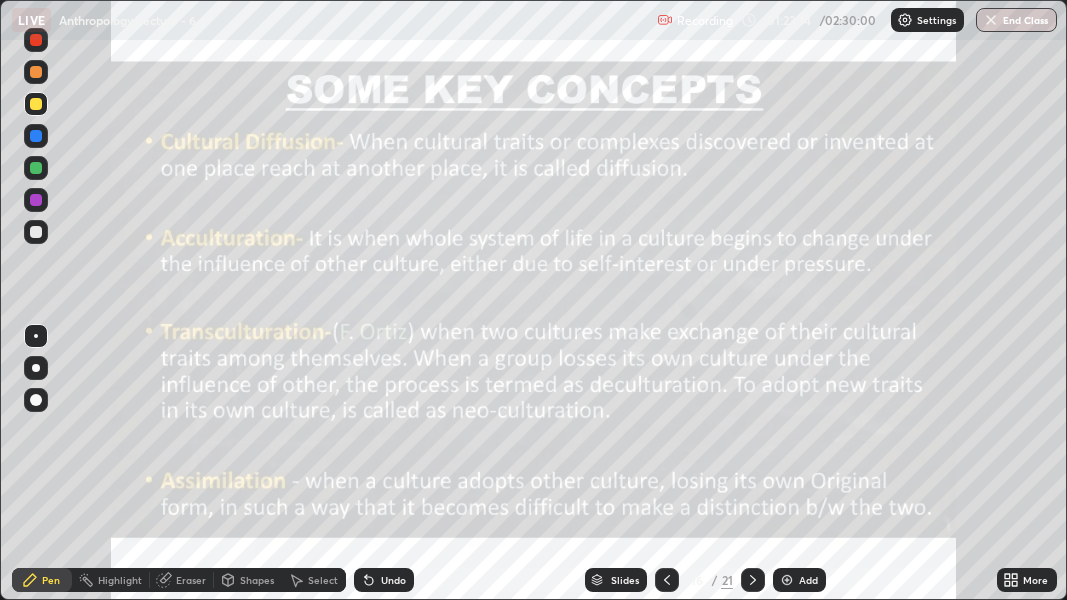 click at bounding box center [787, 580] 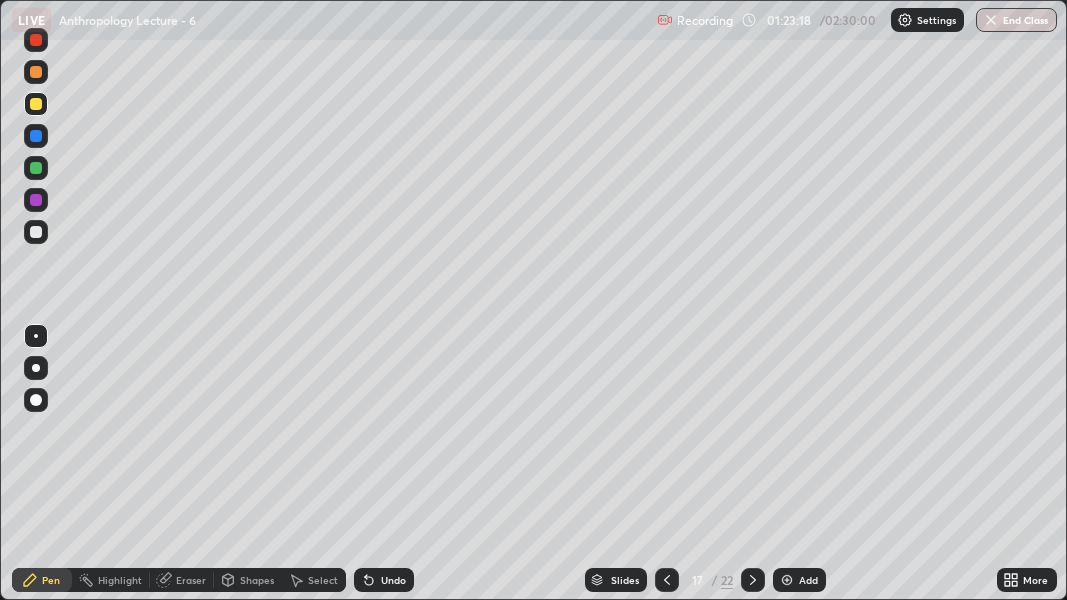 click at bounding box center [36, 232] 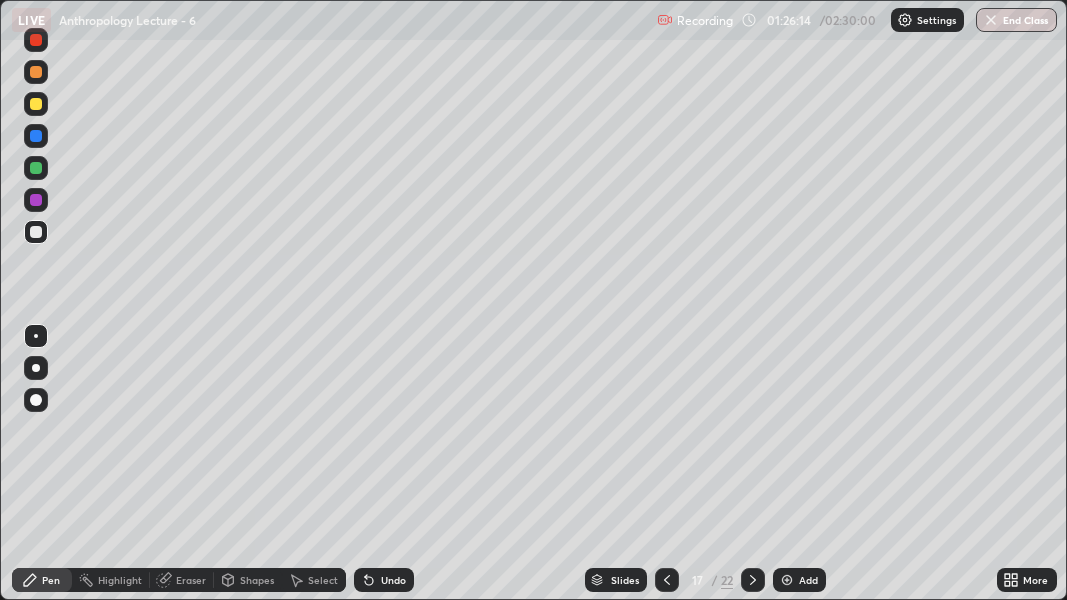 click on "Slides" at bounding box center [625, 580] 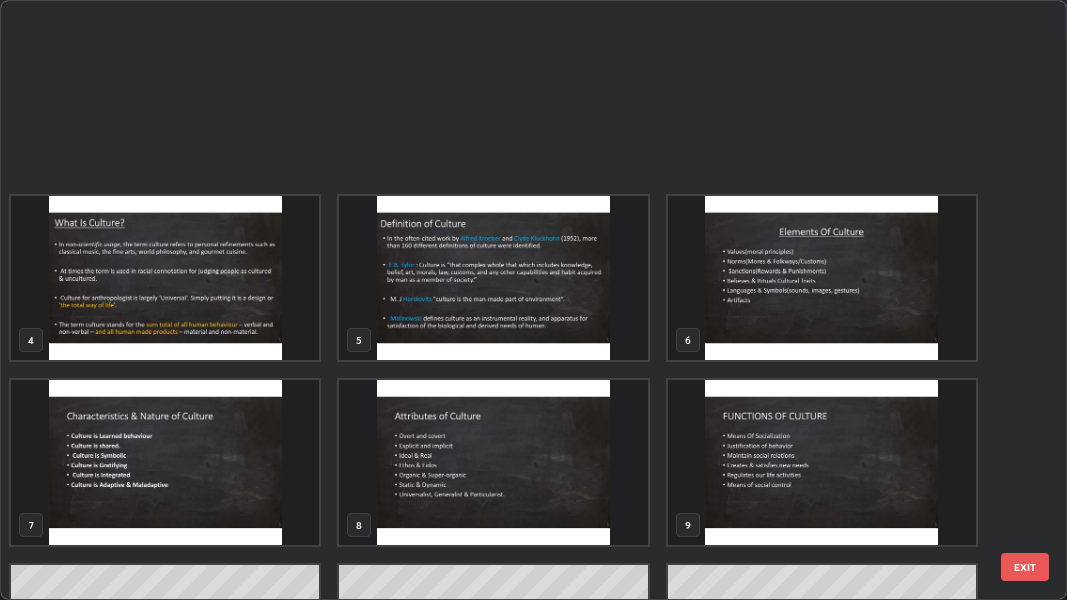 scroll, scrollTop: 509, scrollLeft: 0, axis: vertical 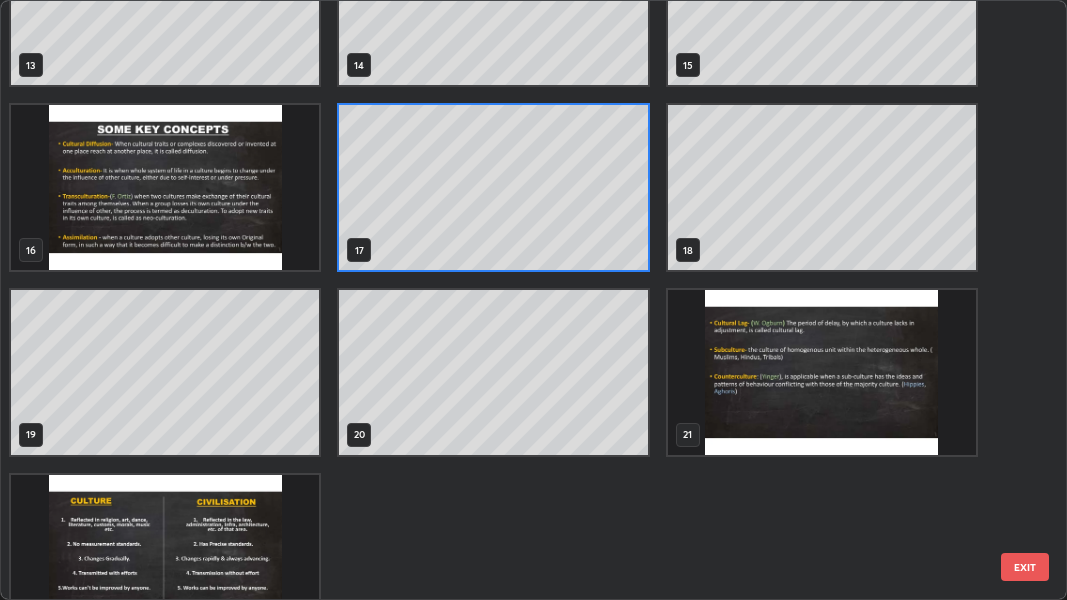click at bounding box center [822, 372] 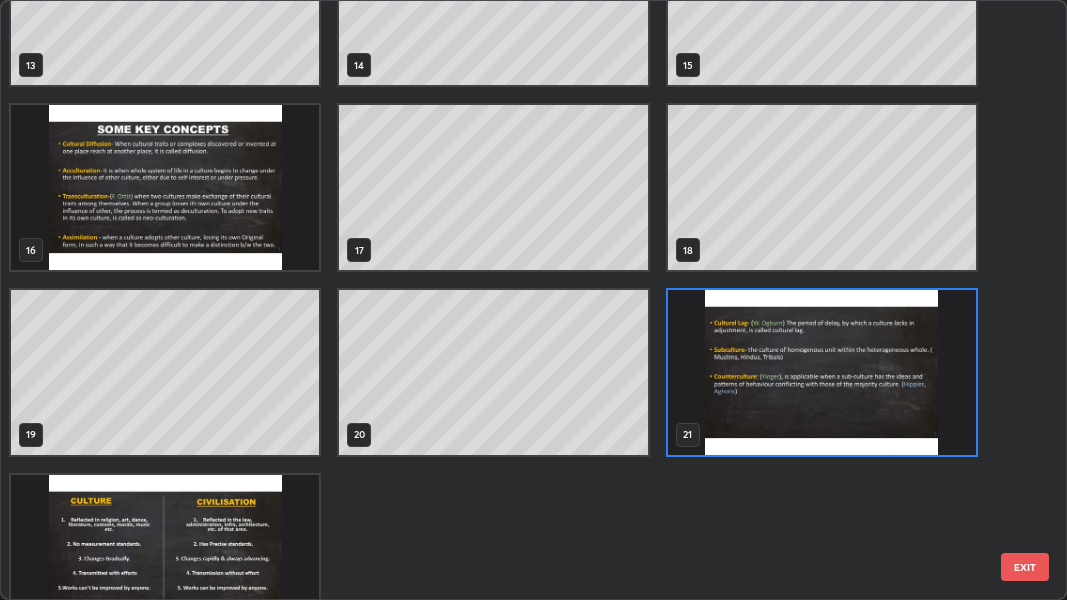 click at bounding box center [822, 372] 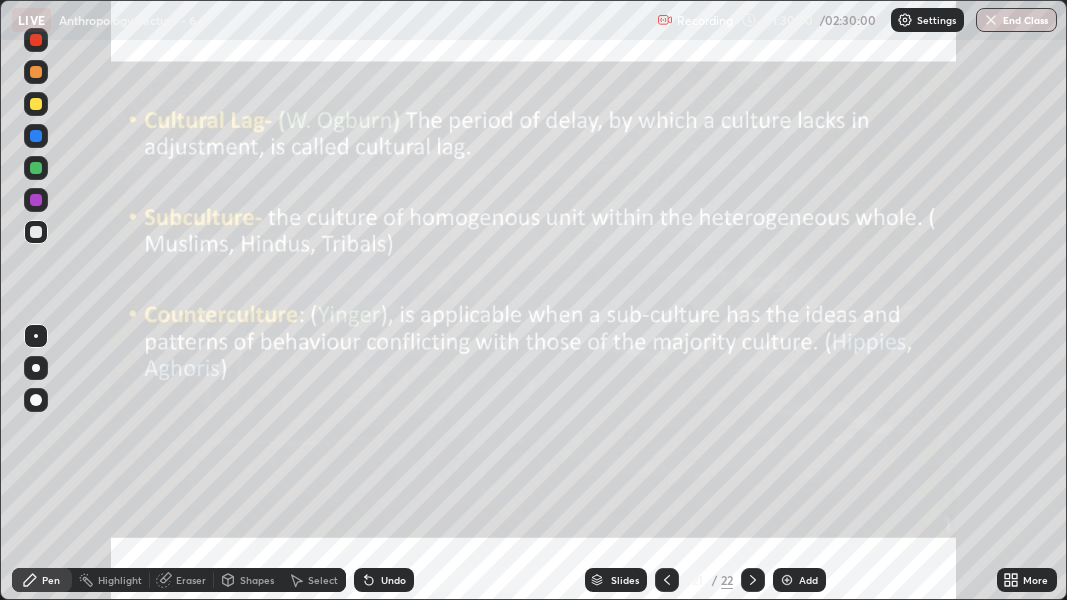 click at bounding box center [787, 580] 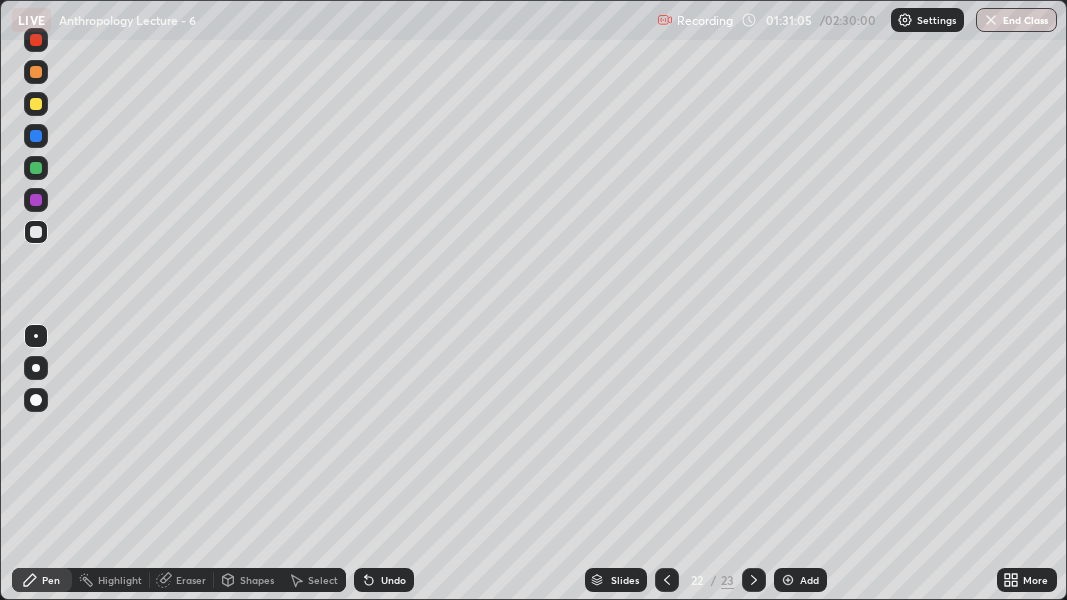 click at bounding box center [36, 136] 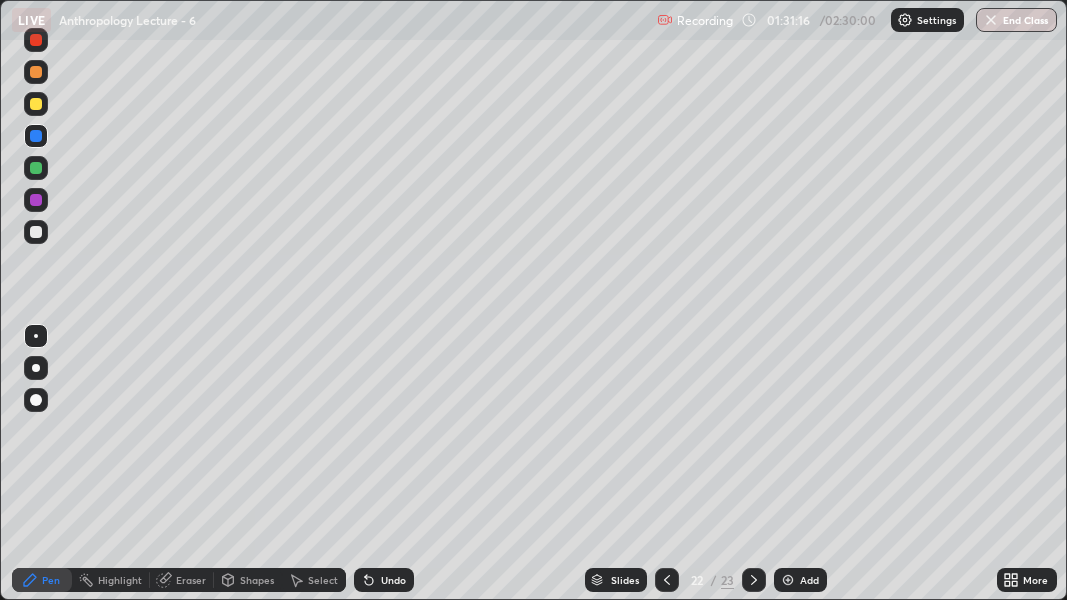 click at bounding box center [36, 232] 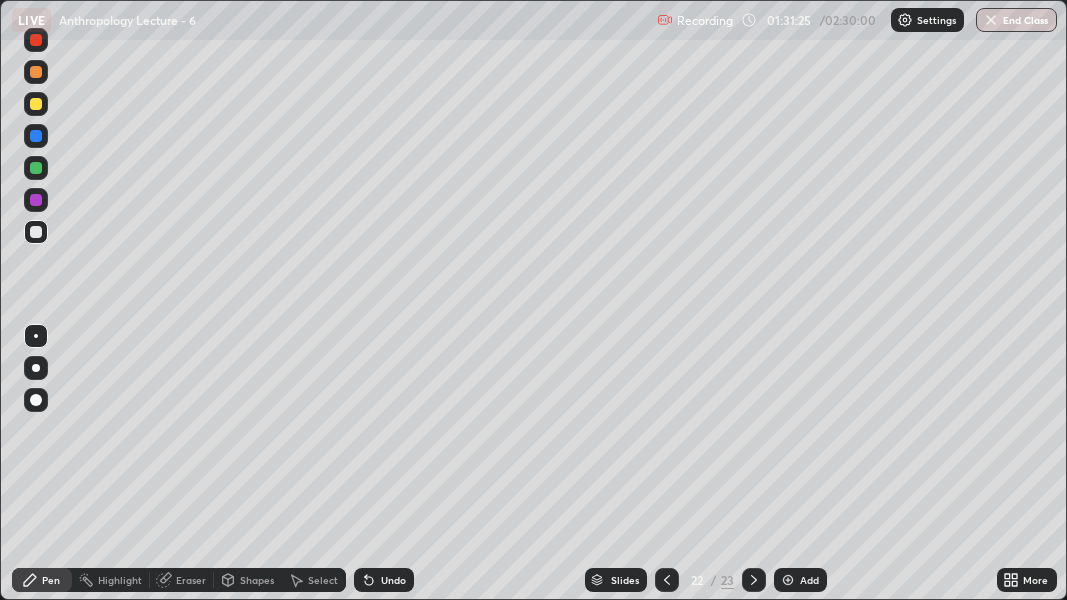 click at bounding box center [36, 136] 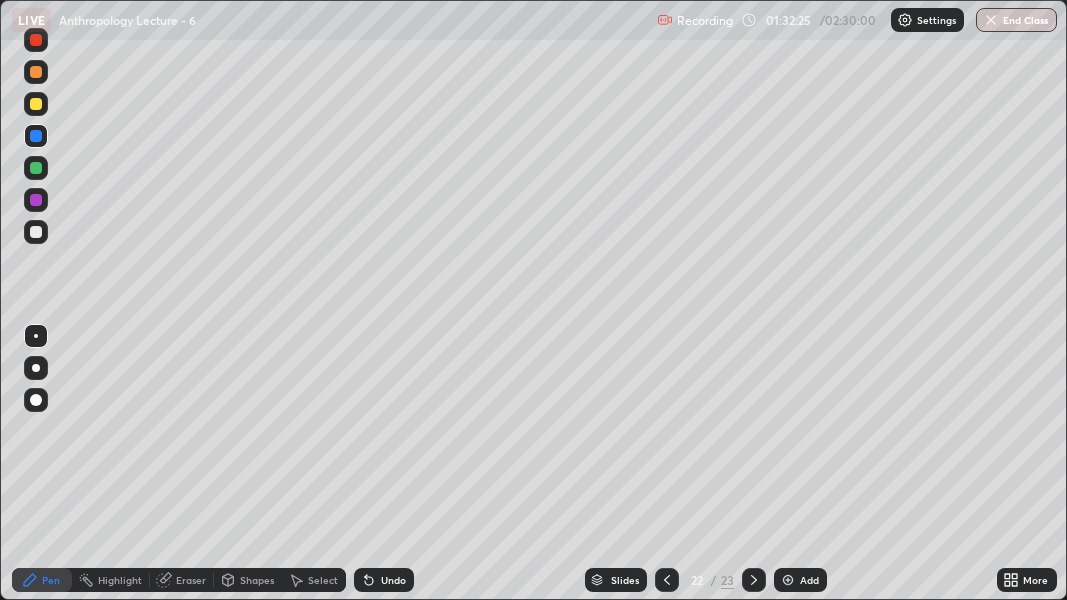 click at bounding box center [36, 368] 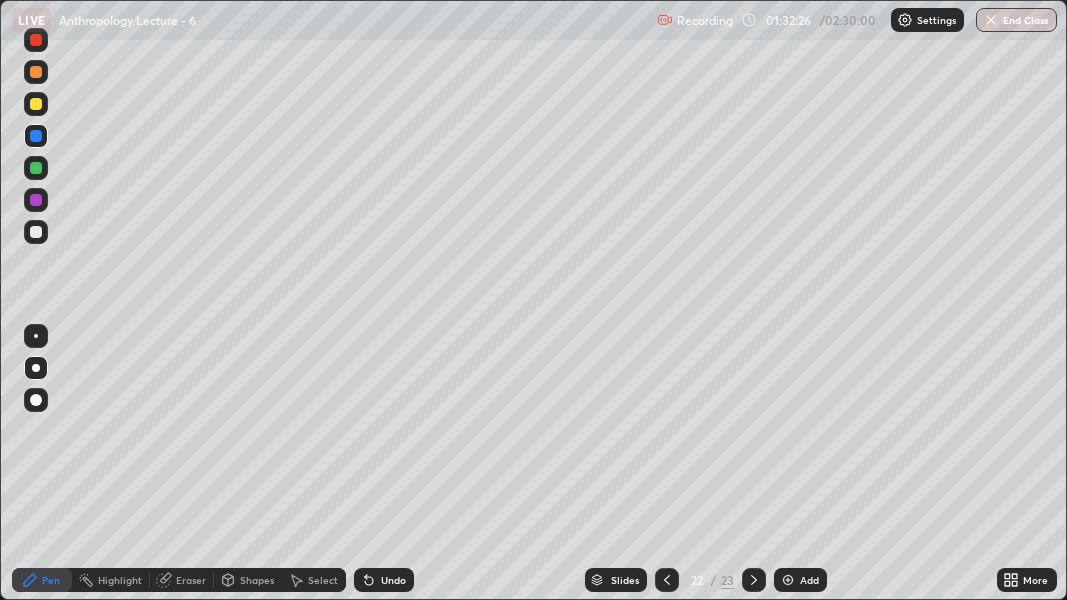 click at bounding box center (36, 232) 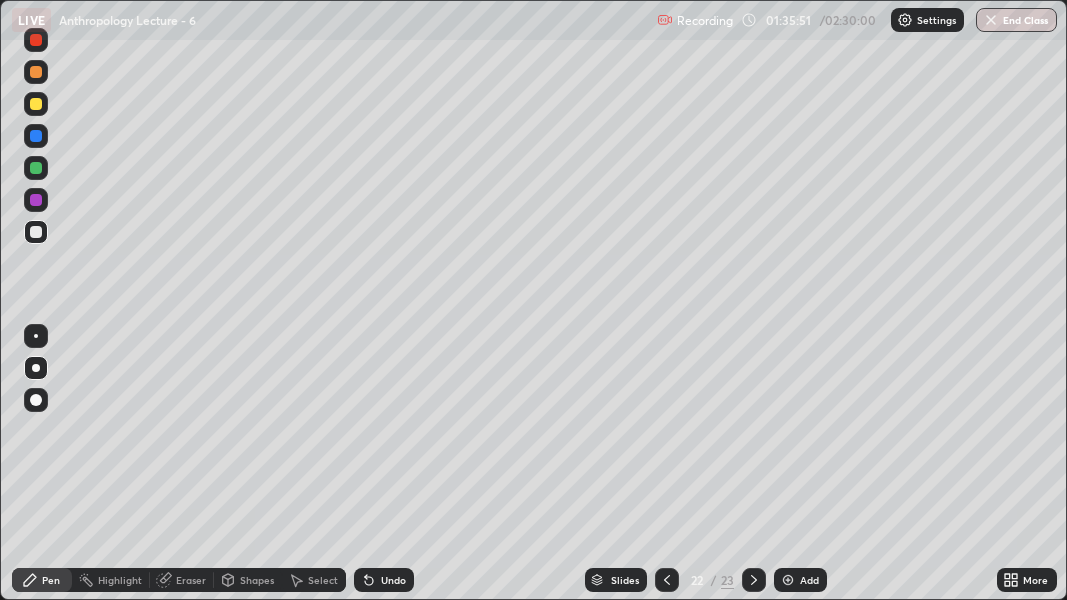 click on "Slides" at bounding box center [625, 580] 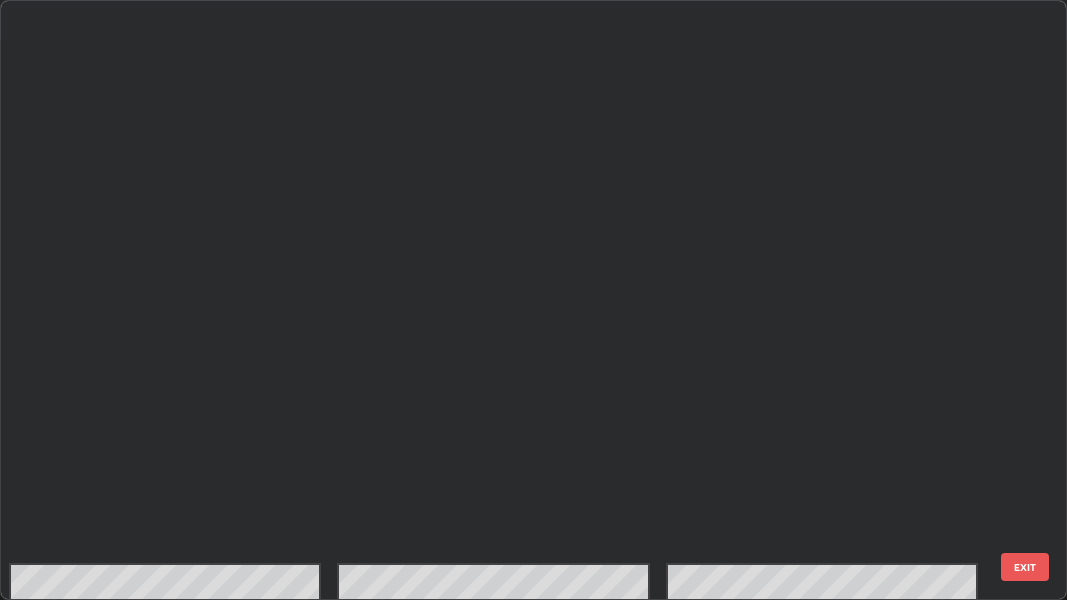 scroll, scrollTop: 879, scrollLeft: 0, axis: vertical 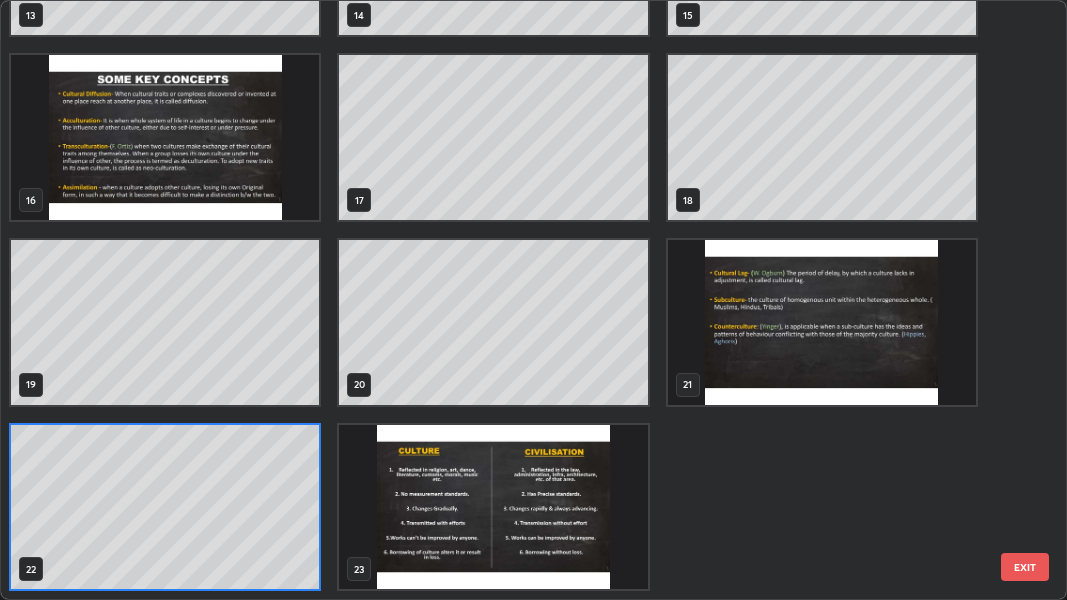 click at bounding box center (822, 322) 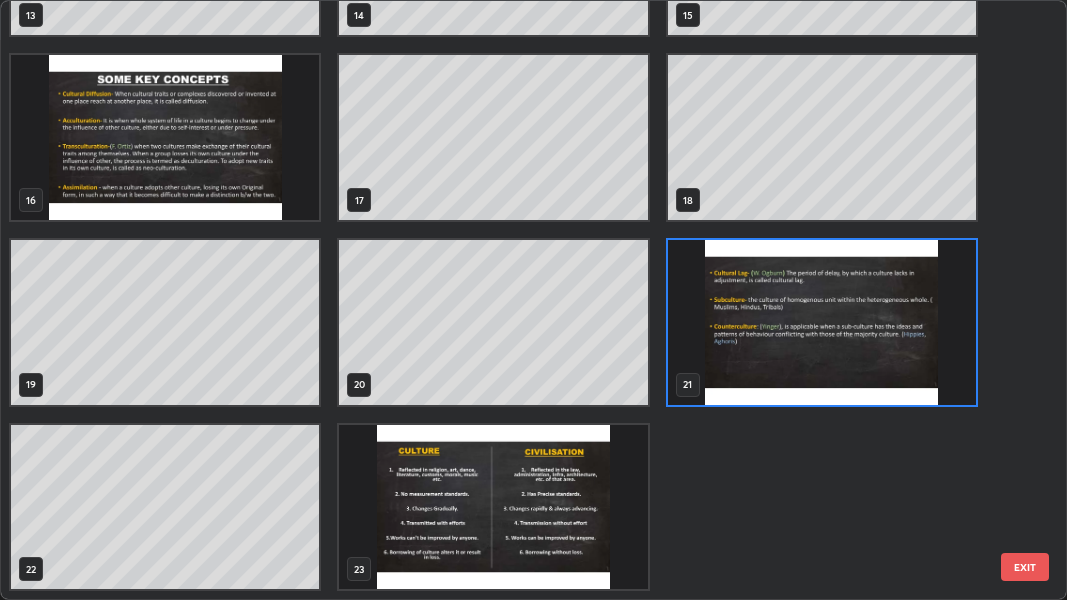 click at bounding box center [822, 322] 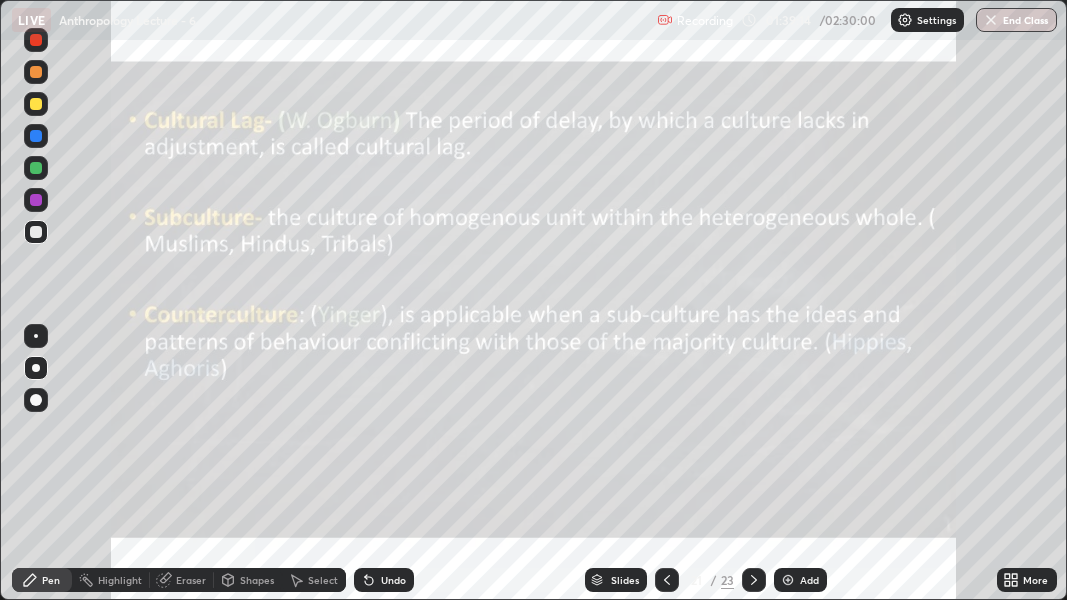 click at bounding box center [36, 168] 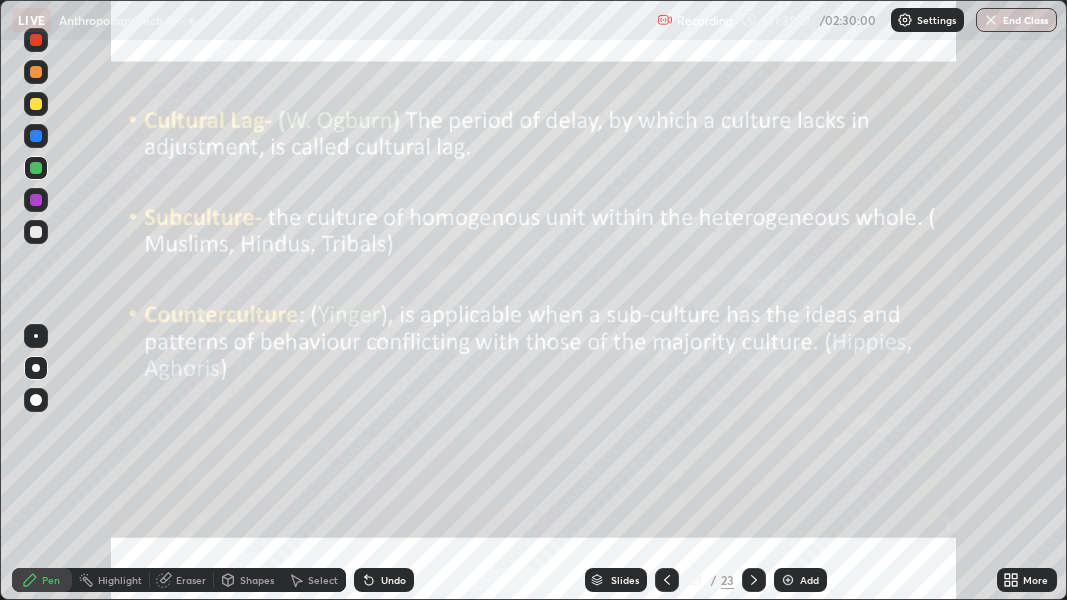 click on "Eraser" at bounding box center [191, 580] 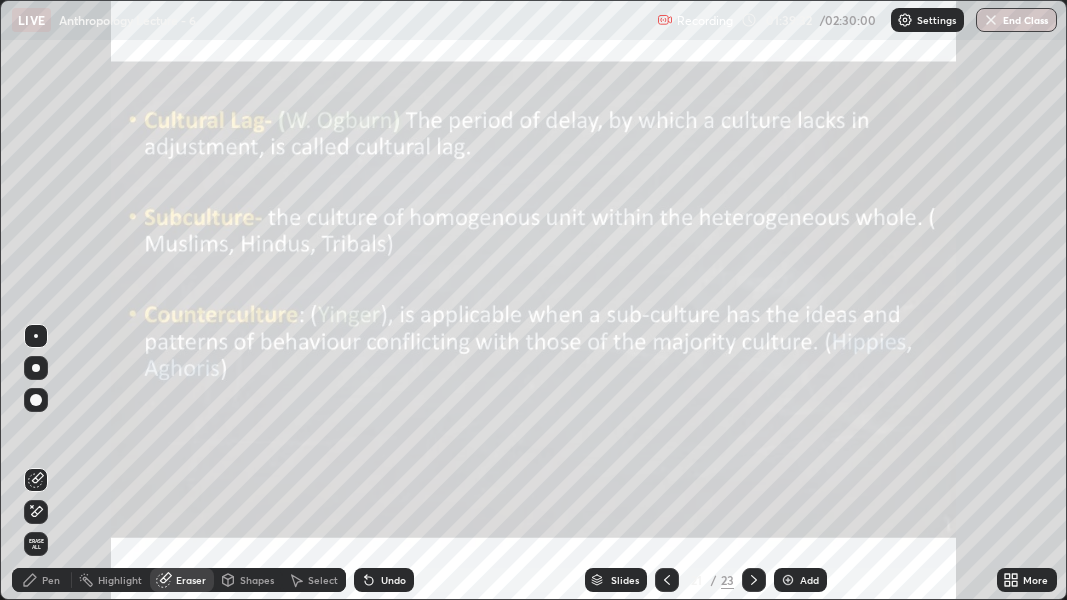 click on "Pen" at bounding box center [51, 580] 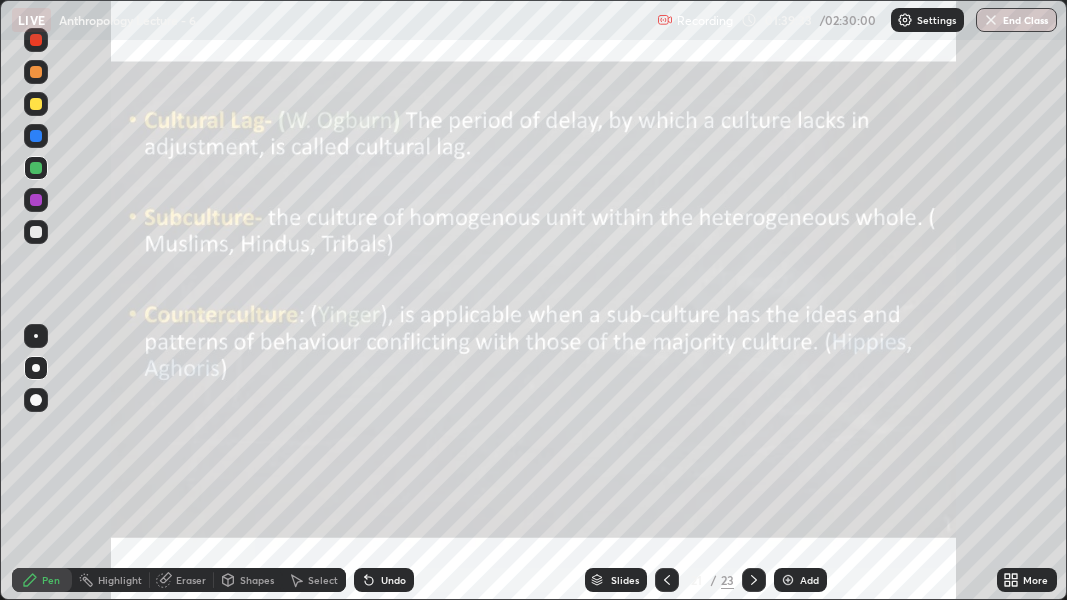 click at bounding box center [36, 168] 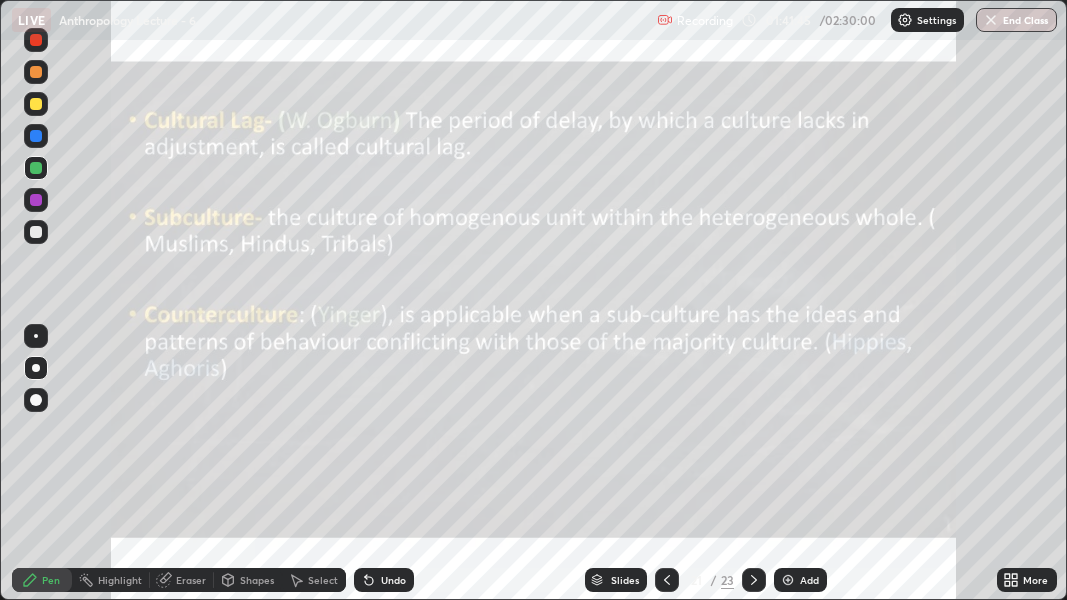 click at bounding box center (788, 580) 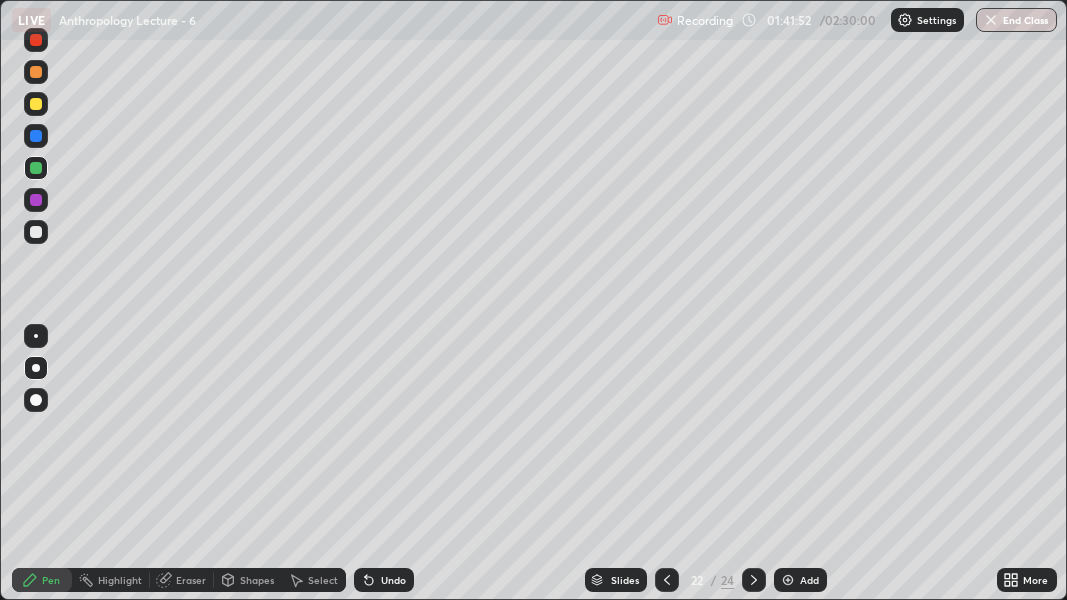 click at bounding box center [36, 336] 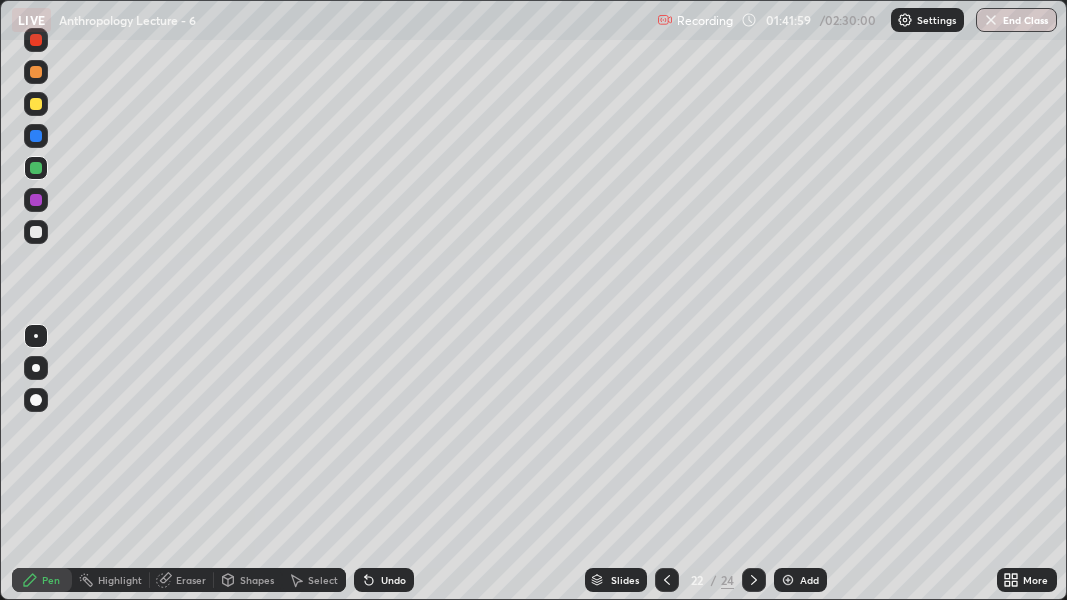 click at bounding box center (36, 368) 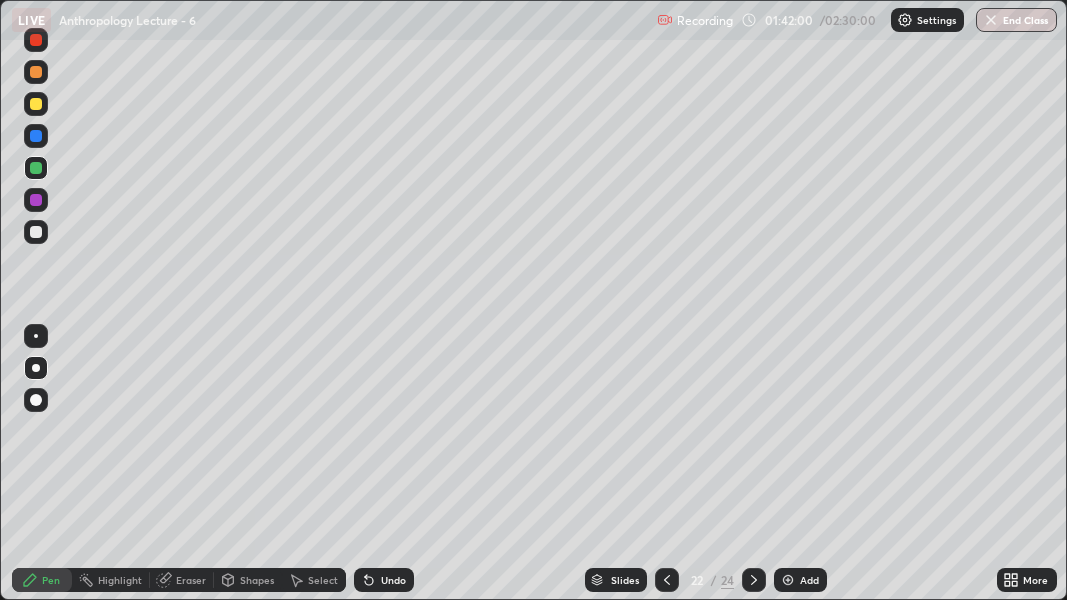 click at bounding box center (36, 104) 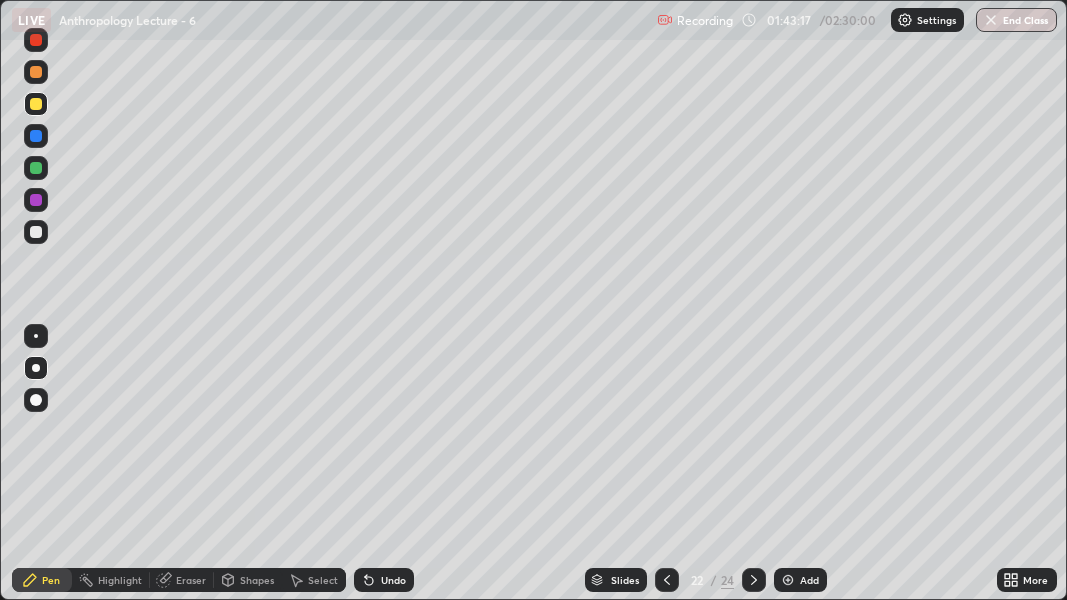 click at bounding box center (36, 232) 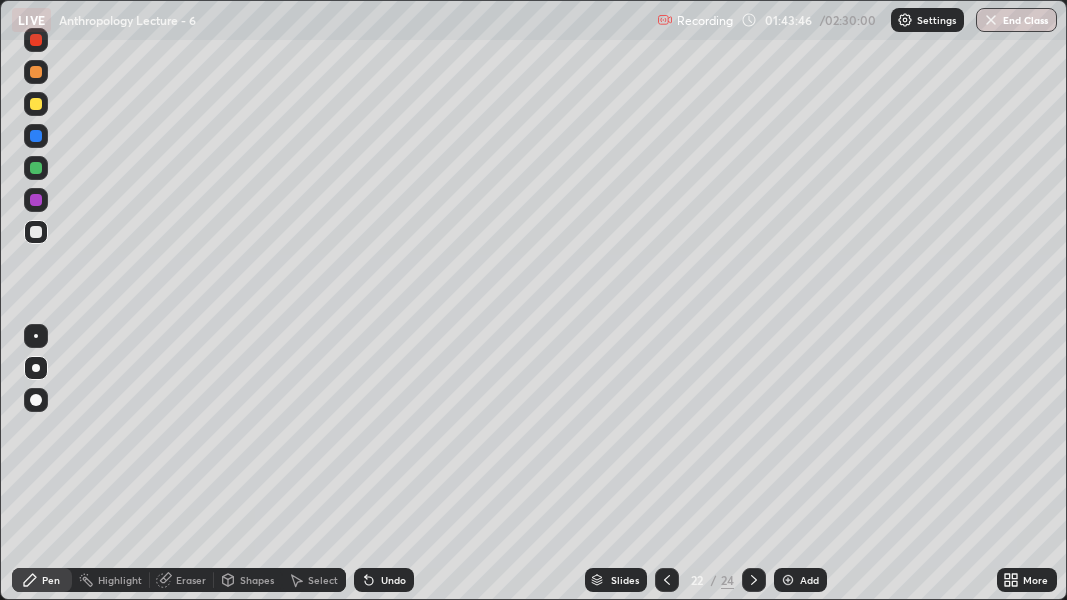 click at bounding box center (36, 104) 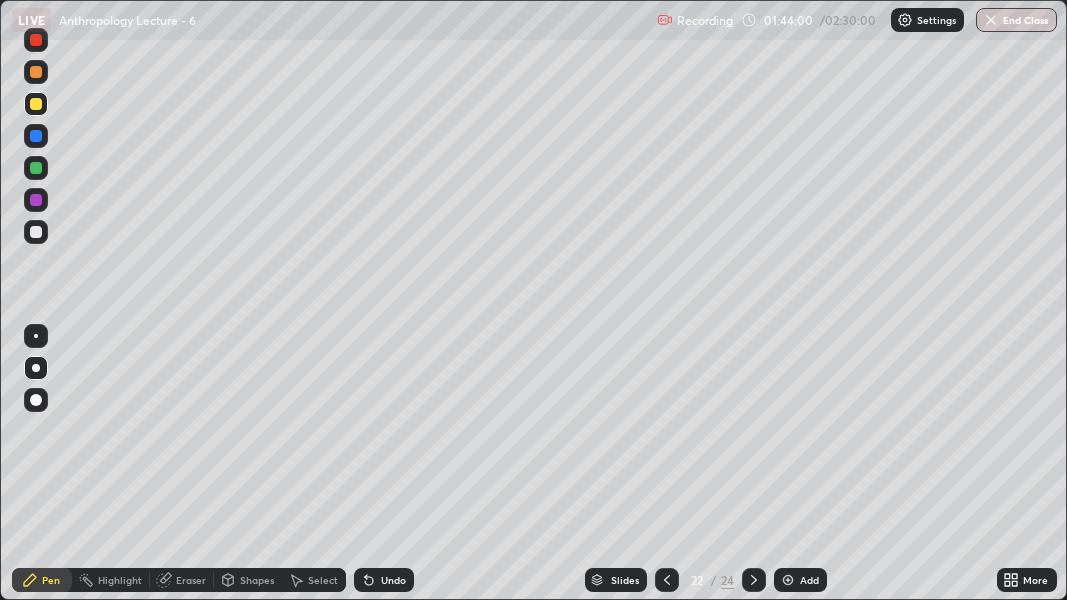 click at bounding box center (36, 336) 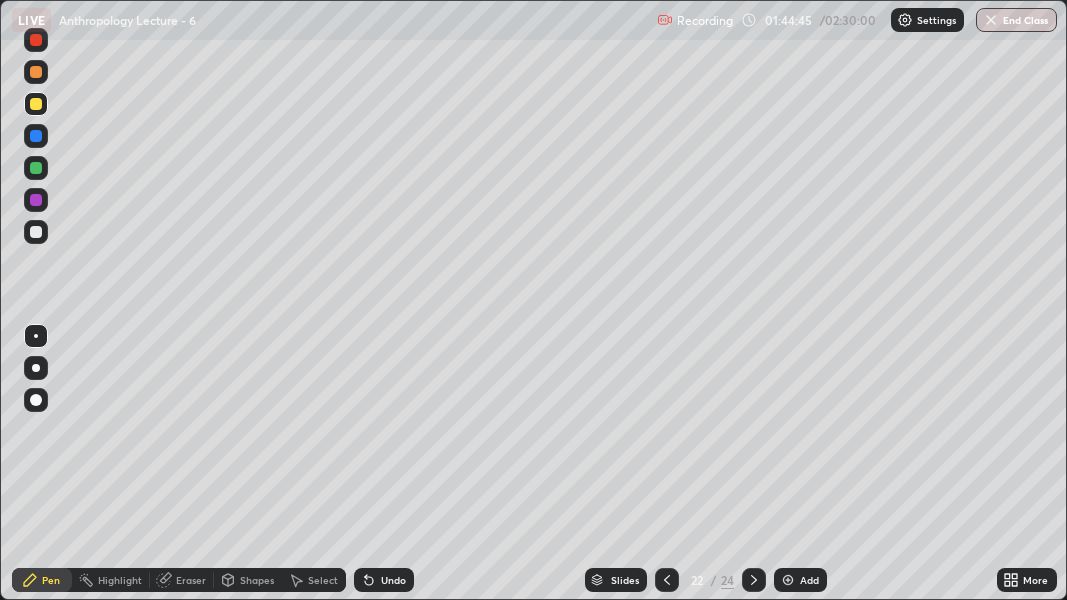 click at bounding box center (36, 232) 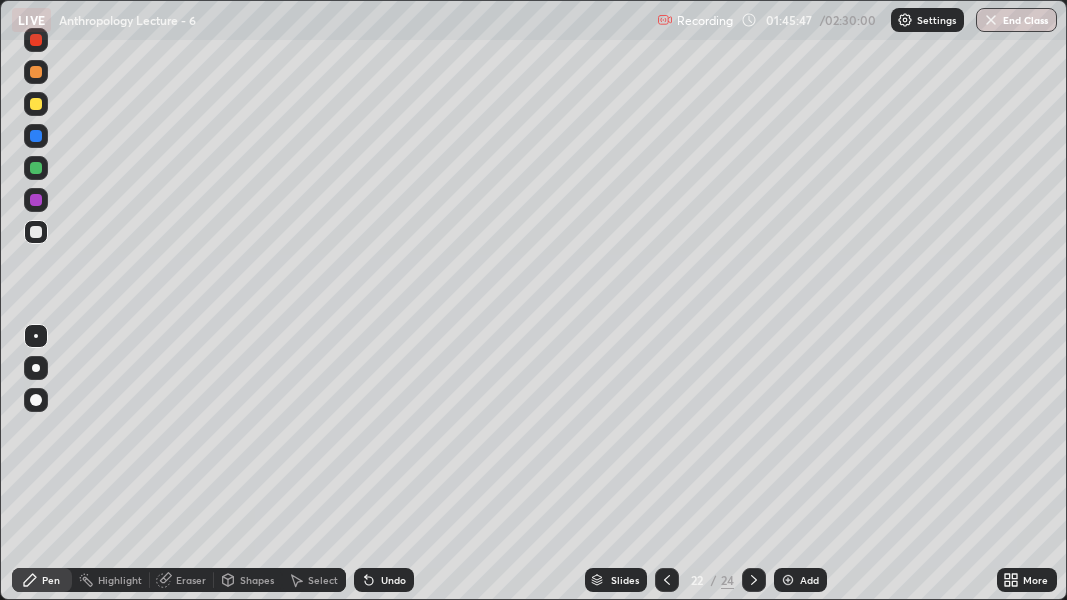 click at bounding box center (36, 104) 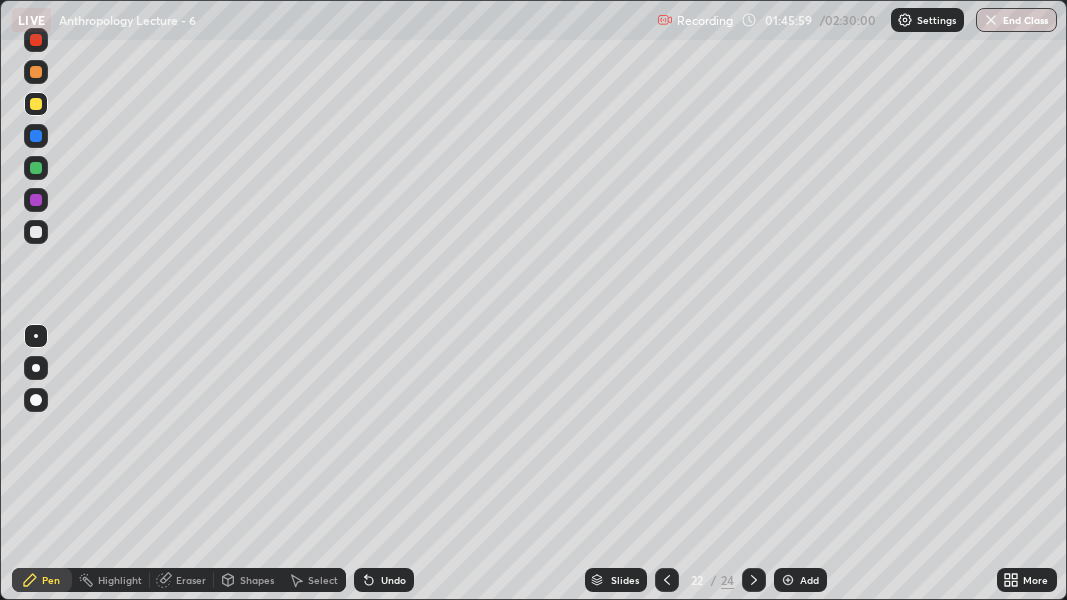 click at bounding box center [36, 336] 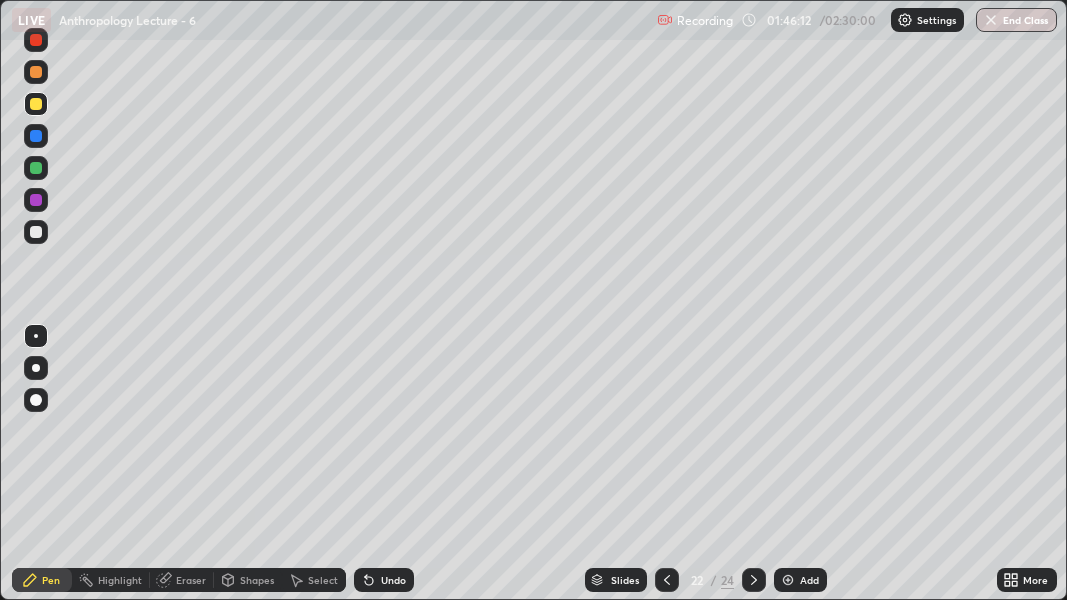 click at bounding box center (36, 368) 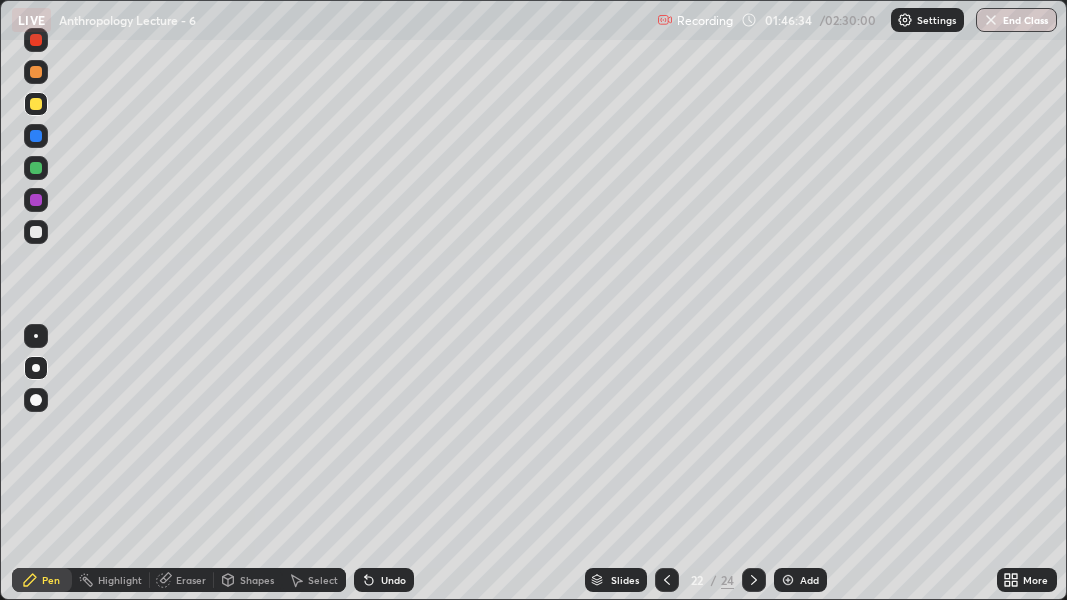 click at bounding box center (36, 232) 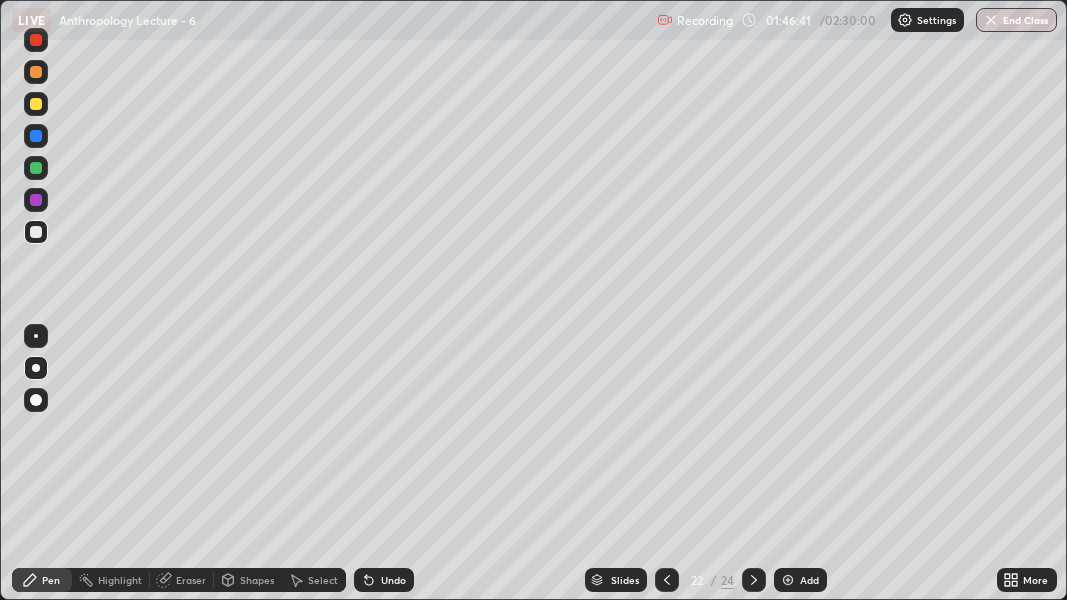 click at bounding box center (36, 104) 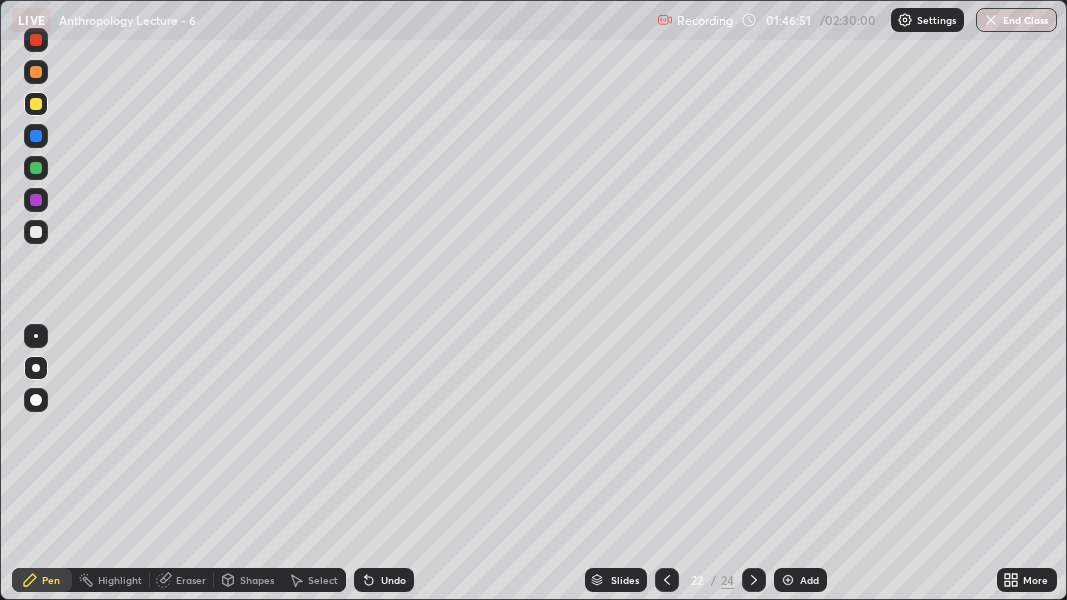 click at bounding box center (36, 232) 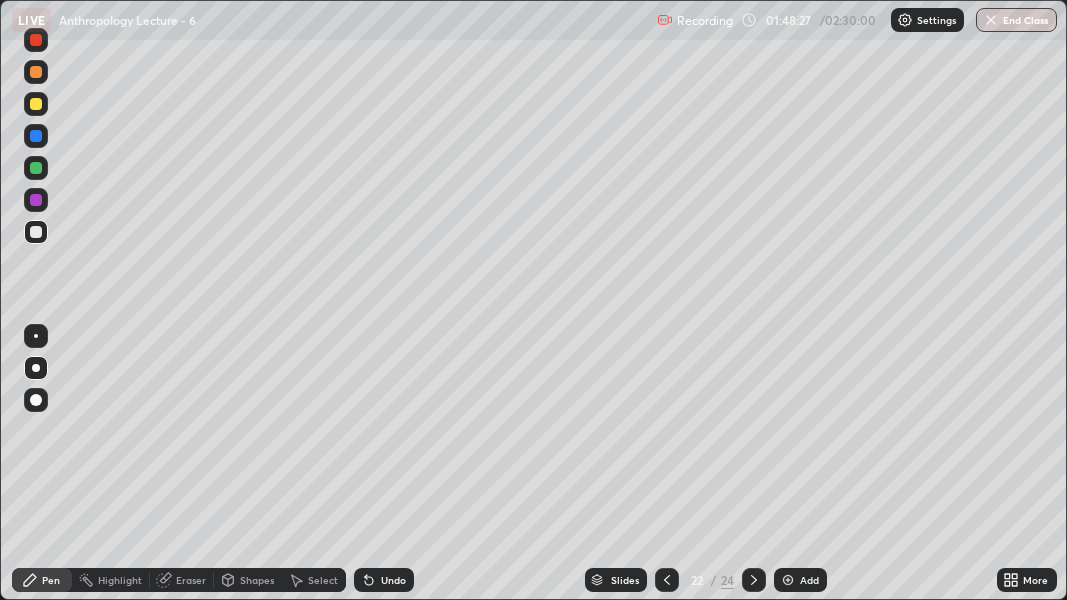 click on "Slides" at bounding box center (625, 580) 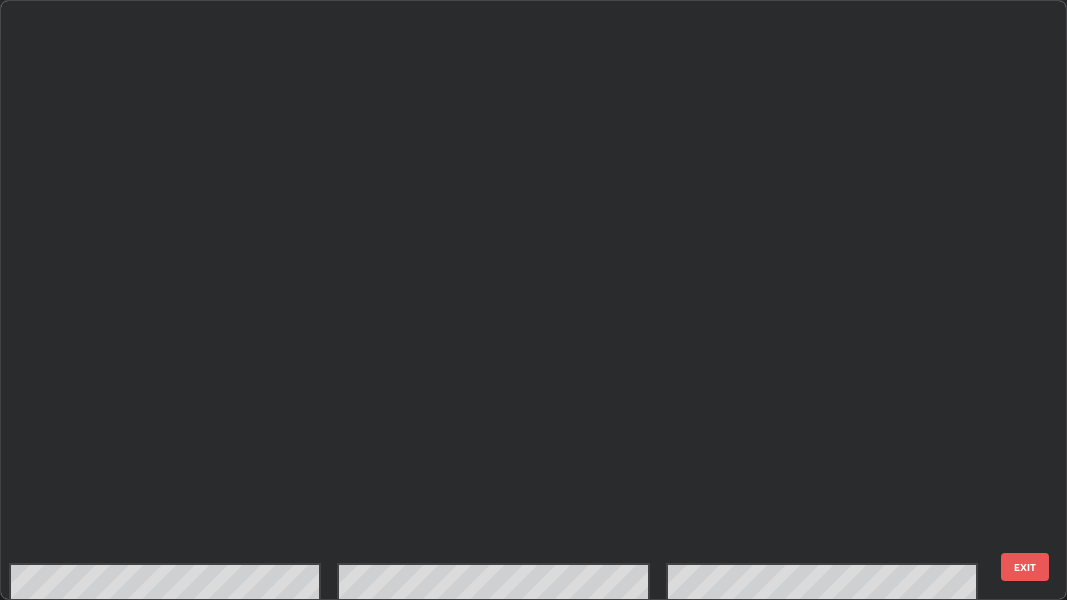 scroll, scrollTop: 879, scrollLeft: 0, axis: vertical 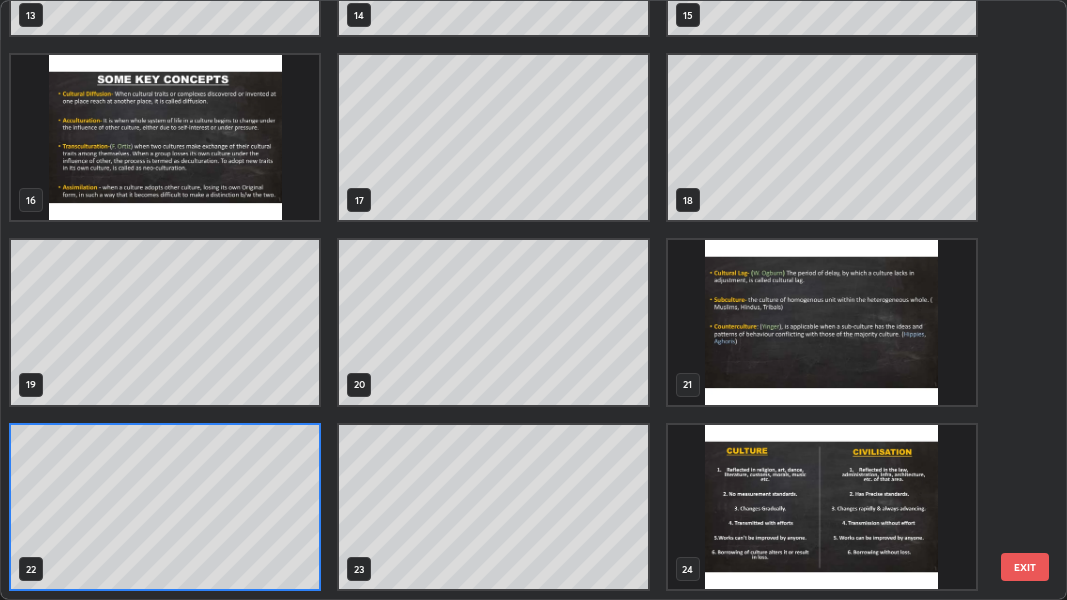 click at bounding box center (822, 322) 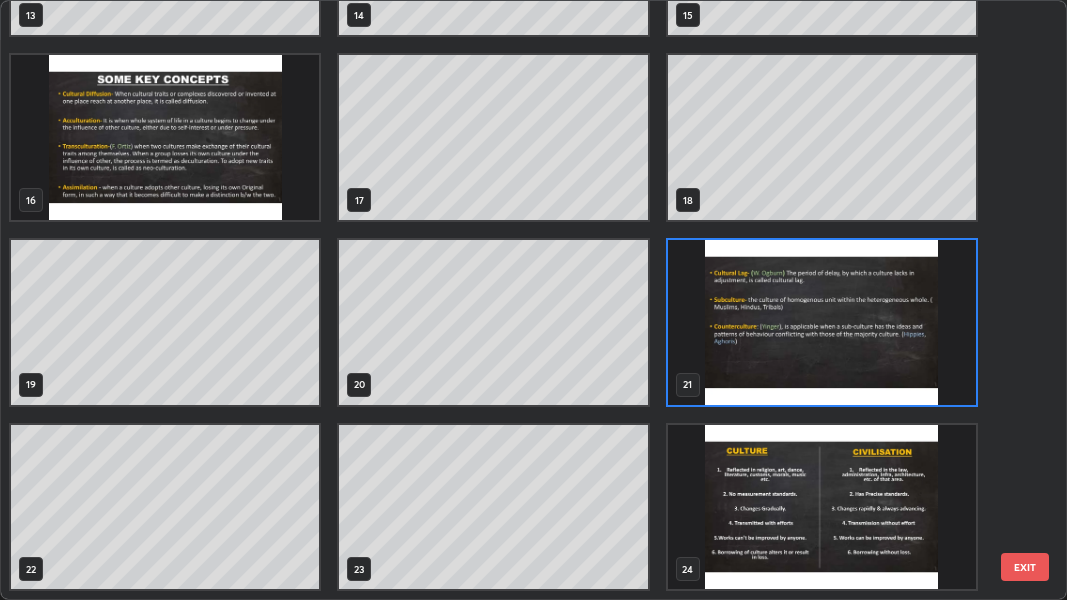click at bounding box center (822, 322) 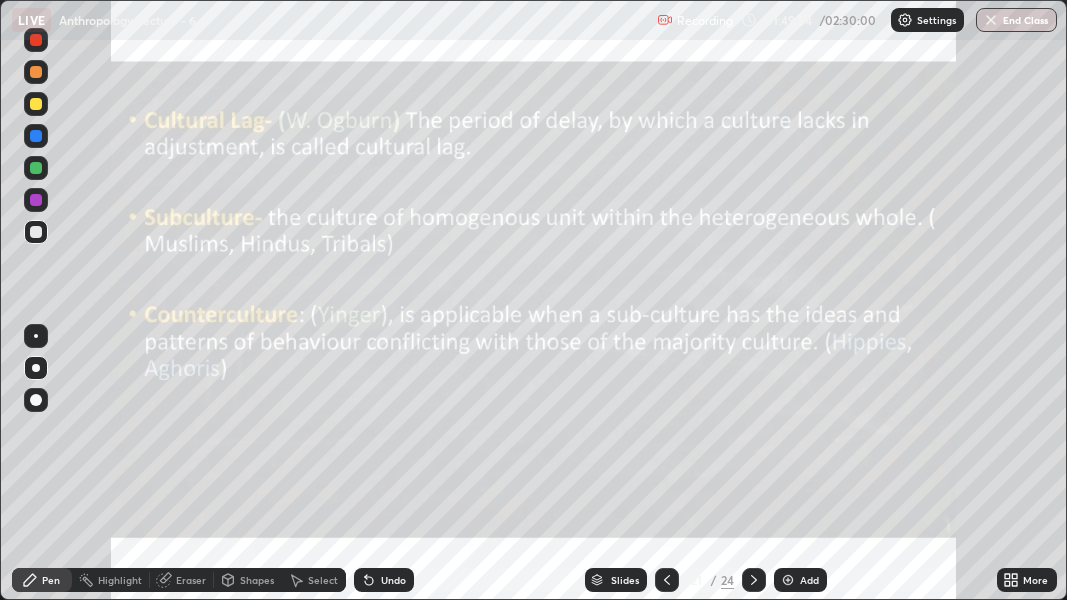 click at bounding box center [788, 580] 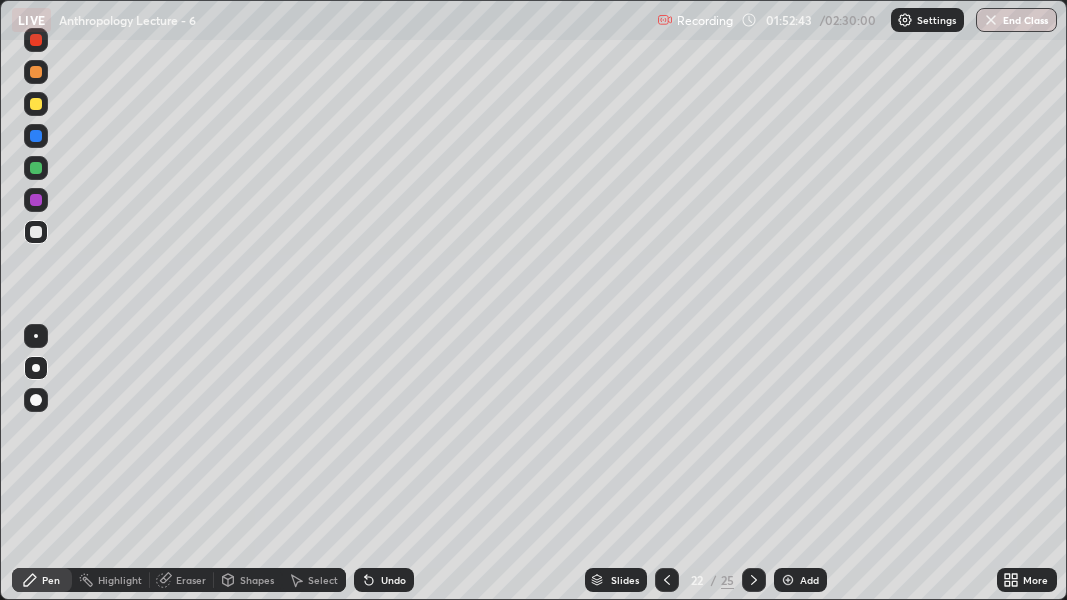 click on "Slides" at bounding box center [625, 580] 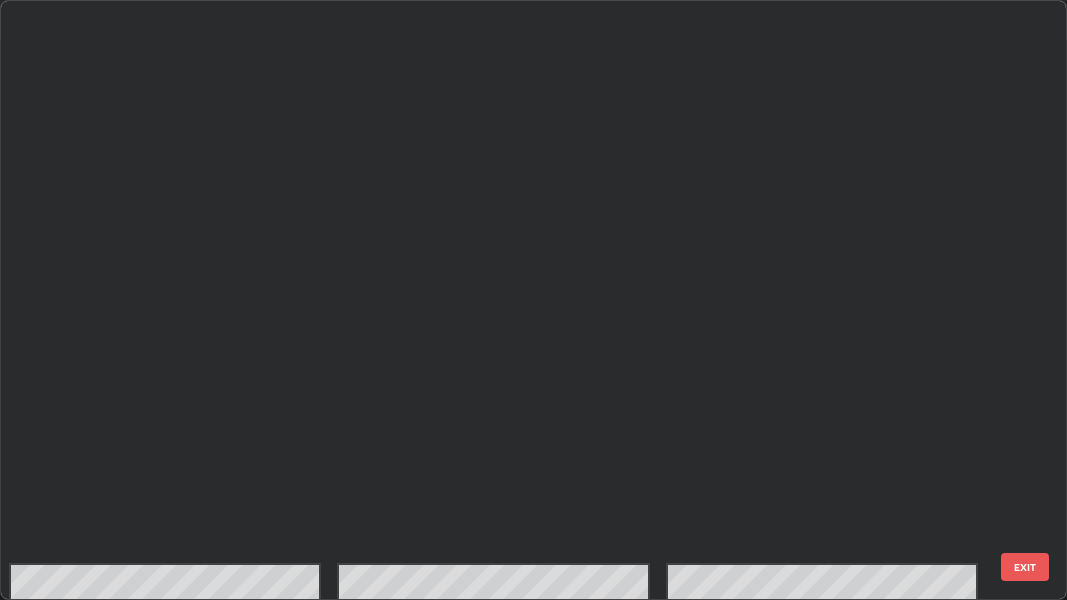scroll, scrollTop: 879, scrollLeft: 0, axis: vertical 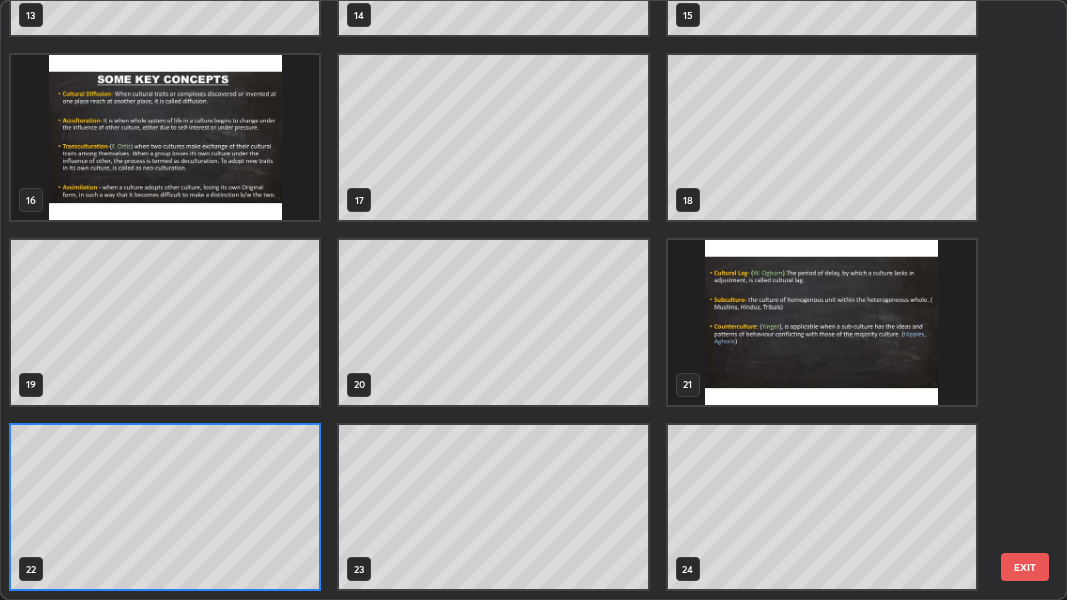 click at bounding box center [822, 322] 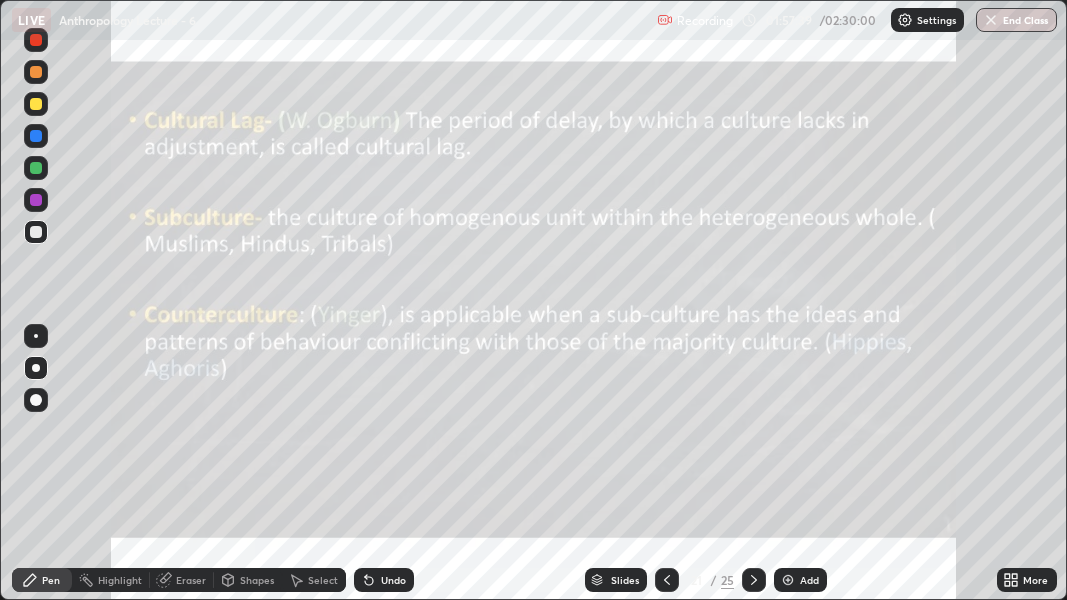 click on "Slides" at bounding box center [616, 580] 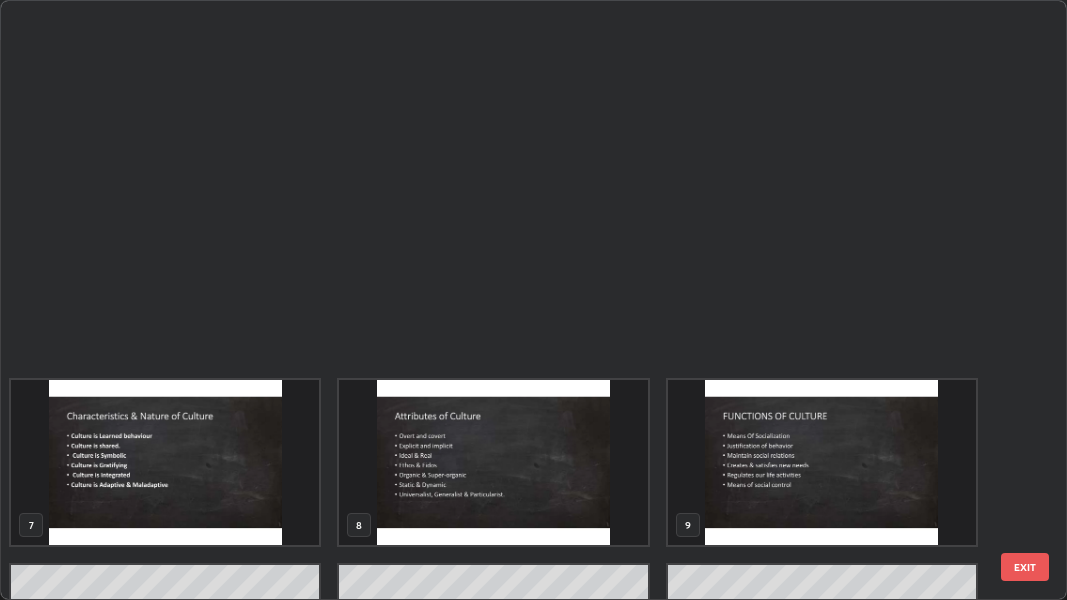 scroll, scrollTop: 694, scrollLeft: 0, axis: vertical 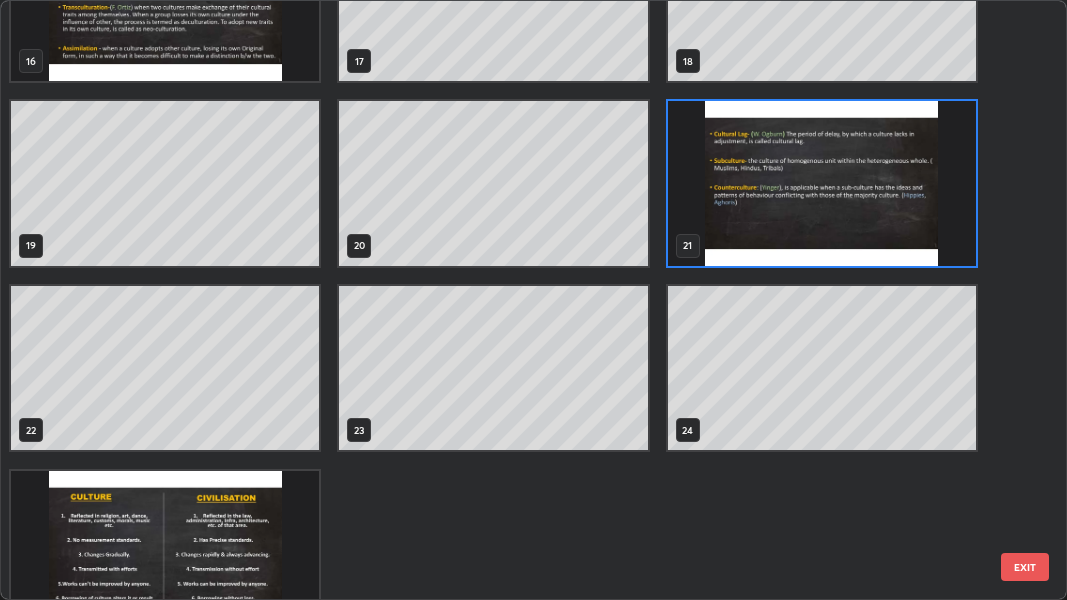 click at bounding box center (165, 553) 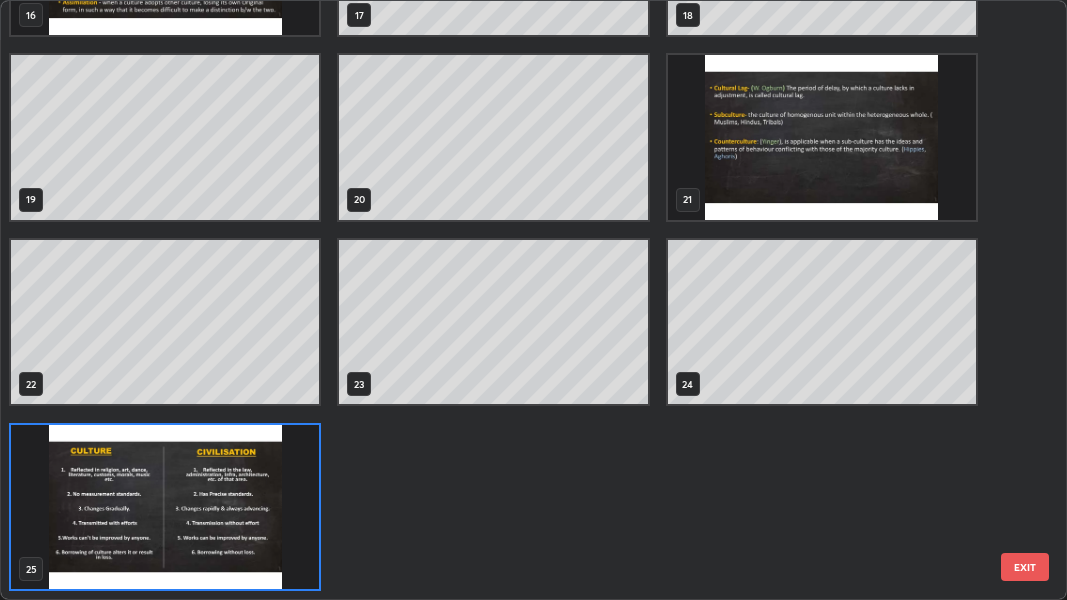 click at bounding box center [165, 507] 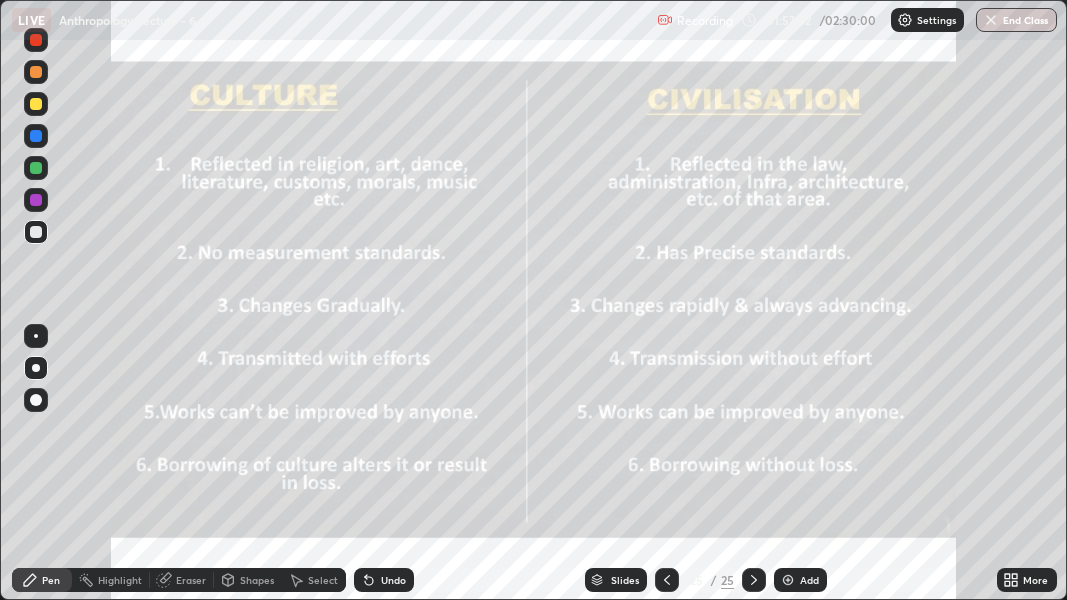 click at bounding box center (165, 507) 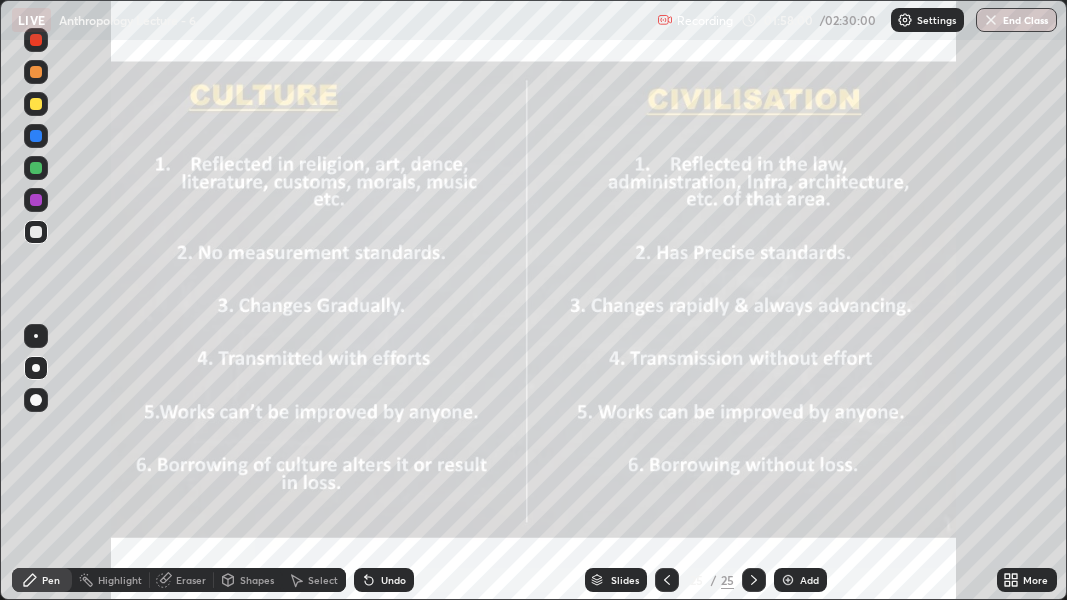 click at bounding box center (788, 580) 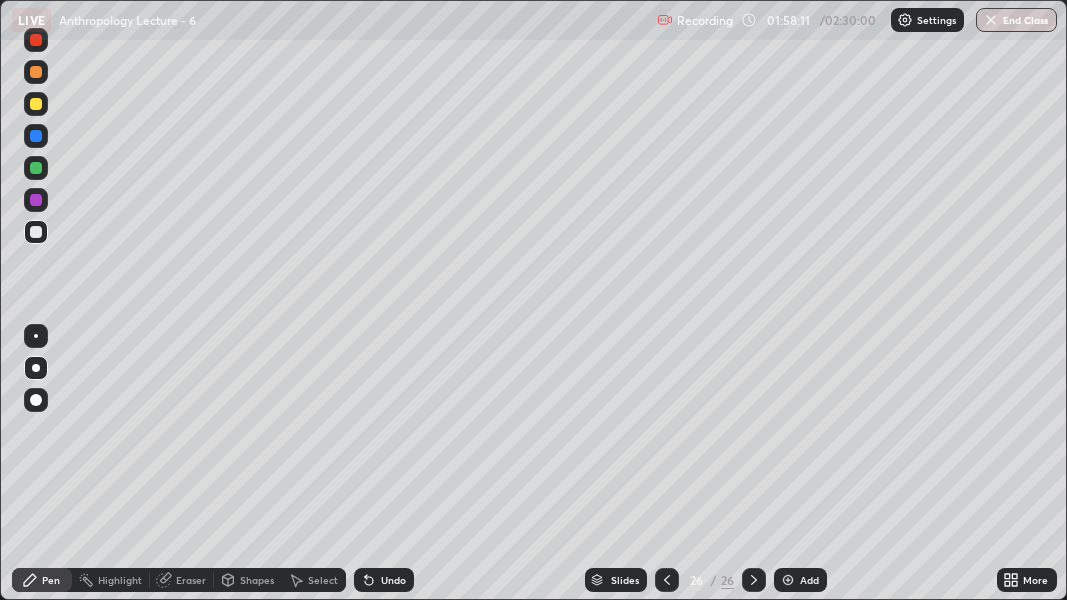 click at bounding box center (36, 104) 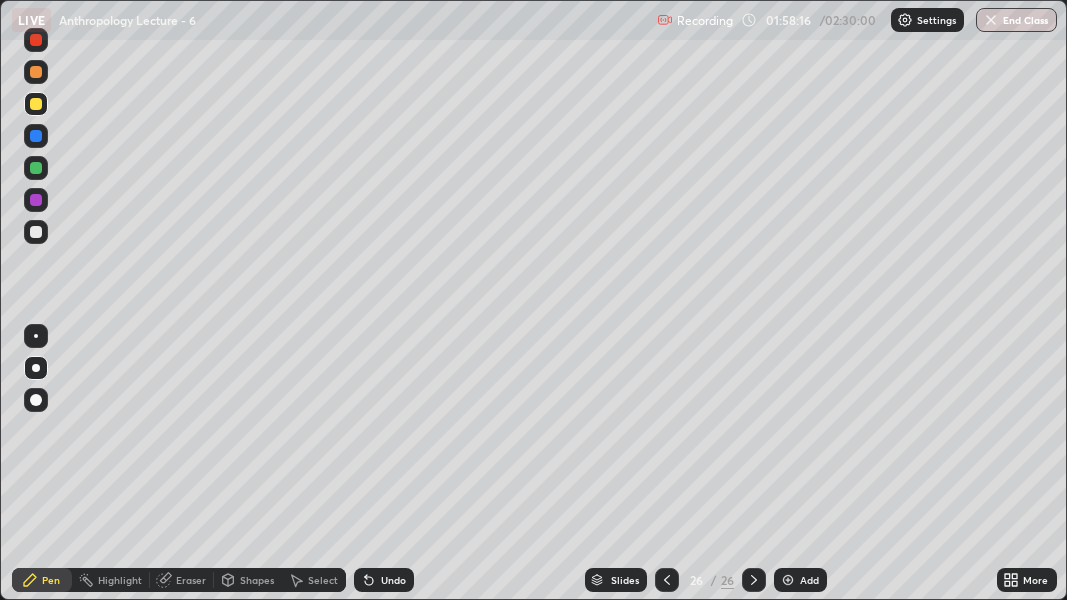 scroll, scrollTop: 0, scrollLeft: 0, axis: both 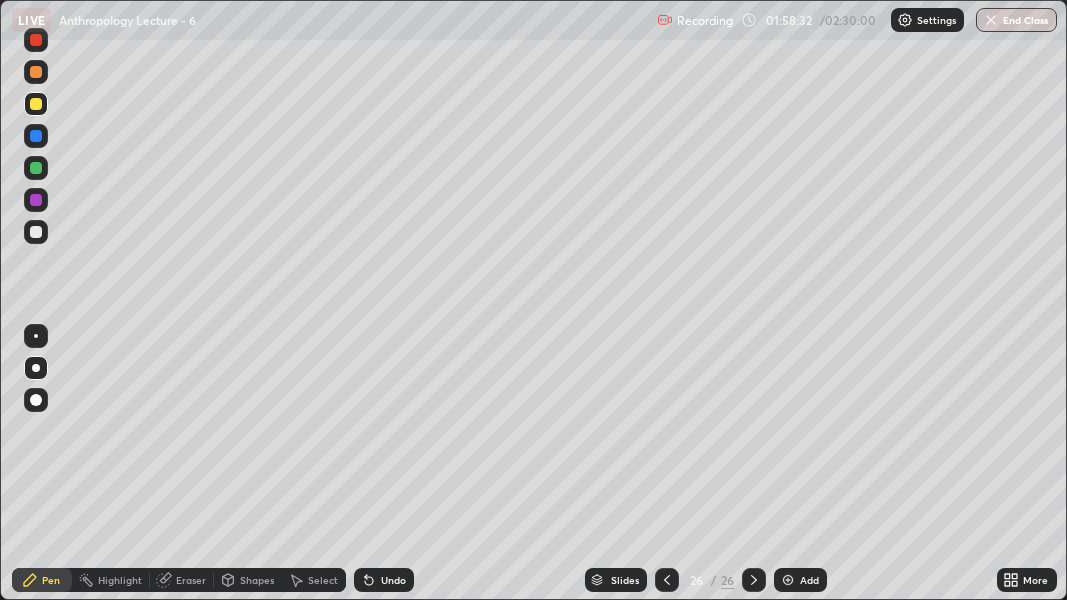 click at bounding box center (36, 232) 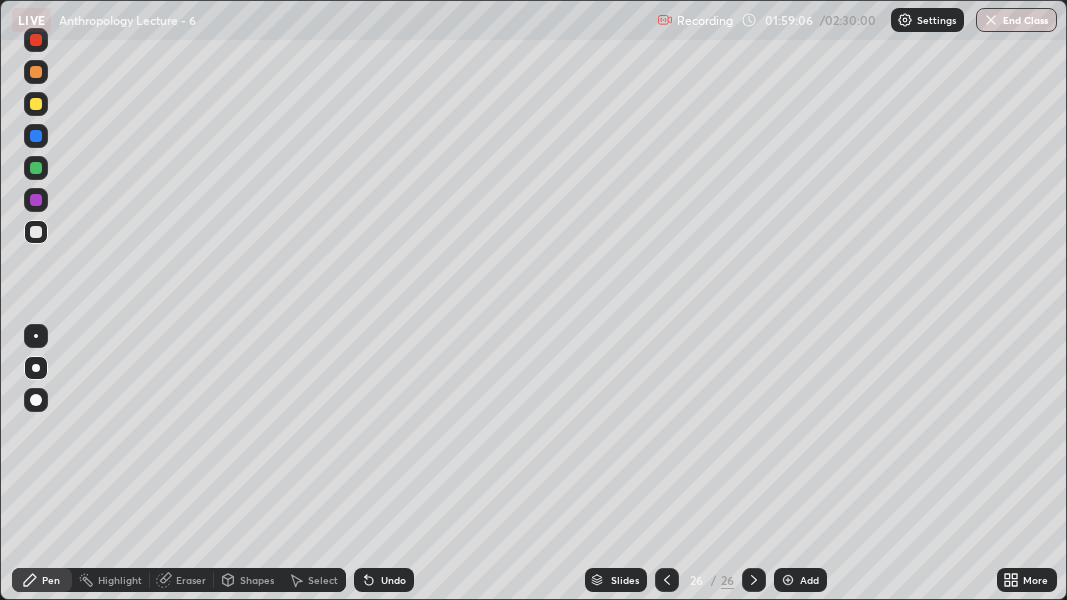 click at bounding box center (36, 104) 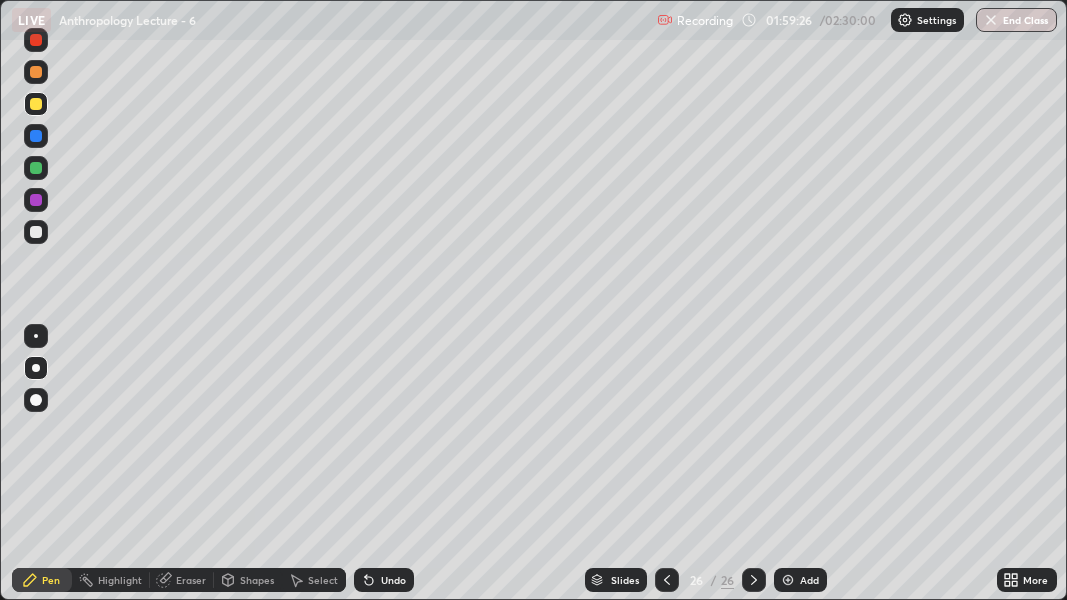 click at bounding box center [36, 232] 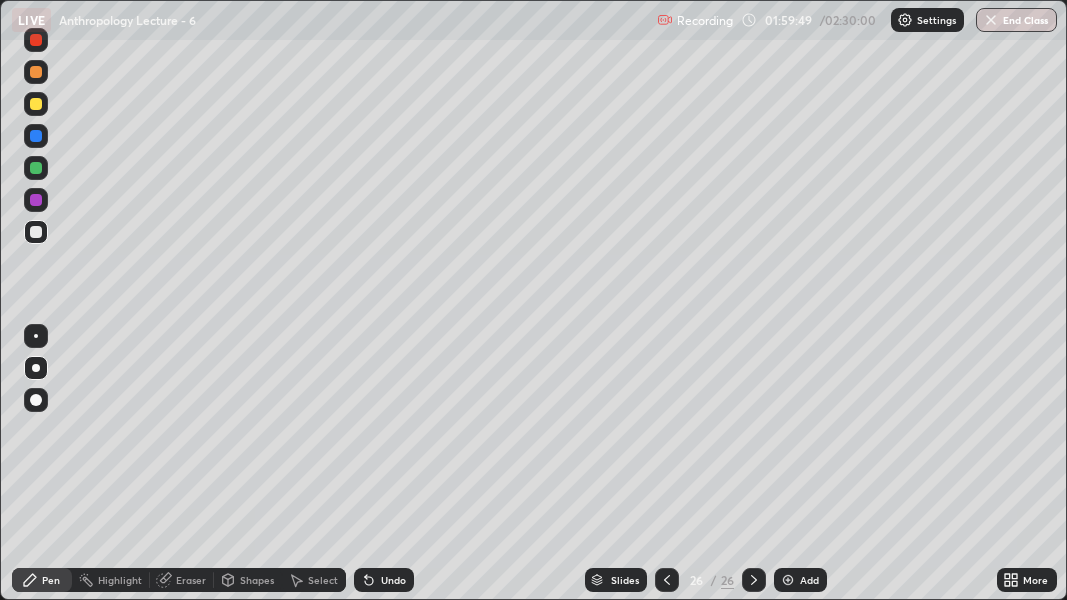 click on "Eraser" at bounding box center [191, 580] 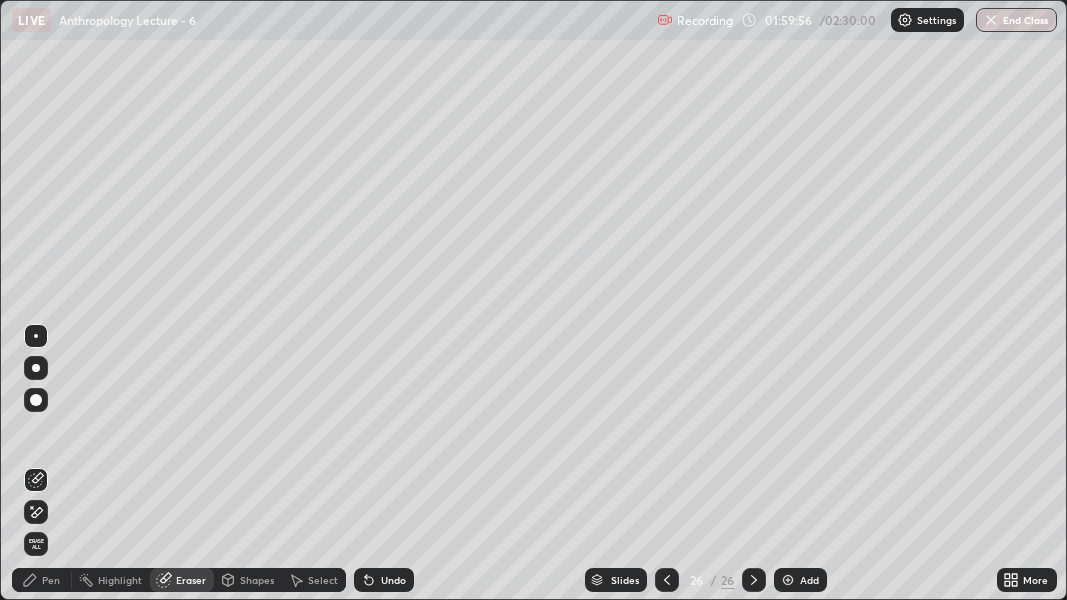 click on "Eraser" at bounding box center [182, 580] 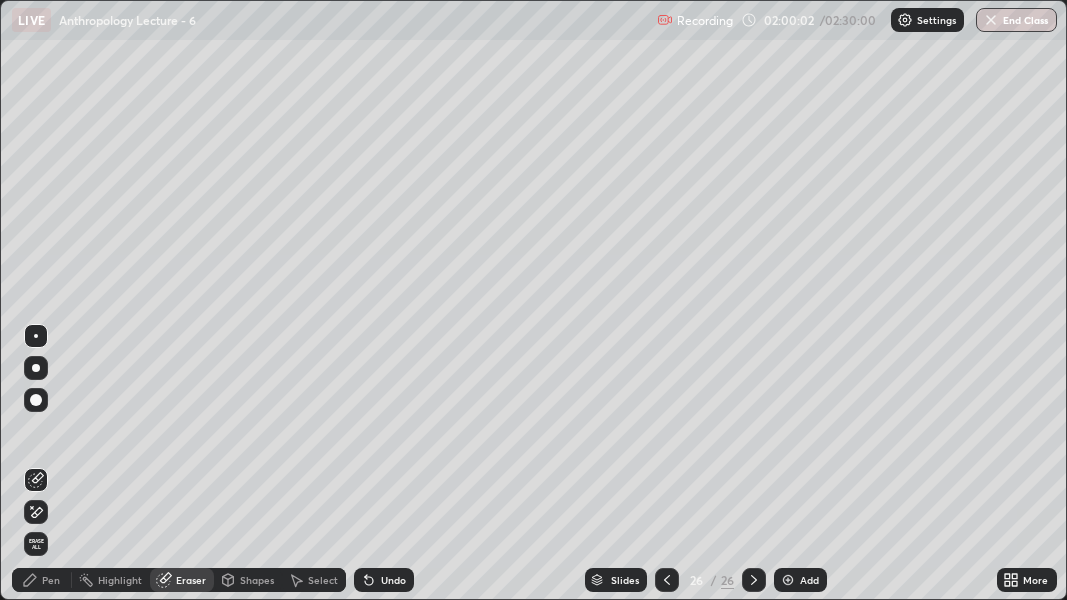 click at bounding box center [36, 336] 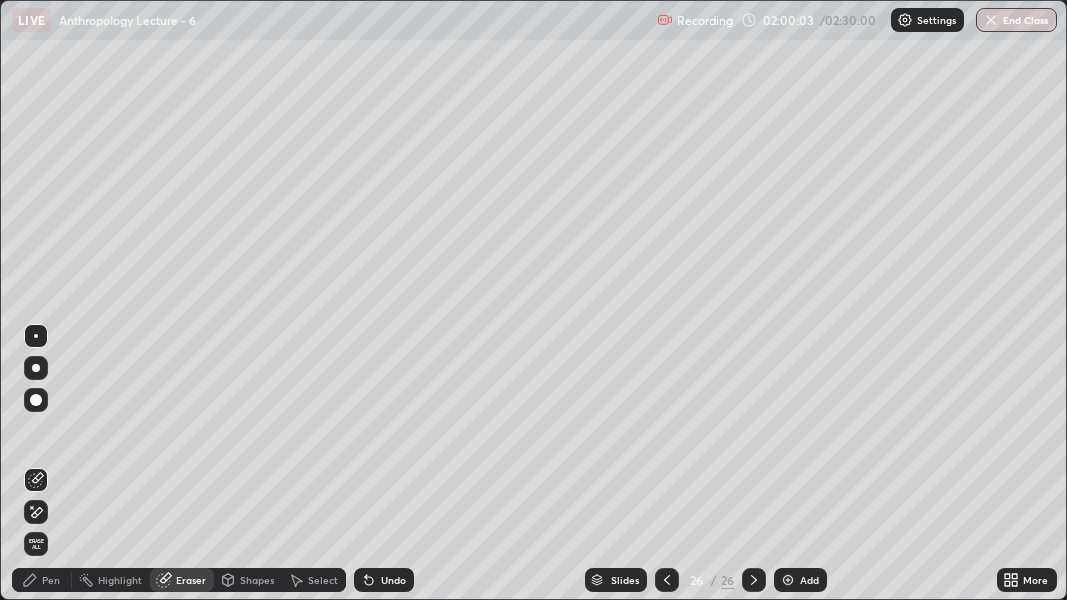 click on "Pen" at bounding box center [51, 580] 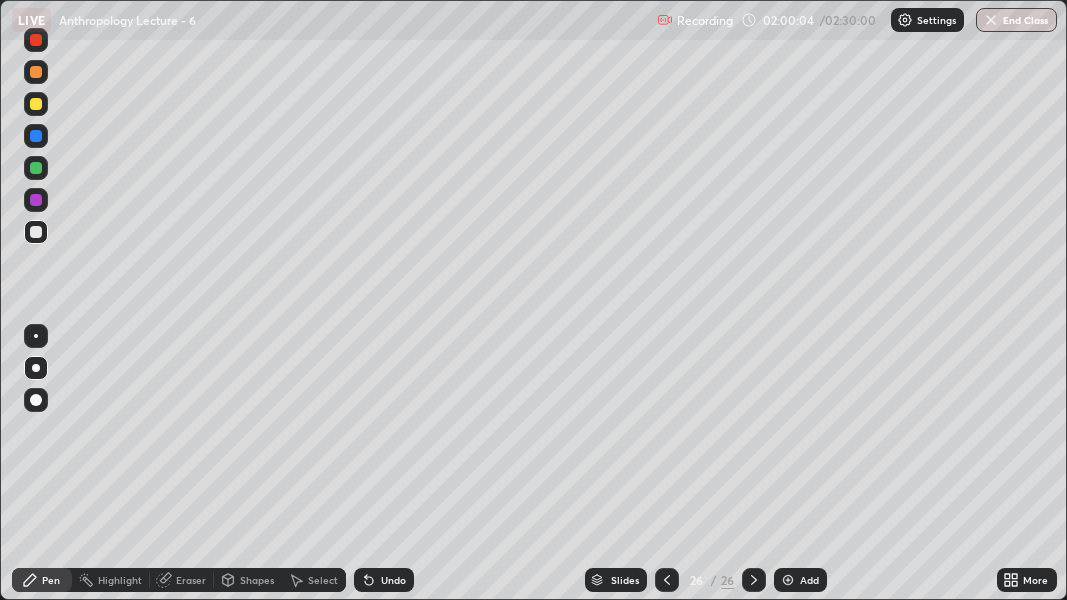 click at bounding box center (36, 104) 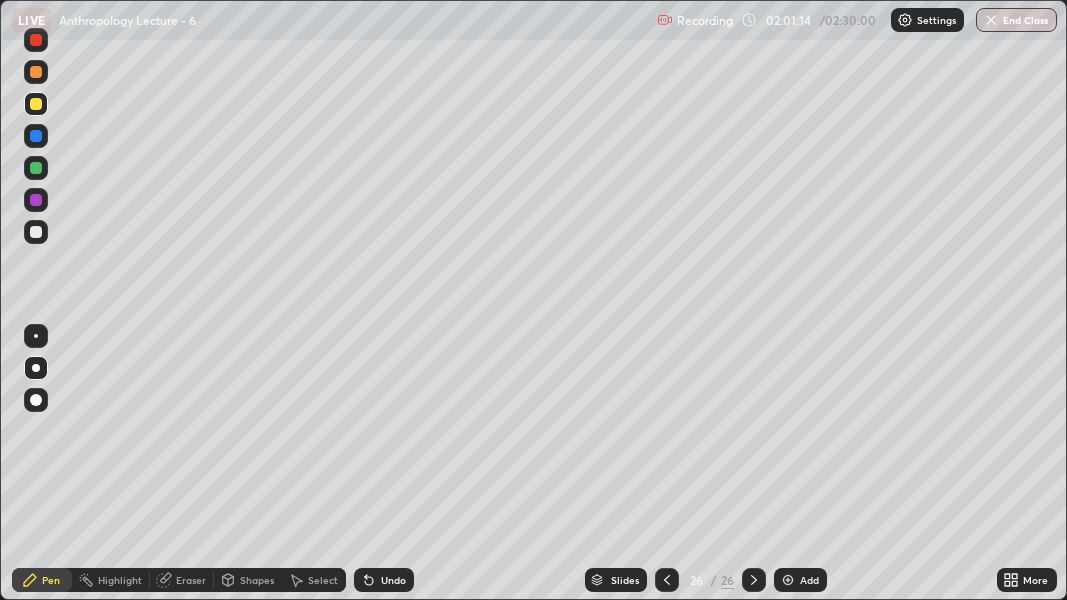 click at bounding box center (36, 232) 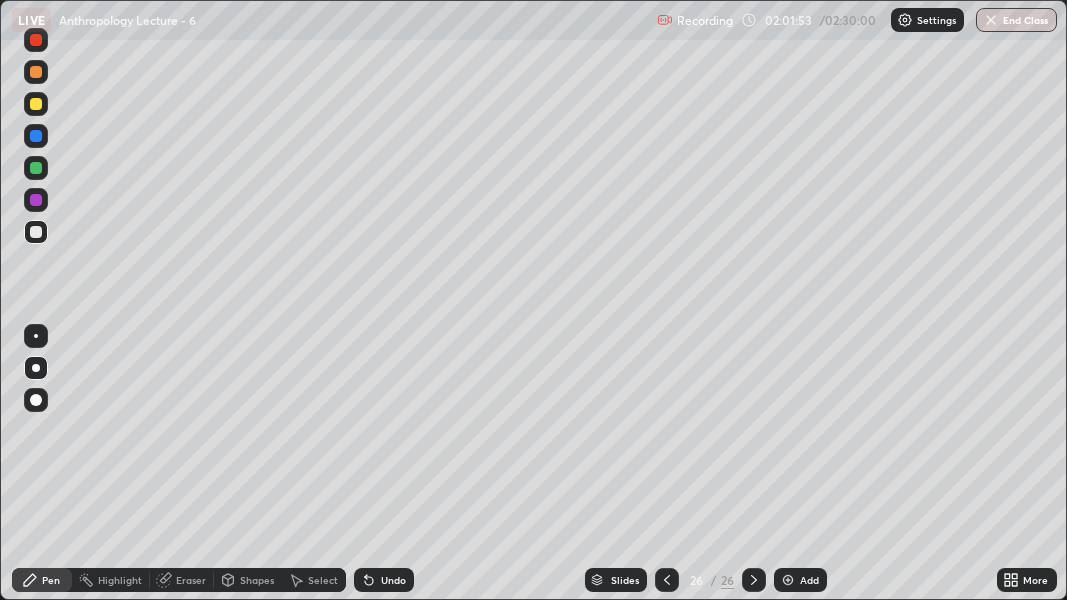 click at bounding box center [788, 580] 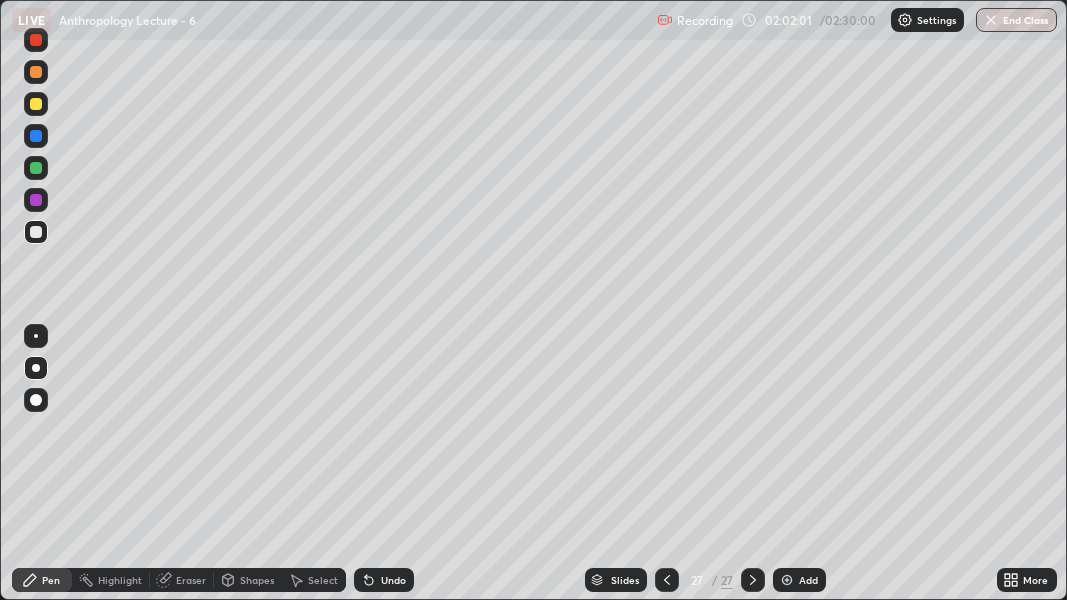 click at bounding box center [36, 368] 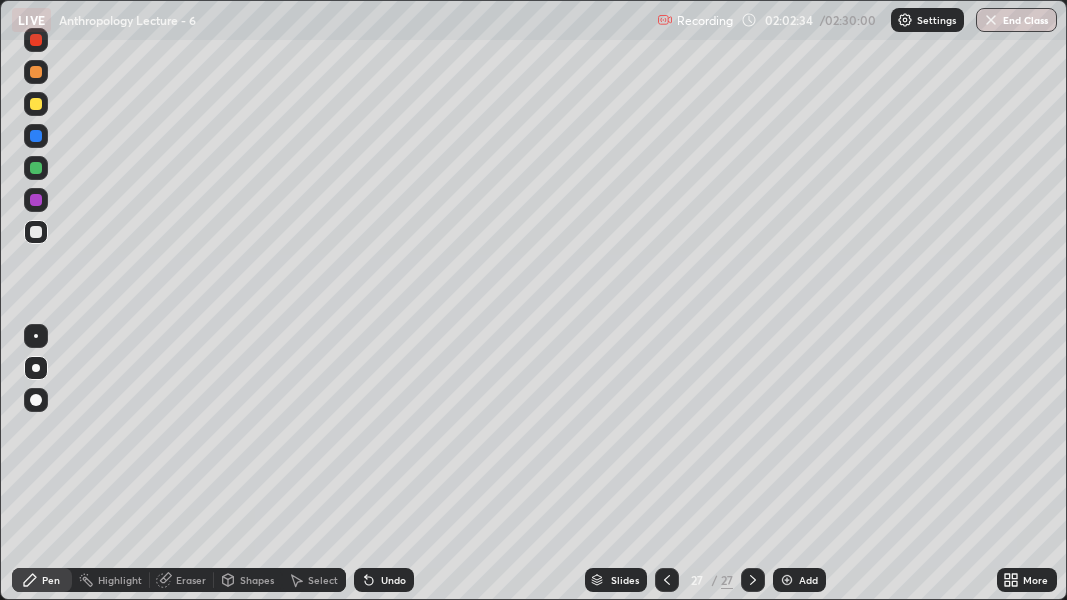 click on "Slides" at bounding box center [625, 580] 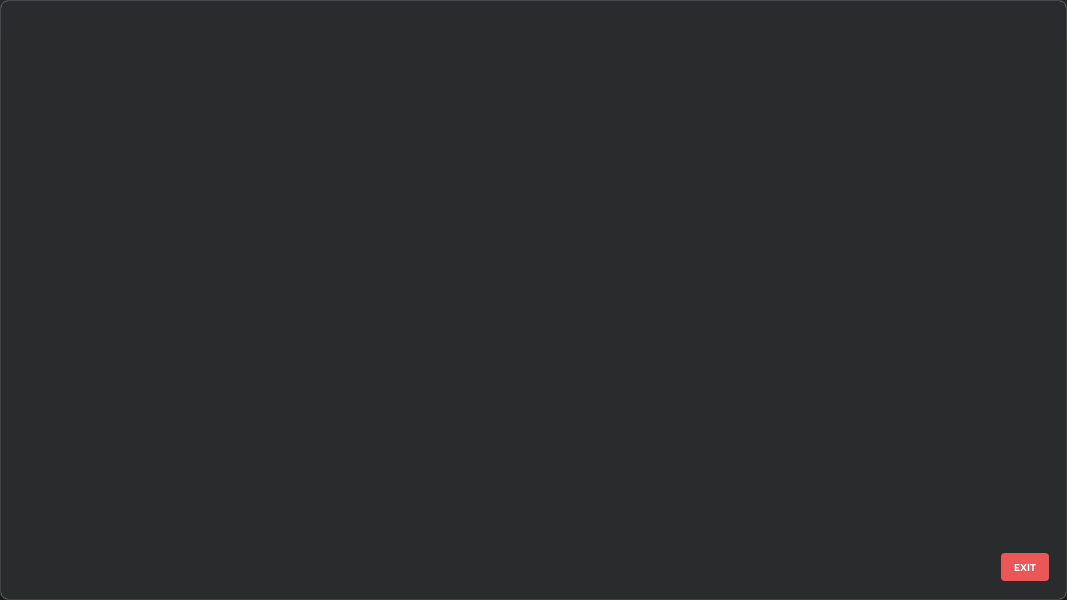 scroll, scrollTop: 1064, scrollLeft: 0, axis: vertical 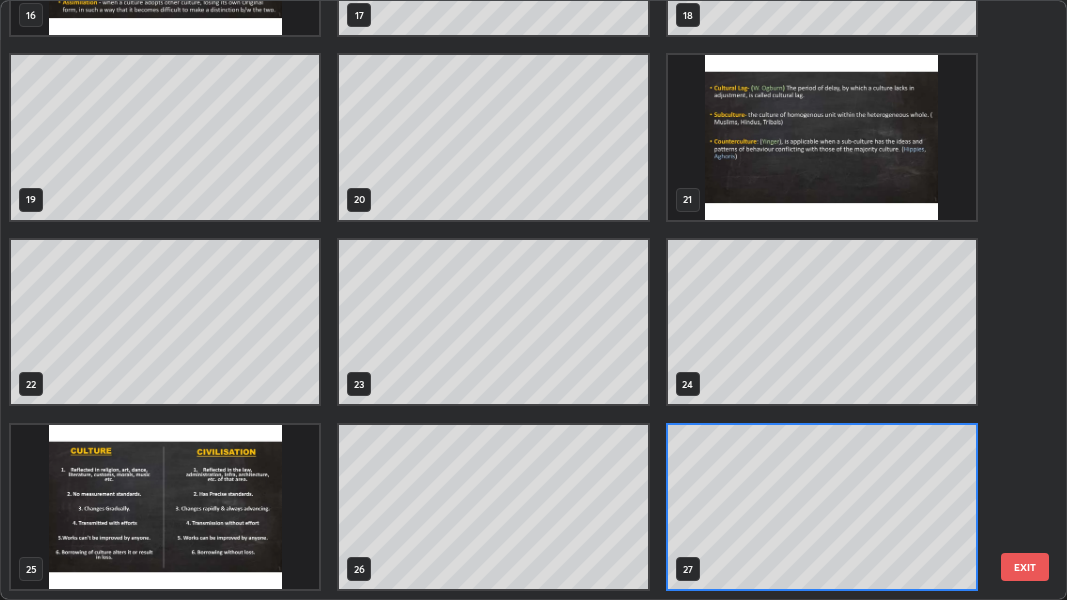 click at bounding box center (165, 507) 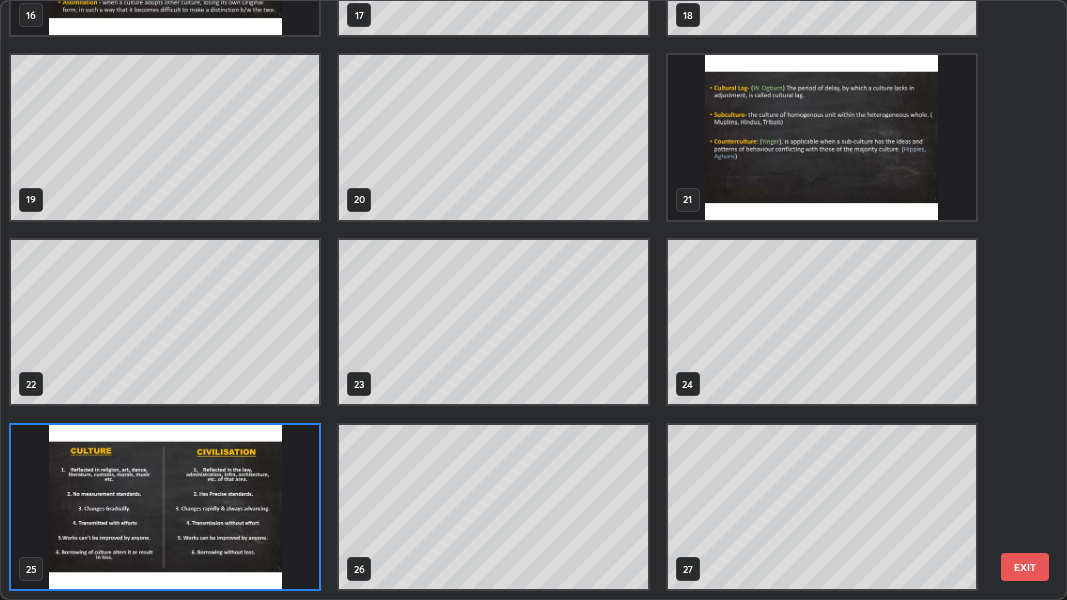 click at bounding box center (165, 507) 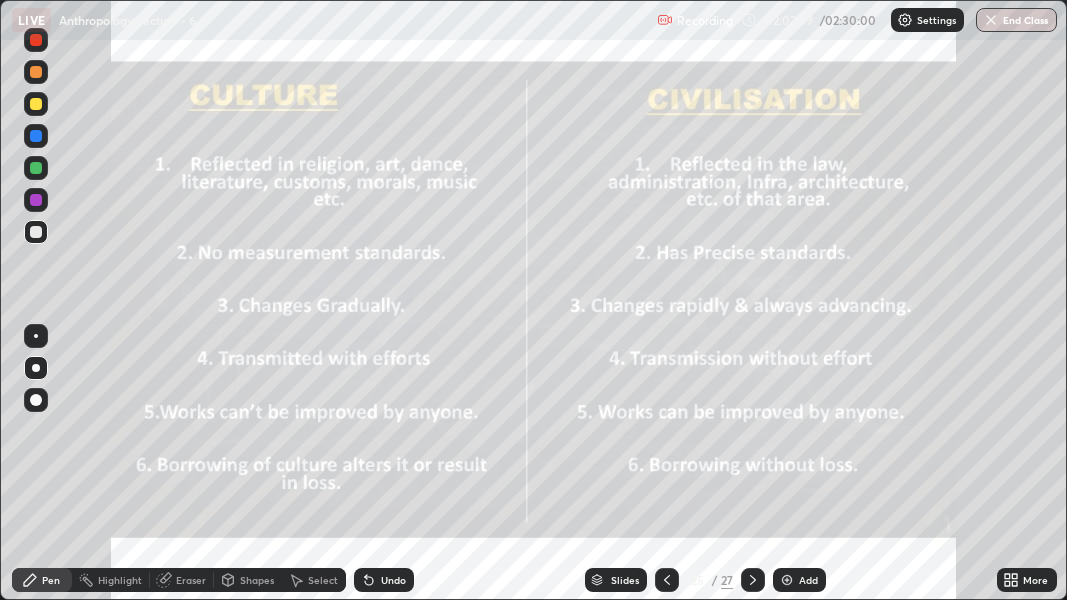 click at bounding box center [165, 507] 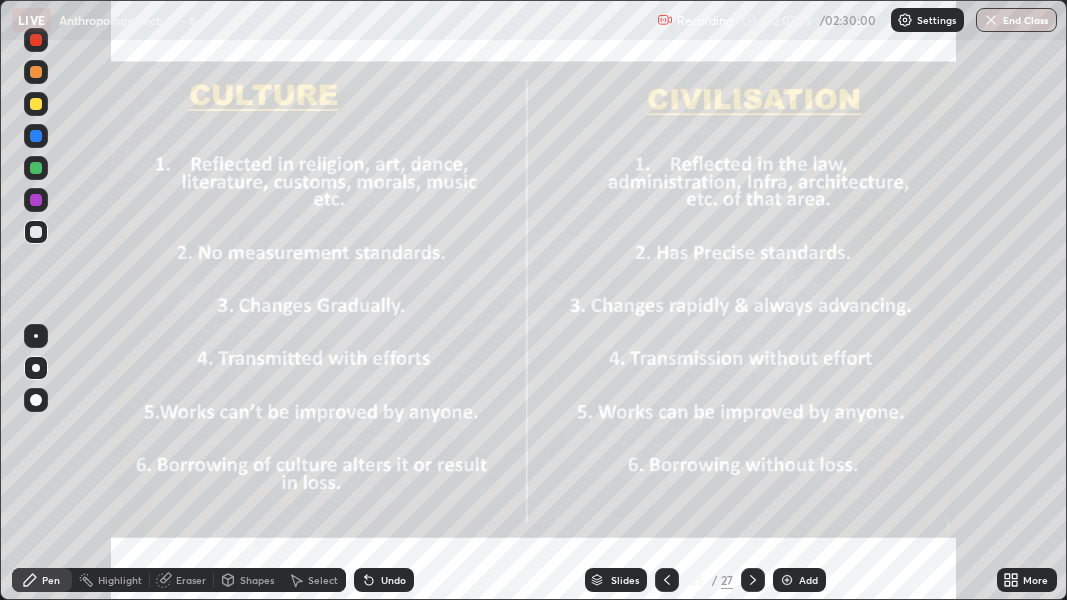 click at bounding box center (36, 136) 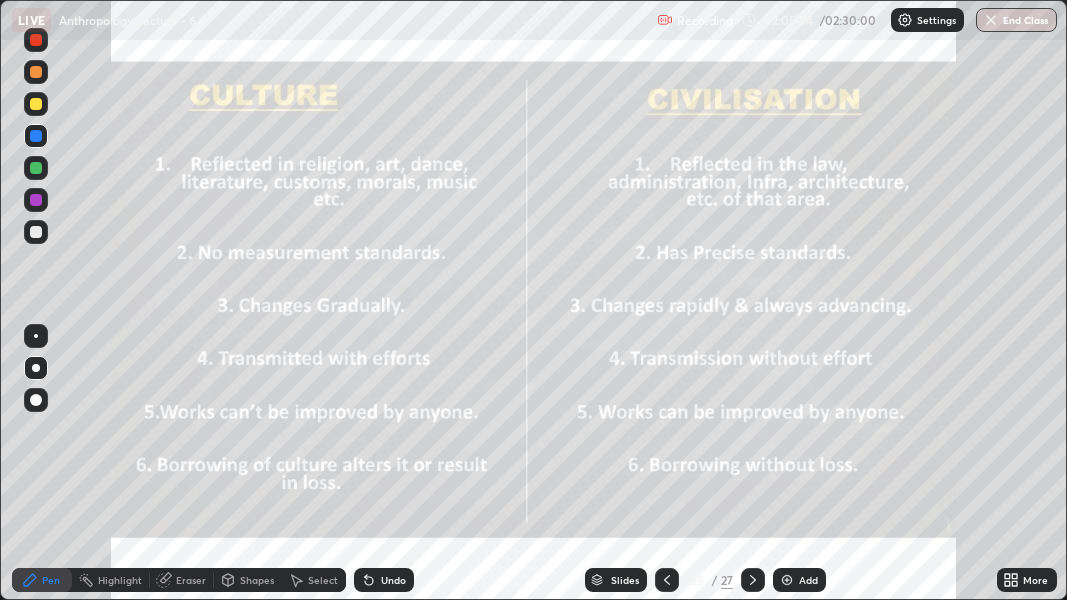 click 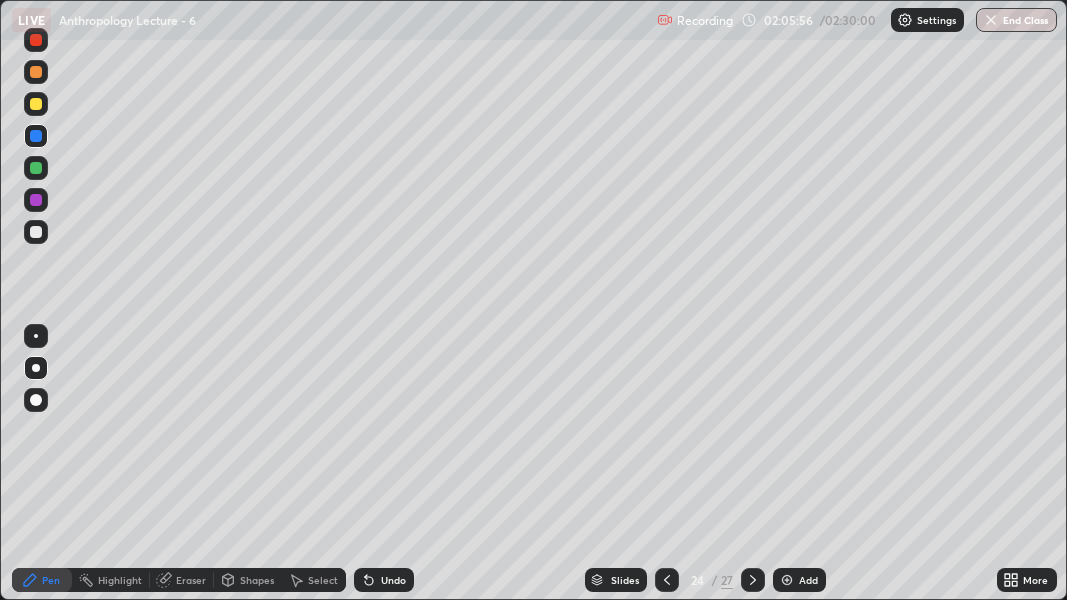 click 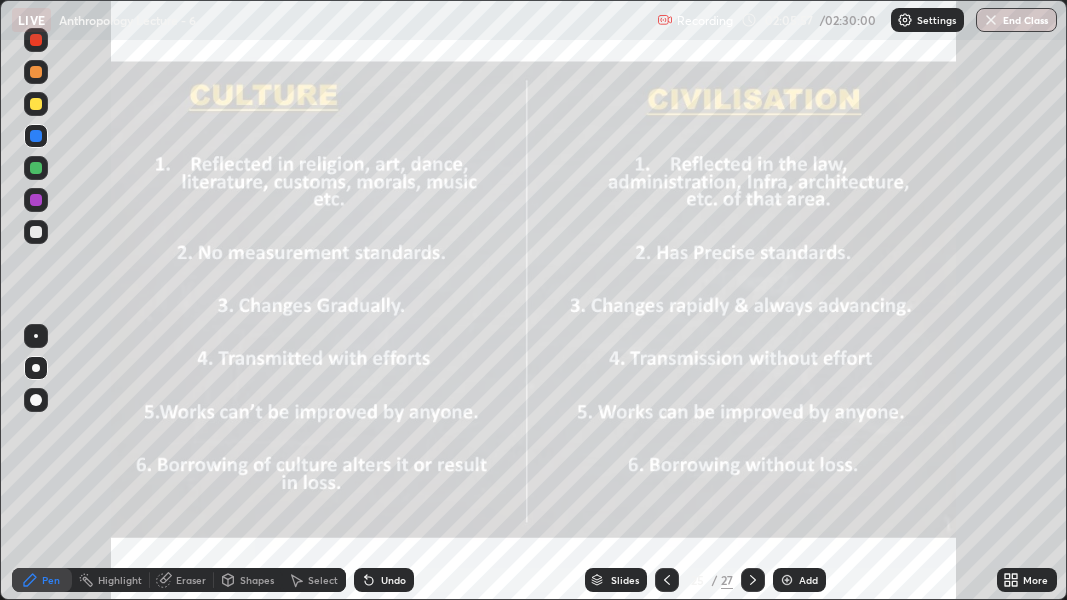 click at bounding box center (787, 580) 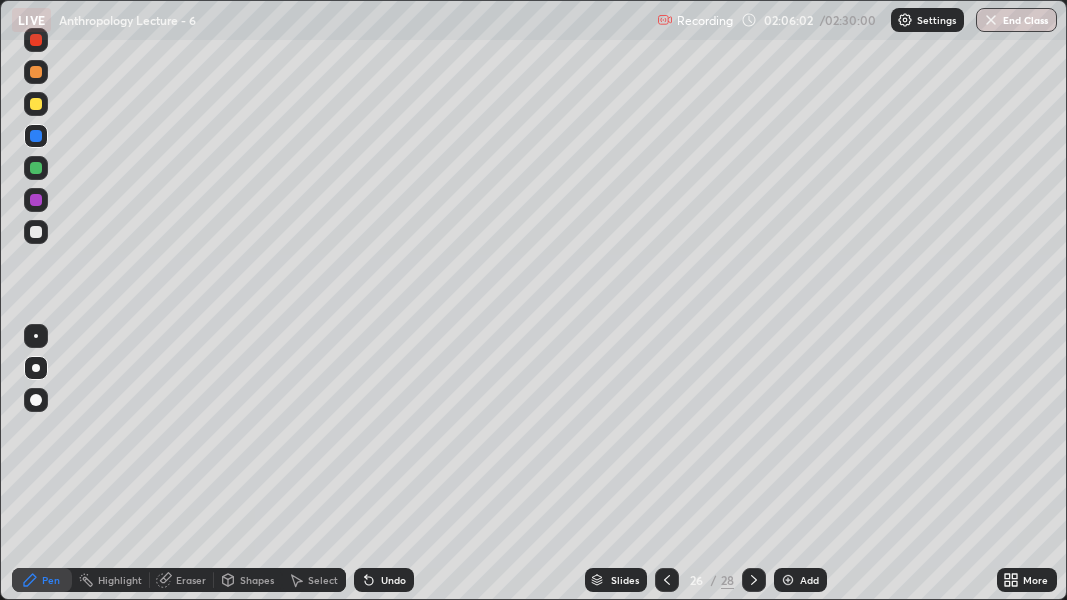 click at bounding box center [36, 232] 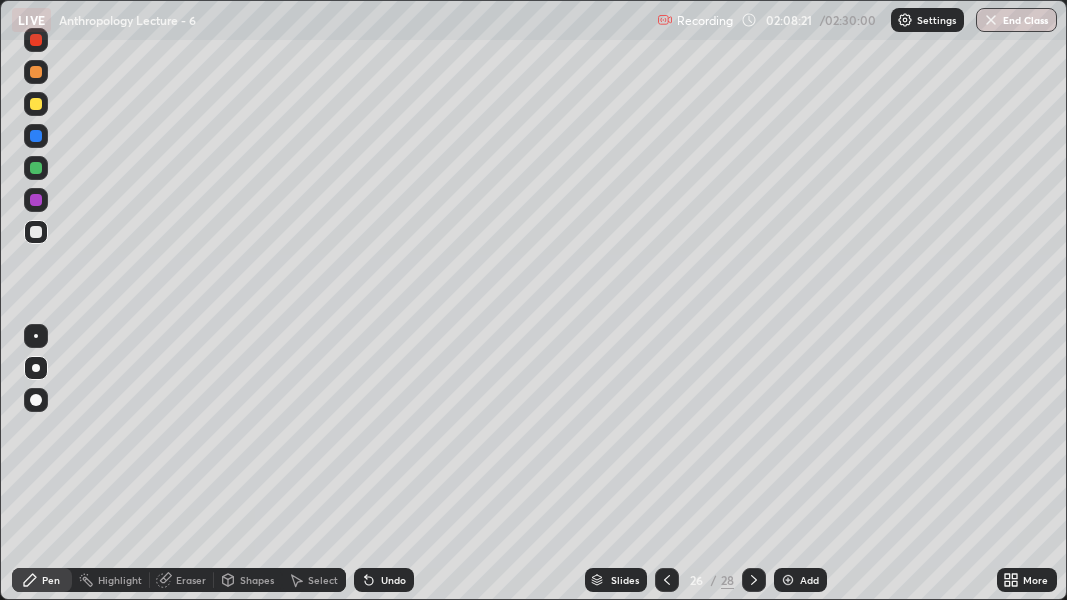 click on "Slides" at bounding box center [625, 580] 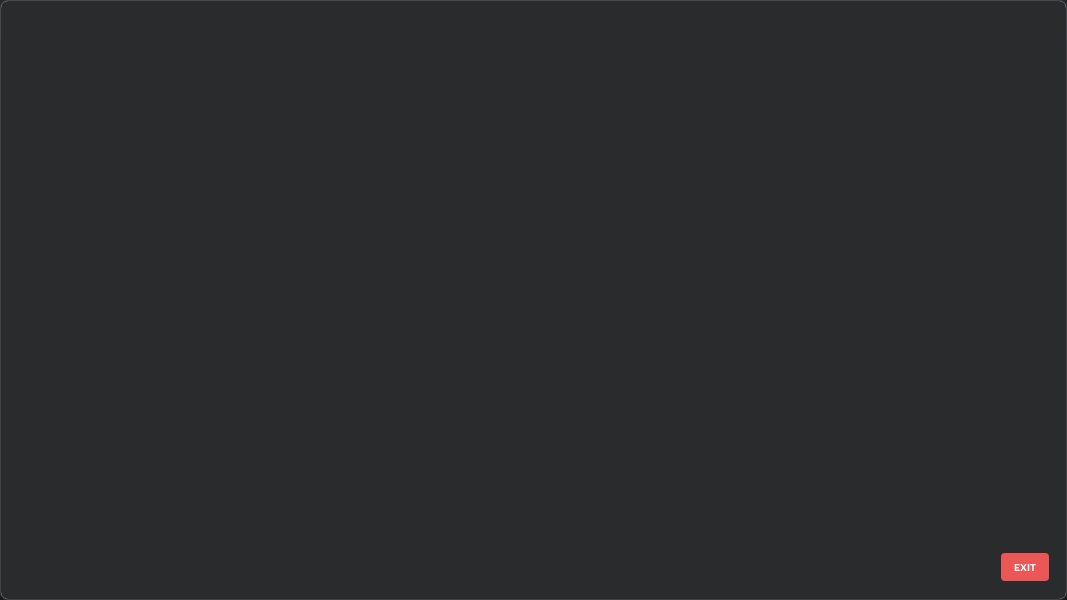 scroll, scrollTop: 1064, scrollLeft: 0, axis: vertical 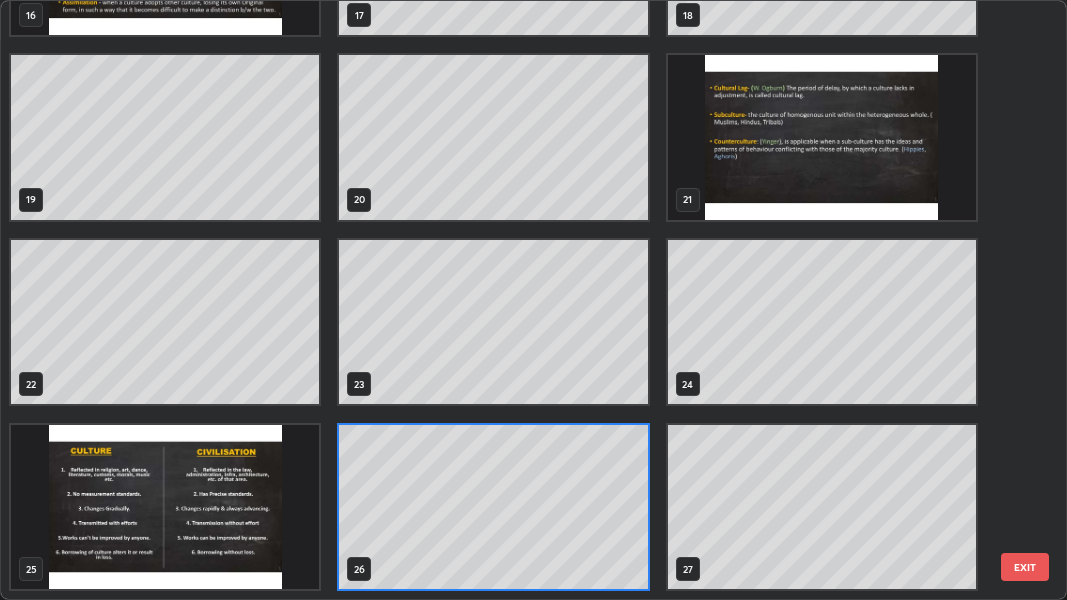 click at bounding box center (165, 507) 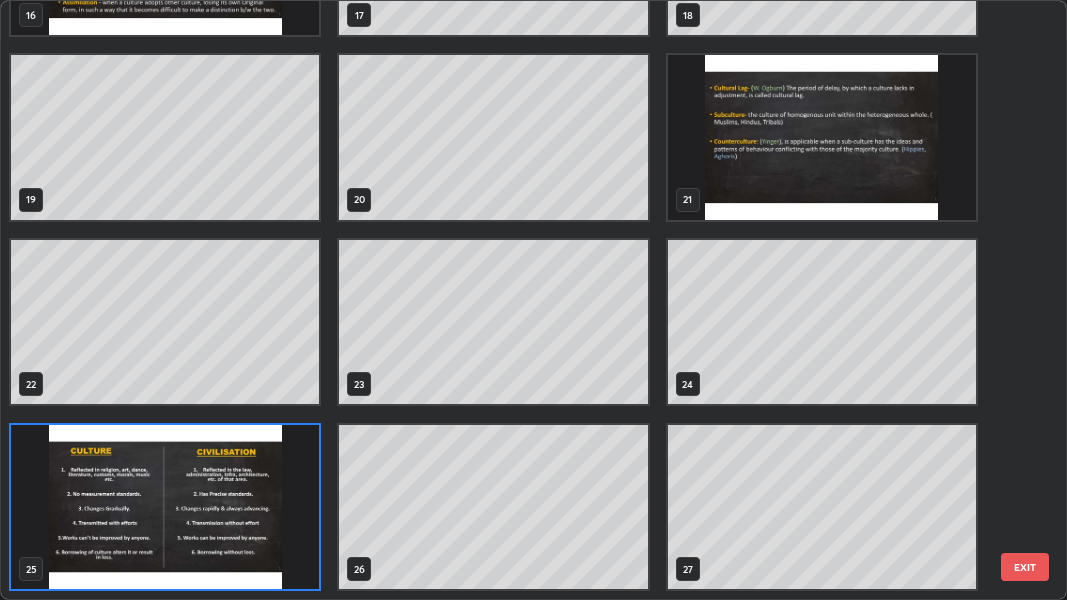 click at bounding box center [165, 507] 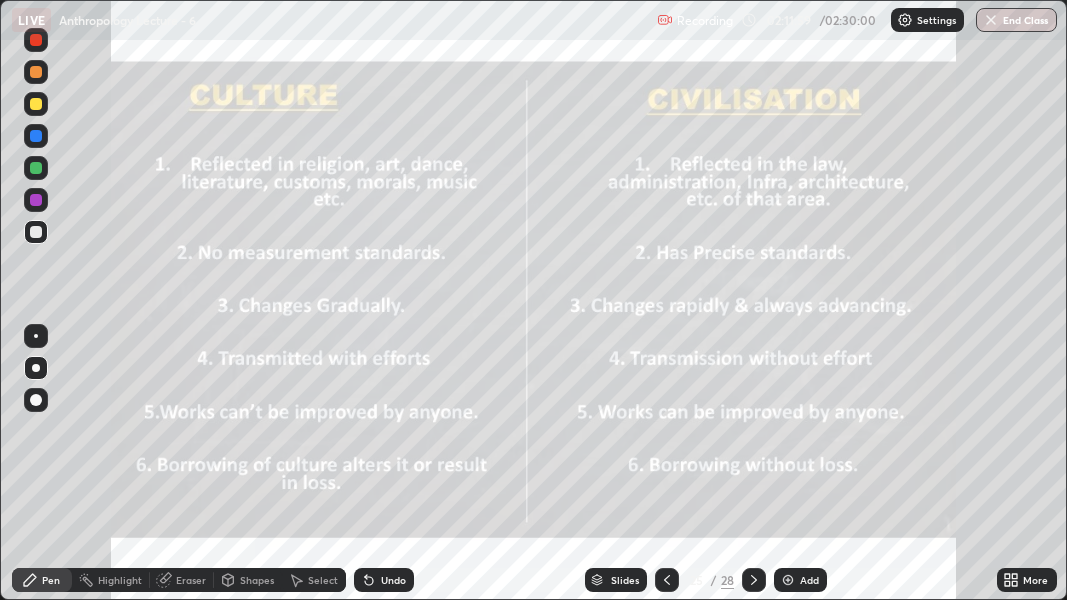 click on "End Class" at bounding box center [1016, 20] 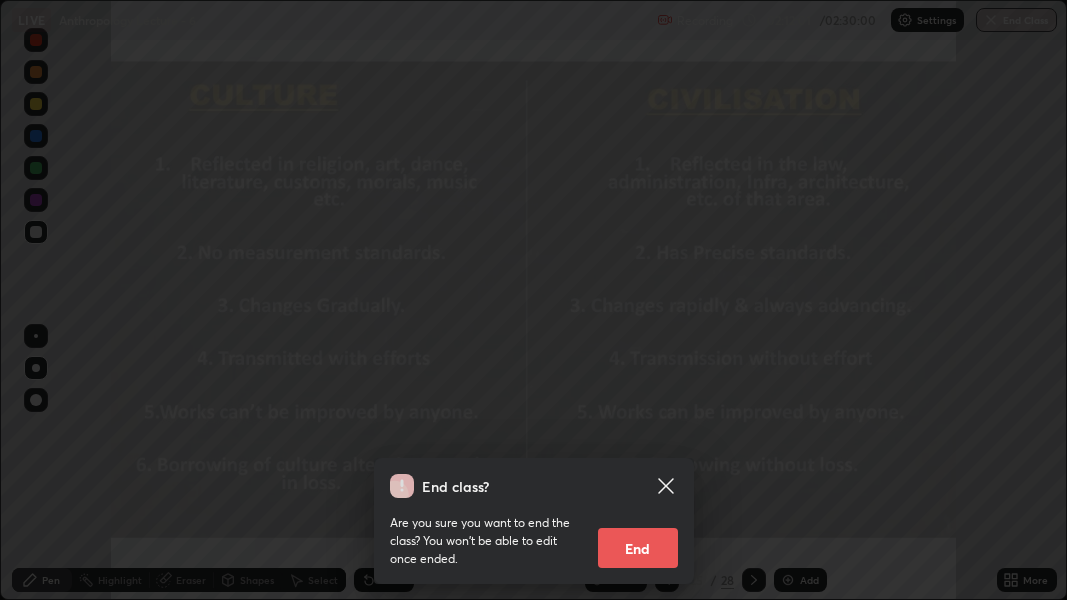 click on "End class? Are you sure you want to end the class? You won’t be able to edit once ended. End" at bounding box center [533, 300] 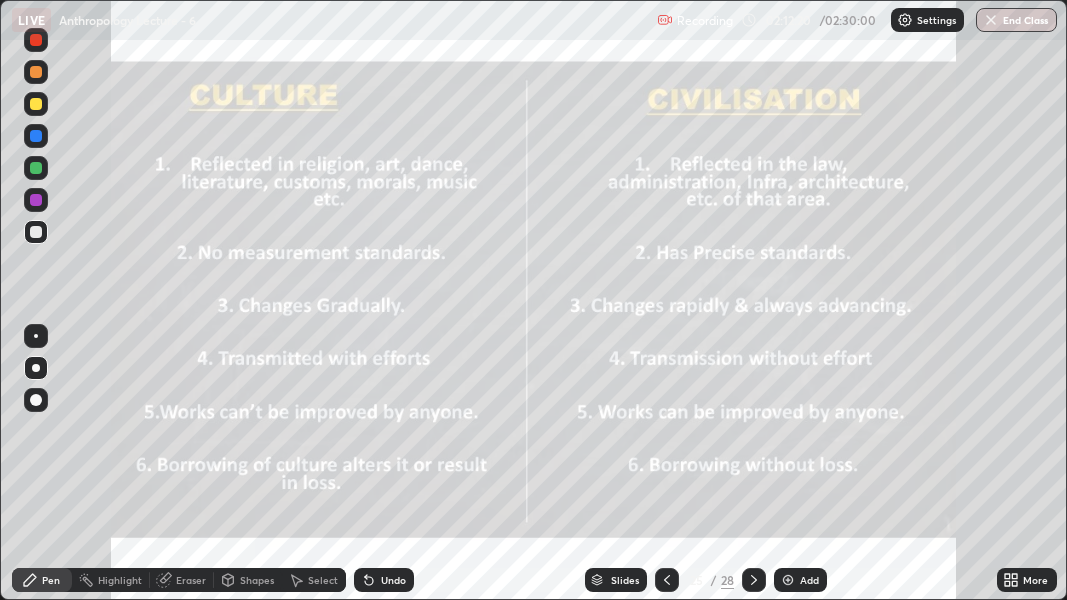 click at bounding box center (788, 580) 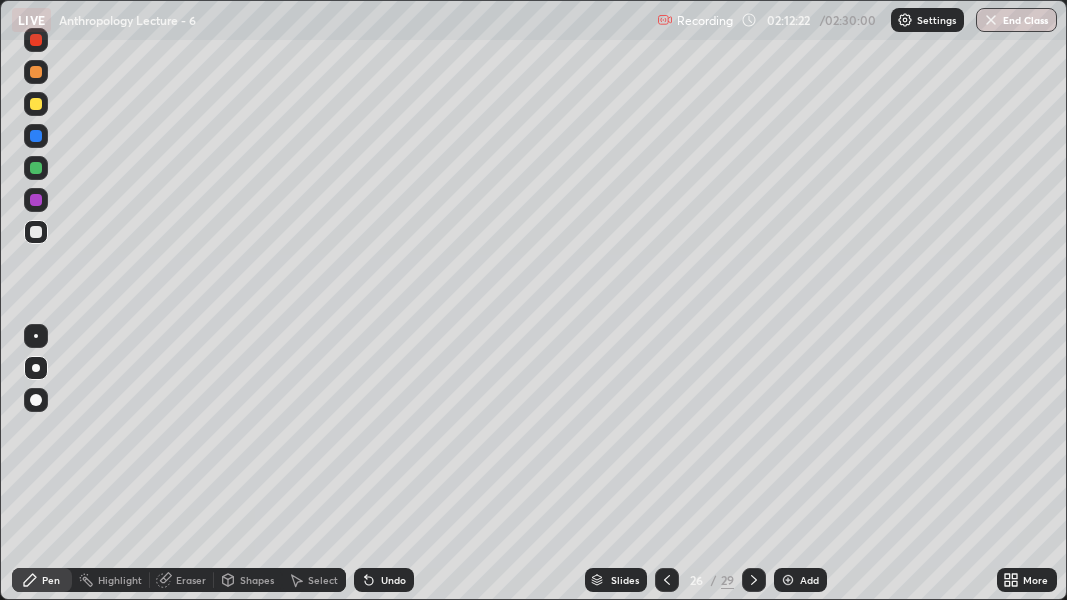 click at bounding box center [36, 232] 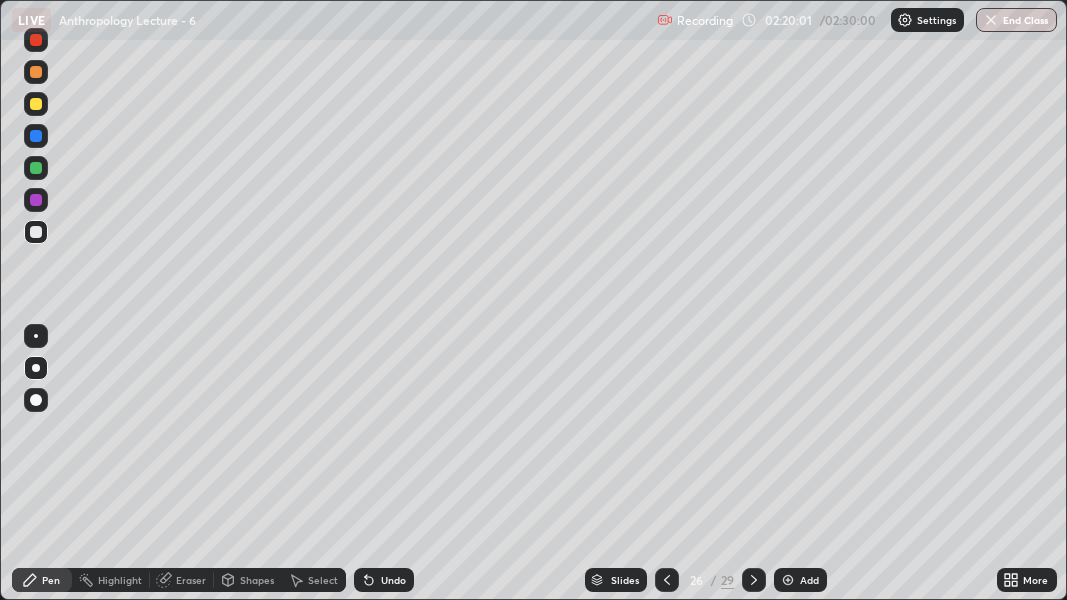 click on "End Class" at bounding box center (1016, 20) 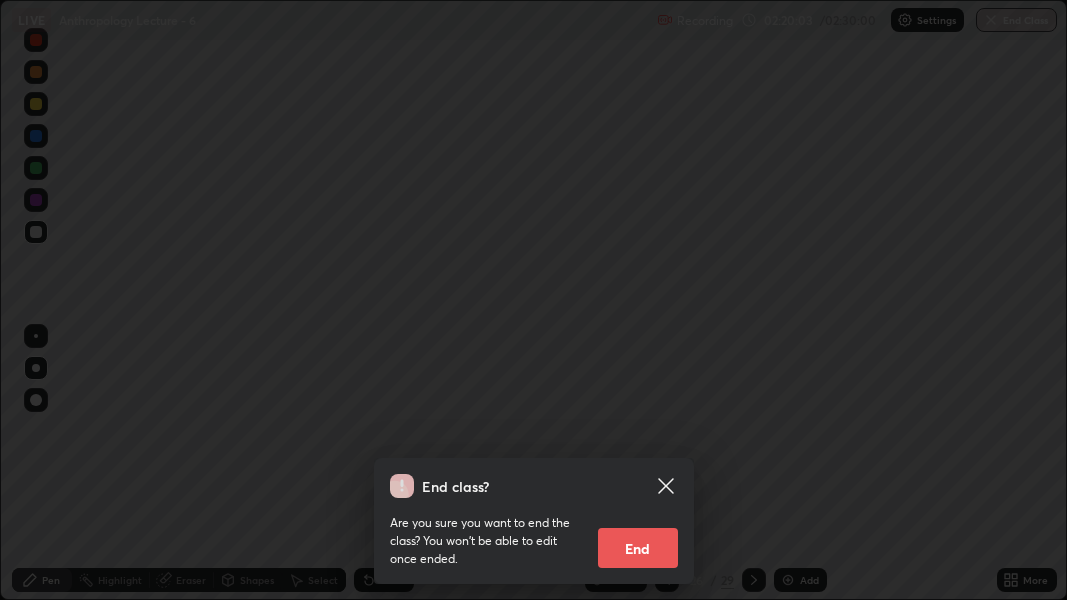 click on "End" at bounding box center (638, 548) 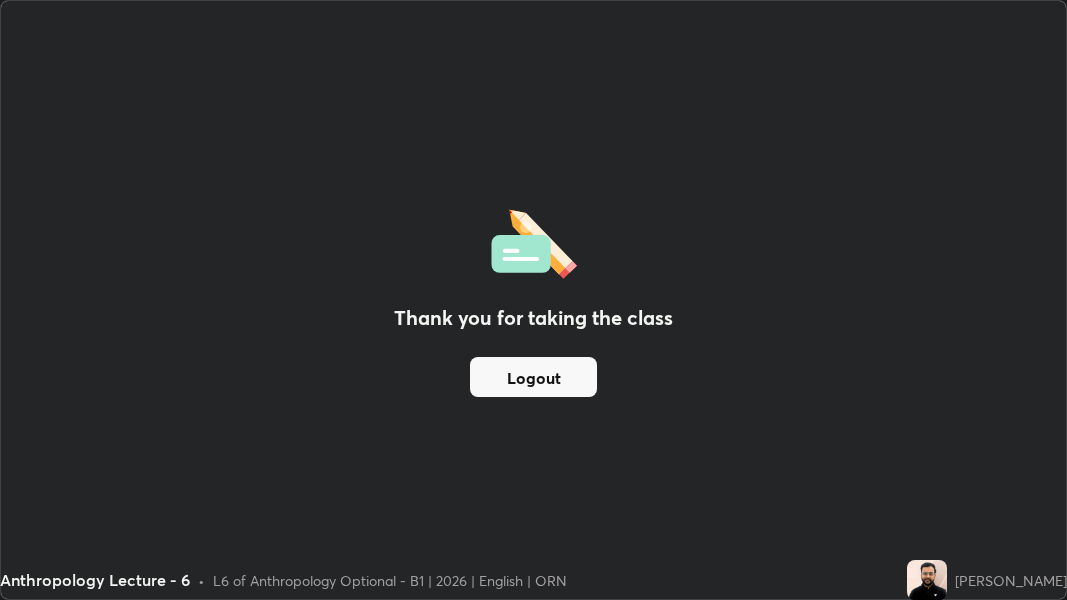 click on "Logout" at bounding box center (533, 377) 